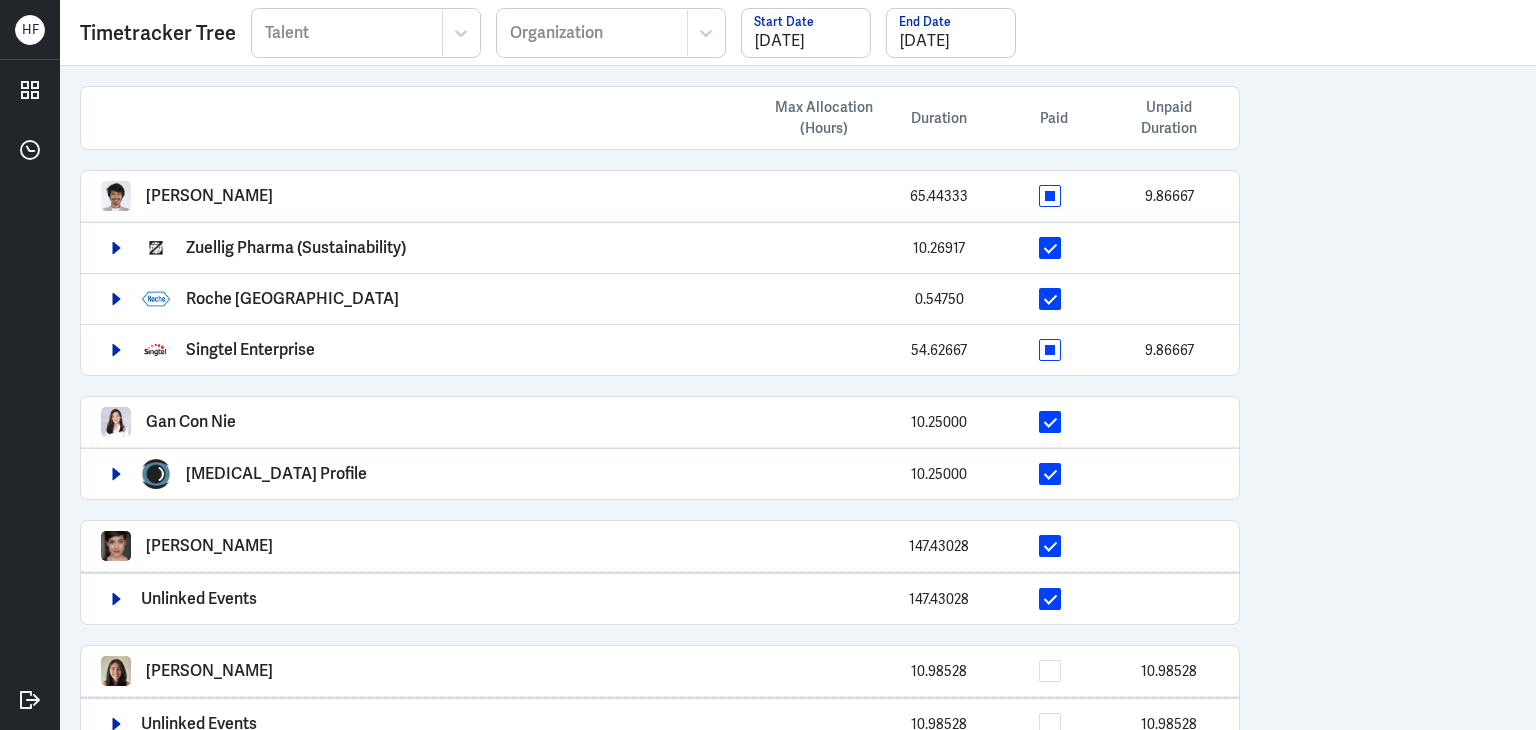 scroll, scrollTop: 0, scrollLeft: 0, axis: both 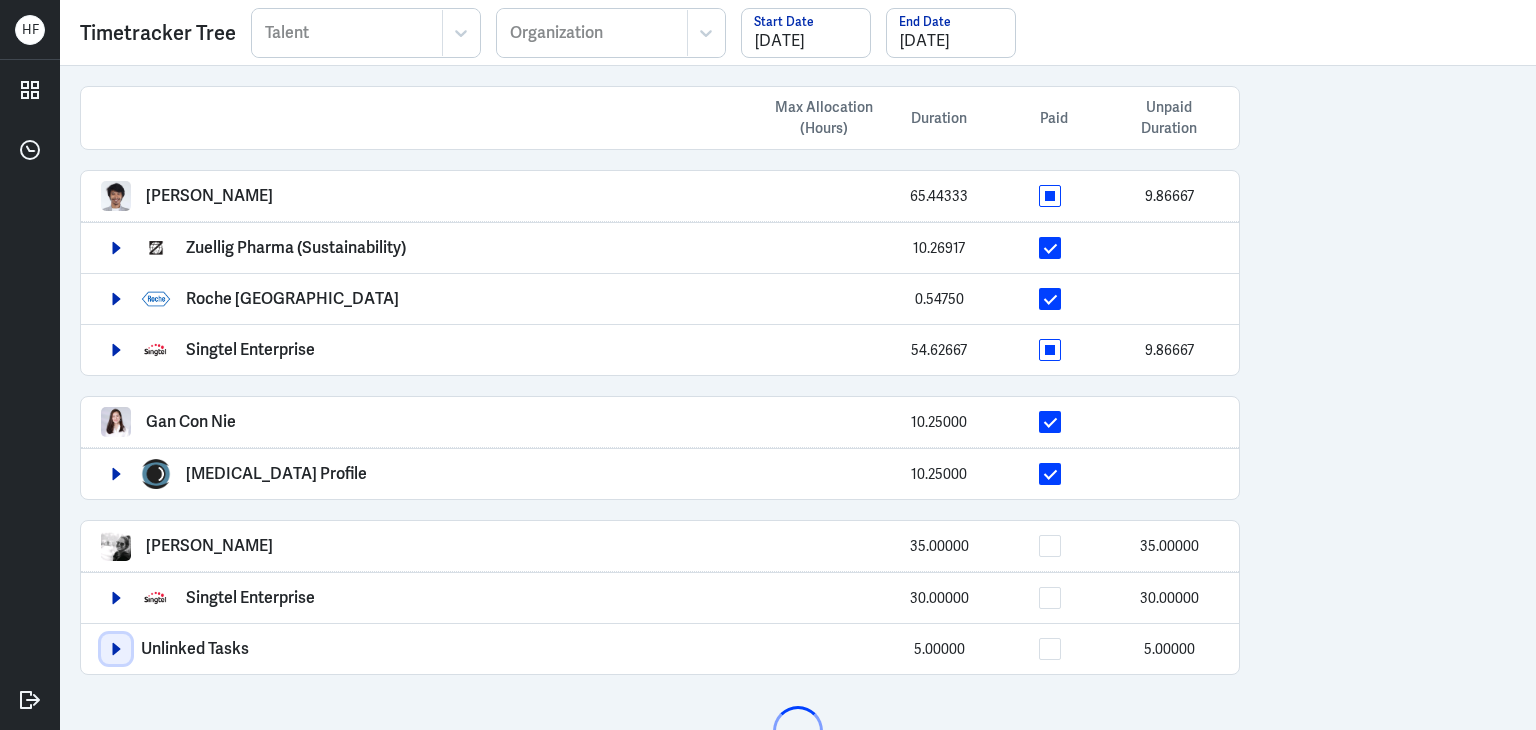click 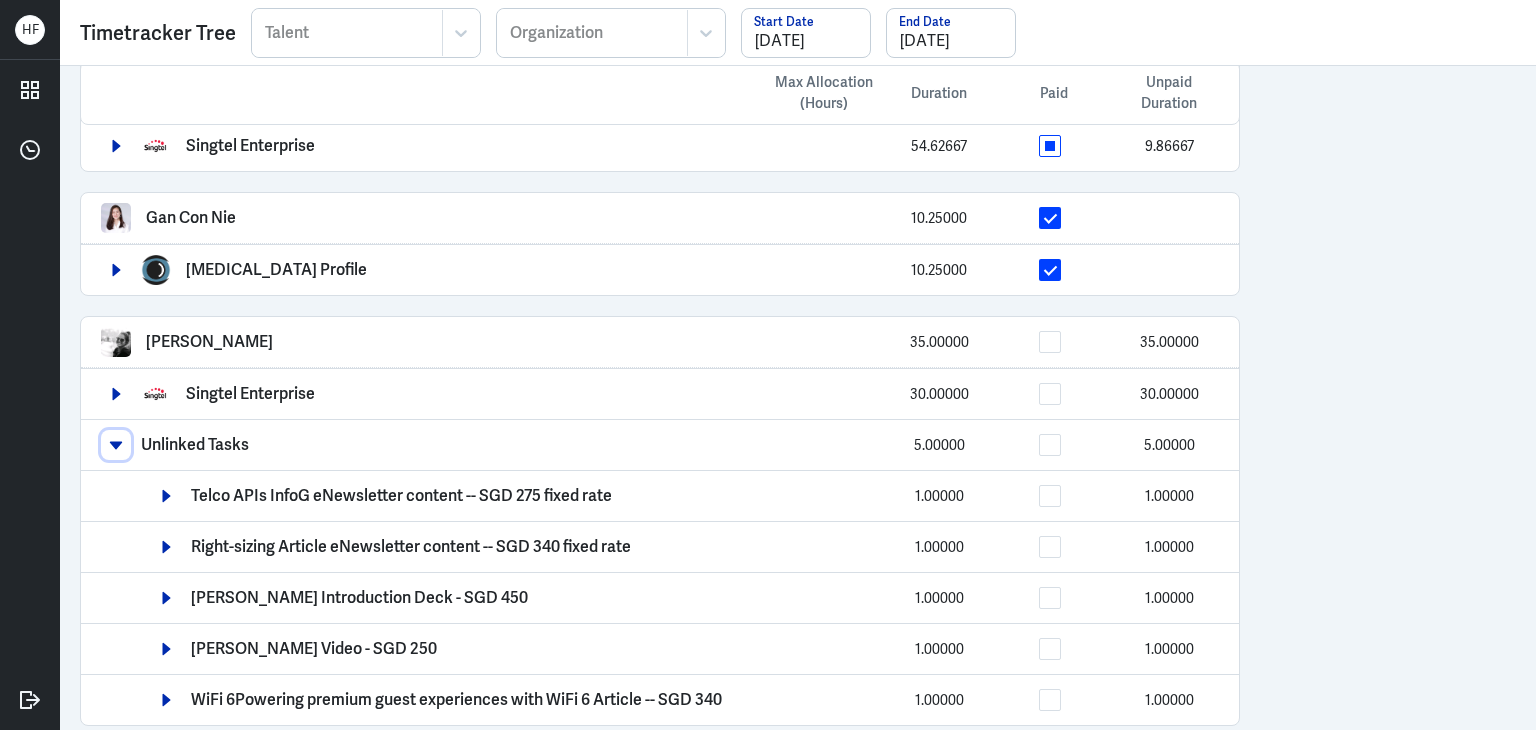 scroll, scrollTop: 287, scrollLeft: 0, axis: vertical 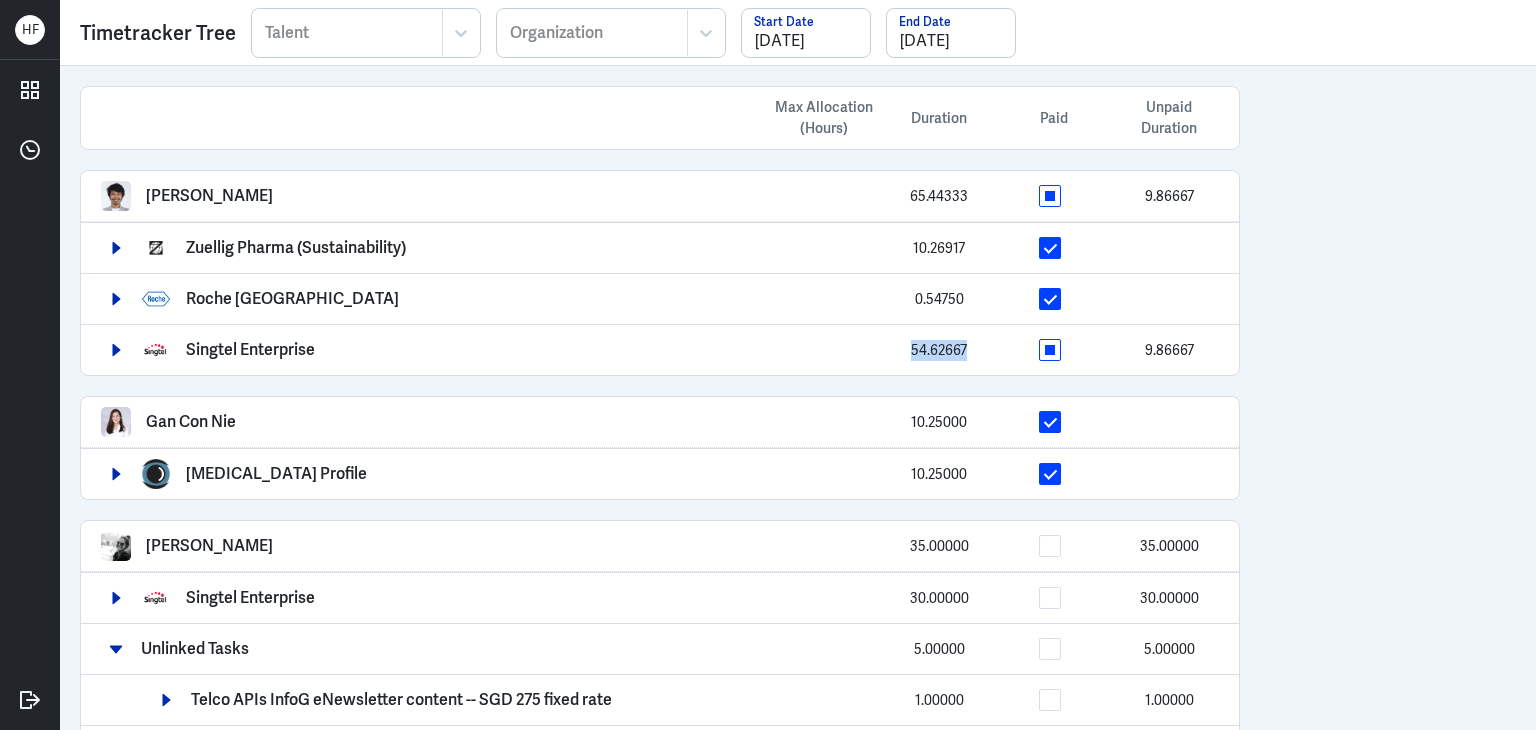 drag, startPoint x: 905, startPoint y: 349, endPoint x: 980, endPoint y: 349, distance: 75 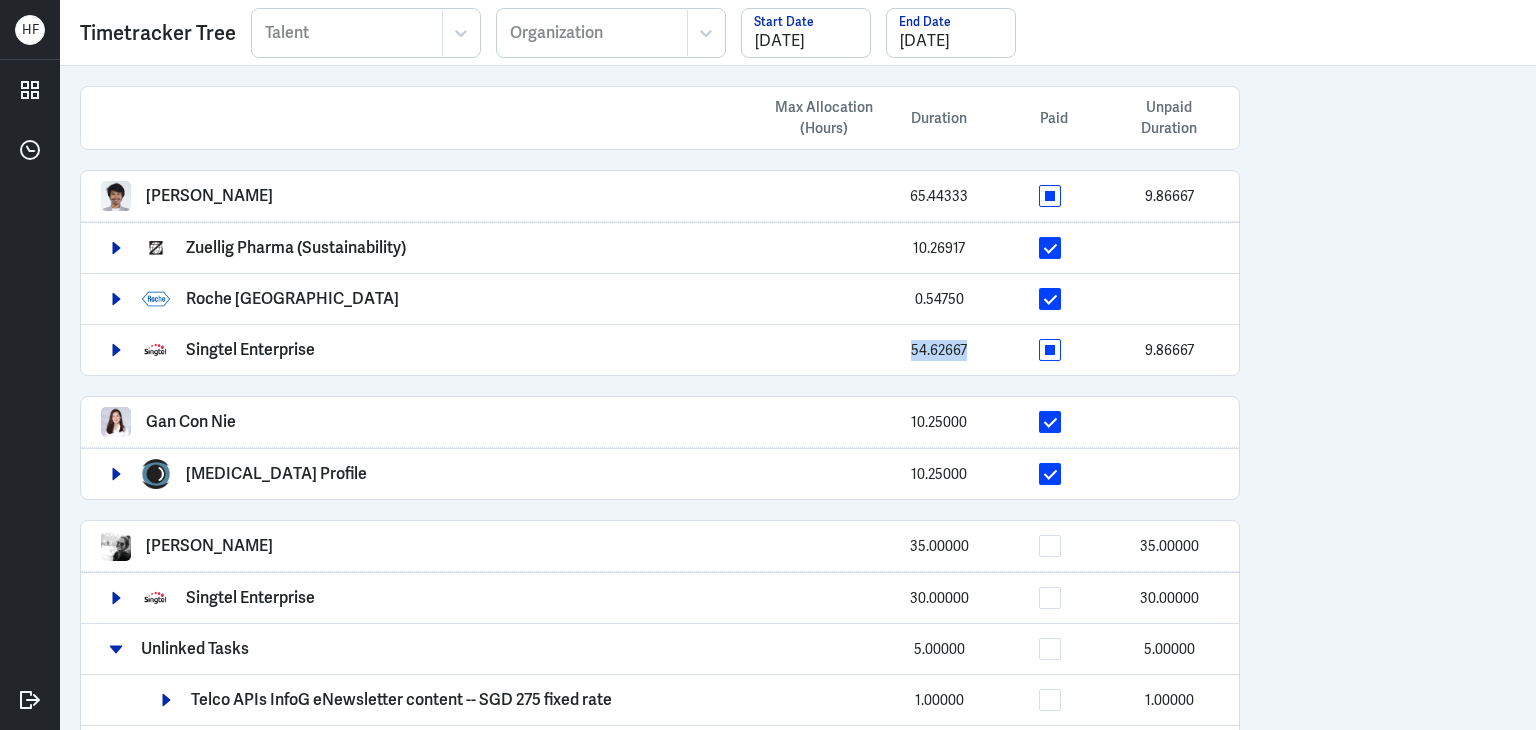 copy on "54.62667" 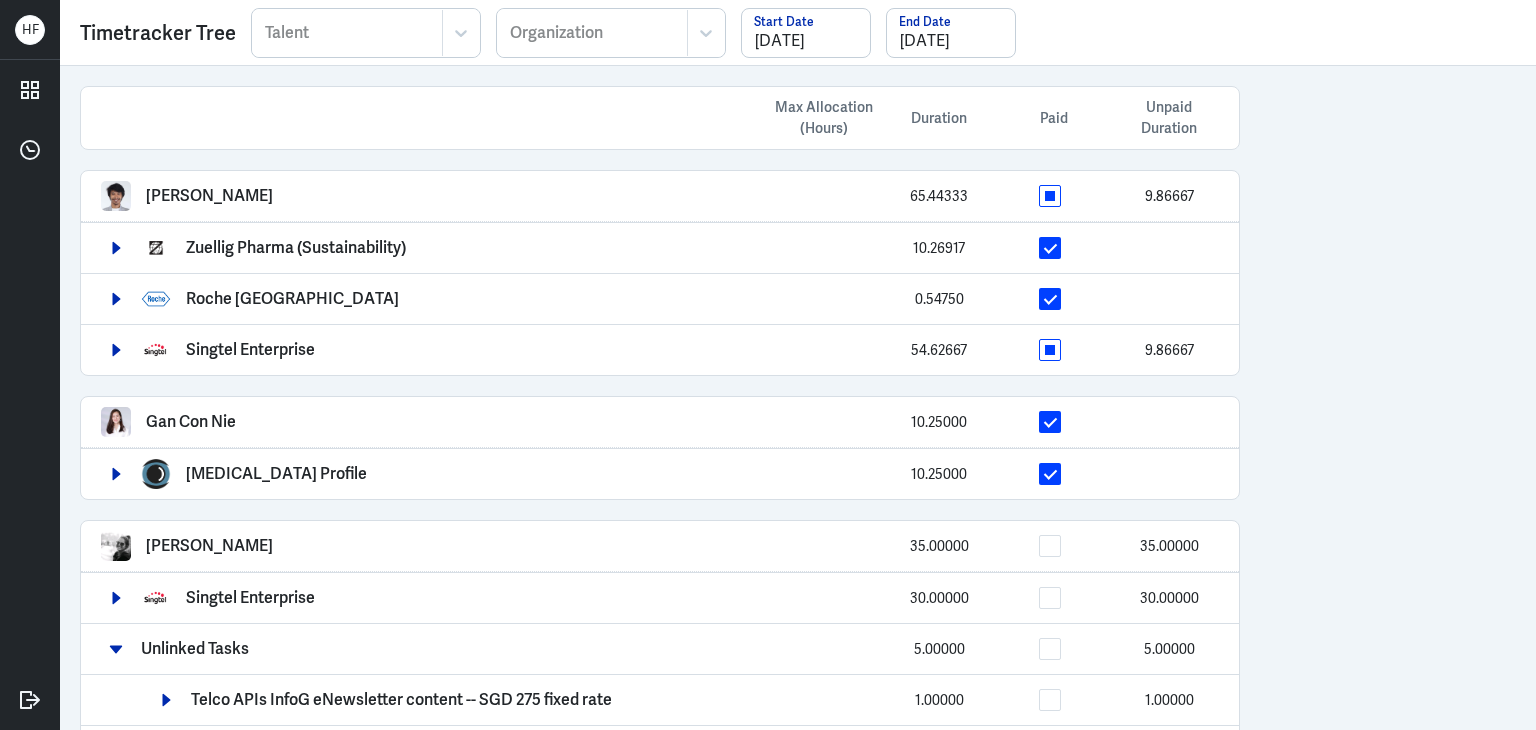 click on "Max Allocation (Hours) Duration Paid Unpaid Duration Arief Bahari 65.44333 9.86667 Zuellig Pharma (Sustainability) 10.26917 Roche Asia Pacific 0.54750 Singtel Enterprise 54.62667 9.86667 Gan Con Nie 10.25000 Myopia Profile 10.25000 Swagatika Sarangi 35.00000 35.00000 Singtel Enterprise 30.00000 30.00000 Unlinked Tasks 5.00000 5.00000 Telco APIs InfoG eNewsletter content -- SGD 275 fixed rate 1.00000 1.00000 Right-sizing Article eNewsletter content -- SGD 340 fixed rate 1.00000 1.00000 Fareza SingVerify Introduction Deck - SGD 450 1.00000 1.00000 Fareza SingVerify Video - SGD 250 1.00000 1.00000 WiFi 6Powering premium guest experiences with WiFi 6 Article -- SGD 340 1.00000 1.00000 Lucy Koleva 147.43028 Unlinked Events 147.43028 Nicca Soto 10.98528 10.98528 Unlinked Events 10.98528 10.98528 Lei Wang 39.30694 Singtel Dash 39.30694 Anna Cook 0.51278 0.51278 Singtel Enterprise 0.51278 0.51278 Xi Yhang Ng 17.02167 17.02167 Singtel Insurance 1.69889 1.69889 Singtel Dash 15.32278 15.32278 Gilang Aditya 126.05639" at bounding box center [798, 398] 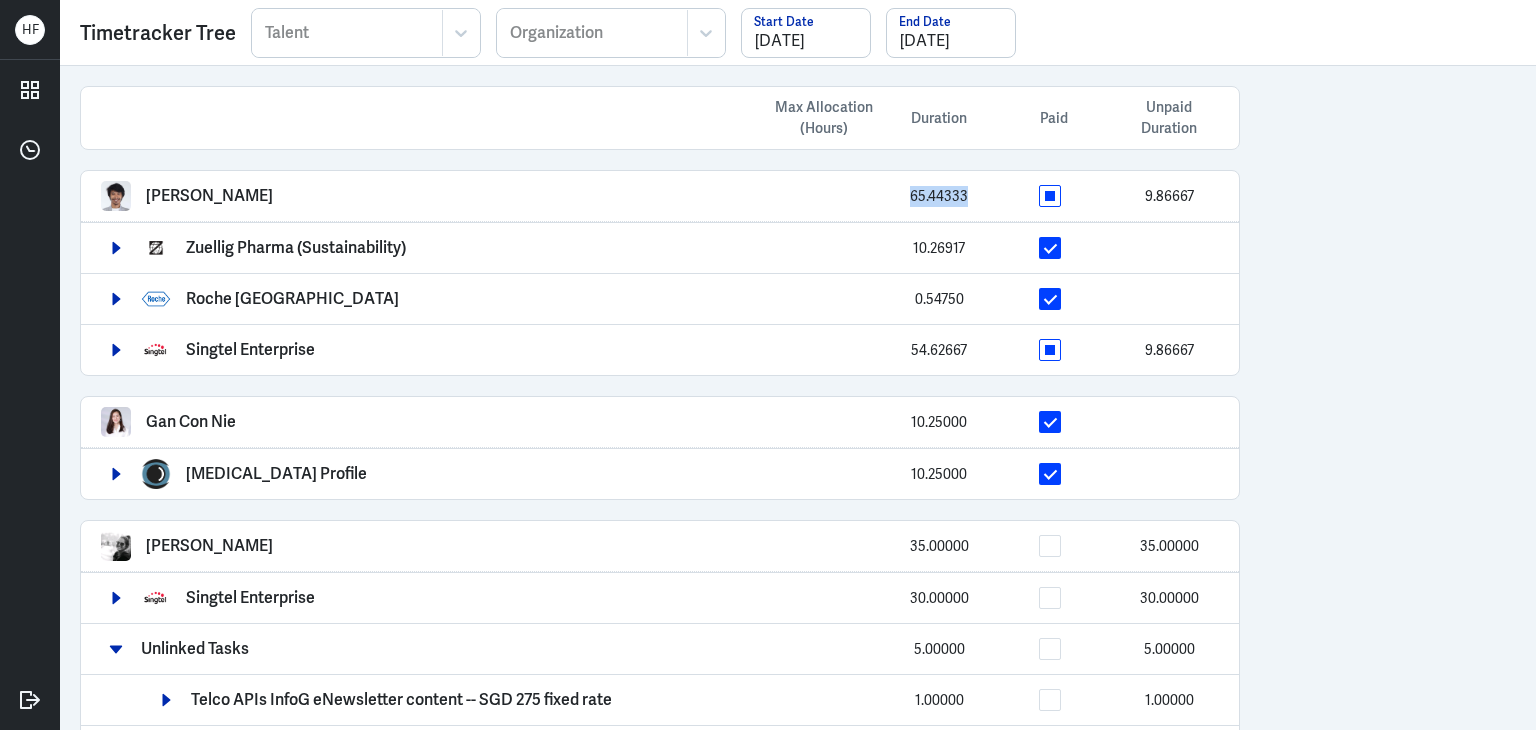 drag, startPoint x: 890, startPoint y: 204, endPoint x: 967, endPoint y: 198, distance: 77.23341 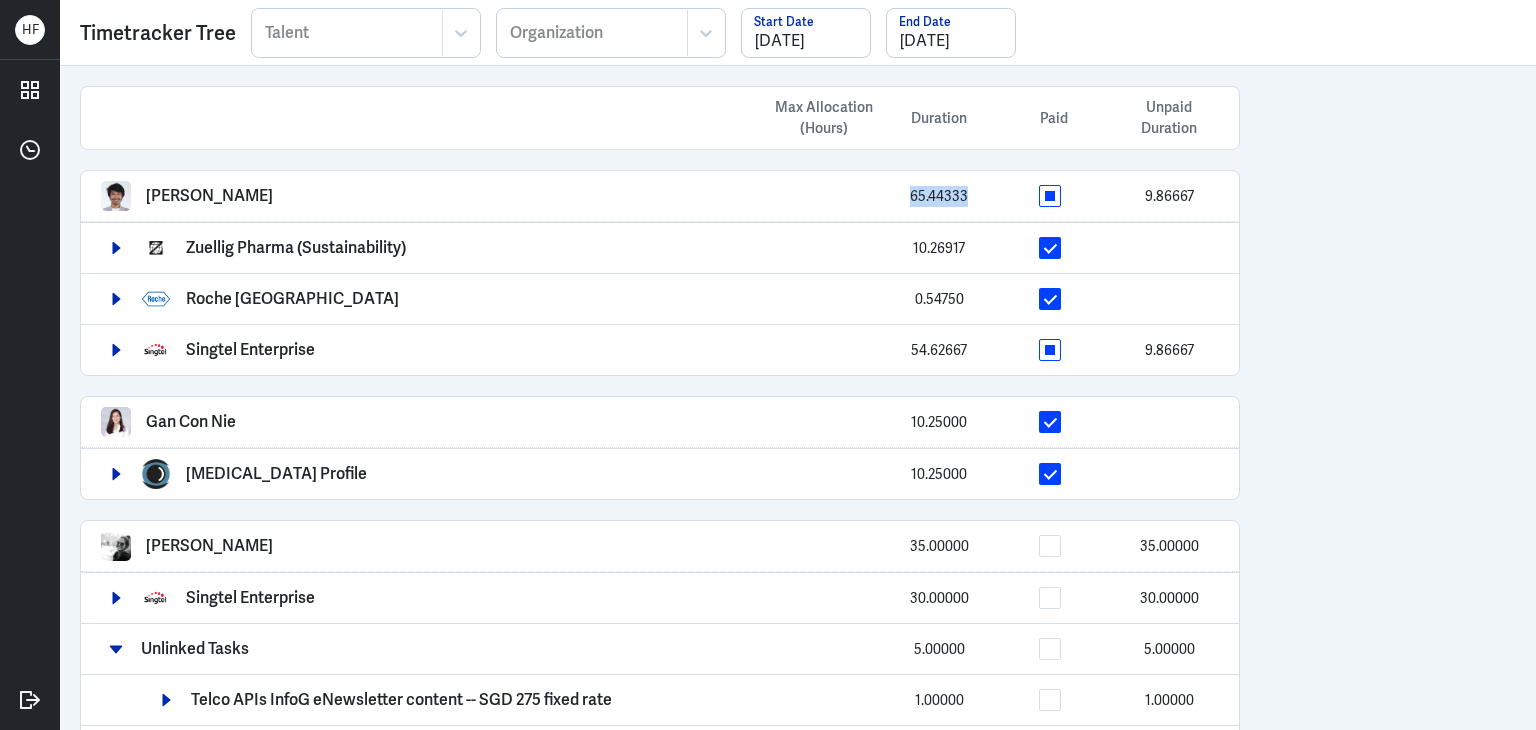 click on "65.44333" at bounding box center (939, 196) 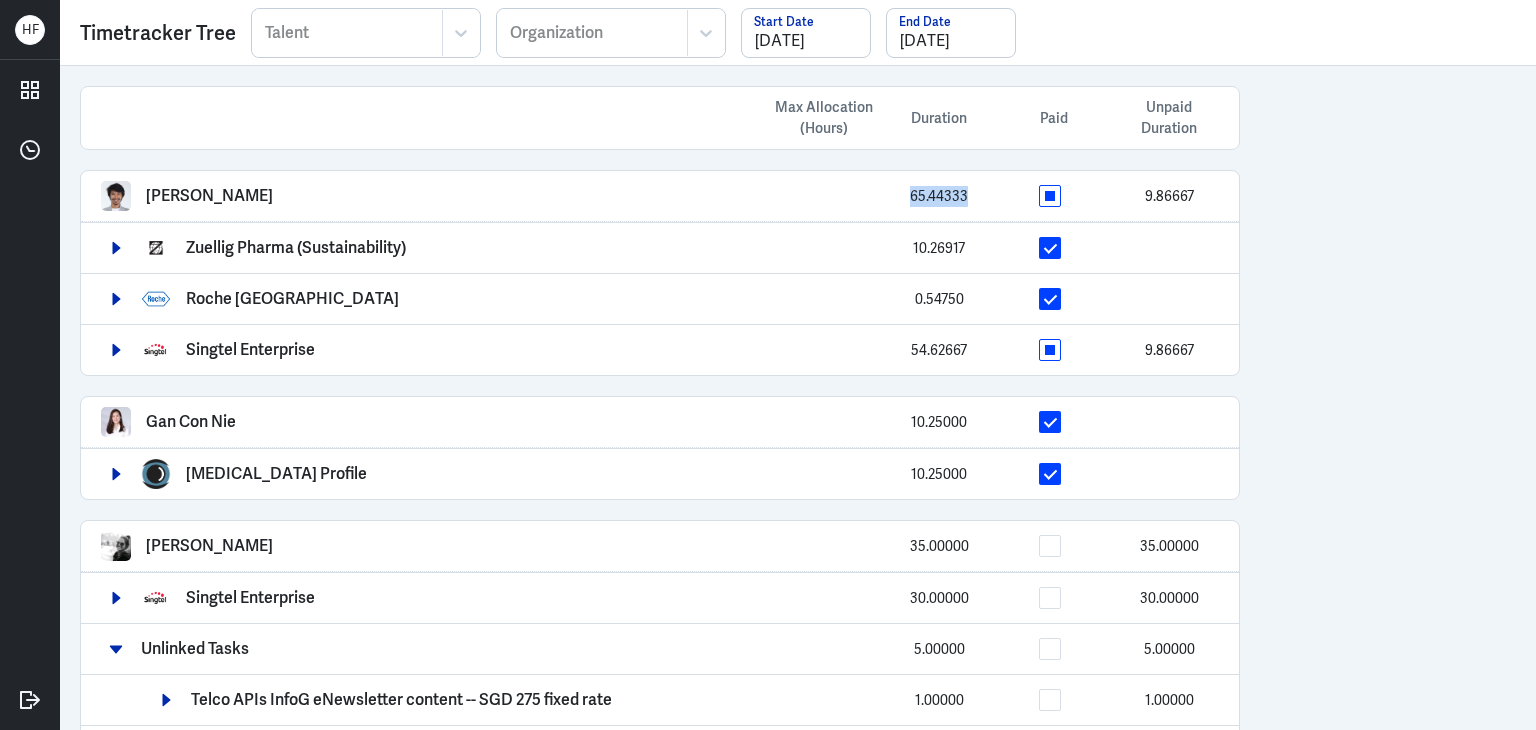copy on "65.44333" 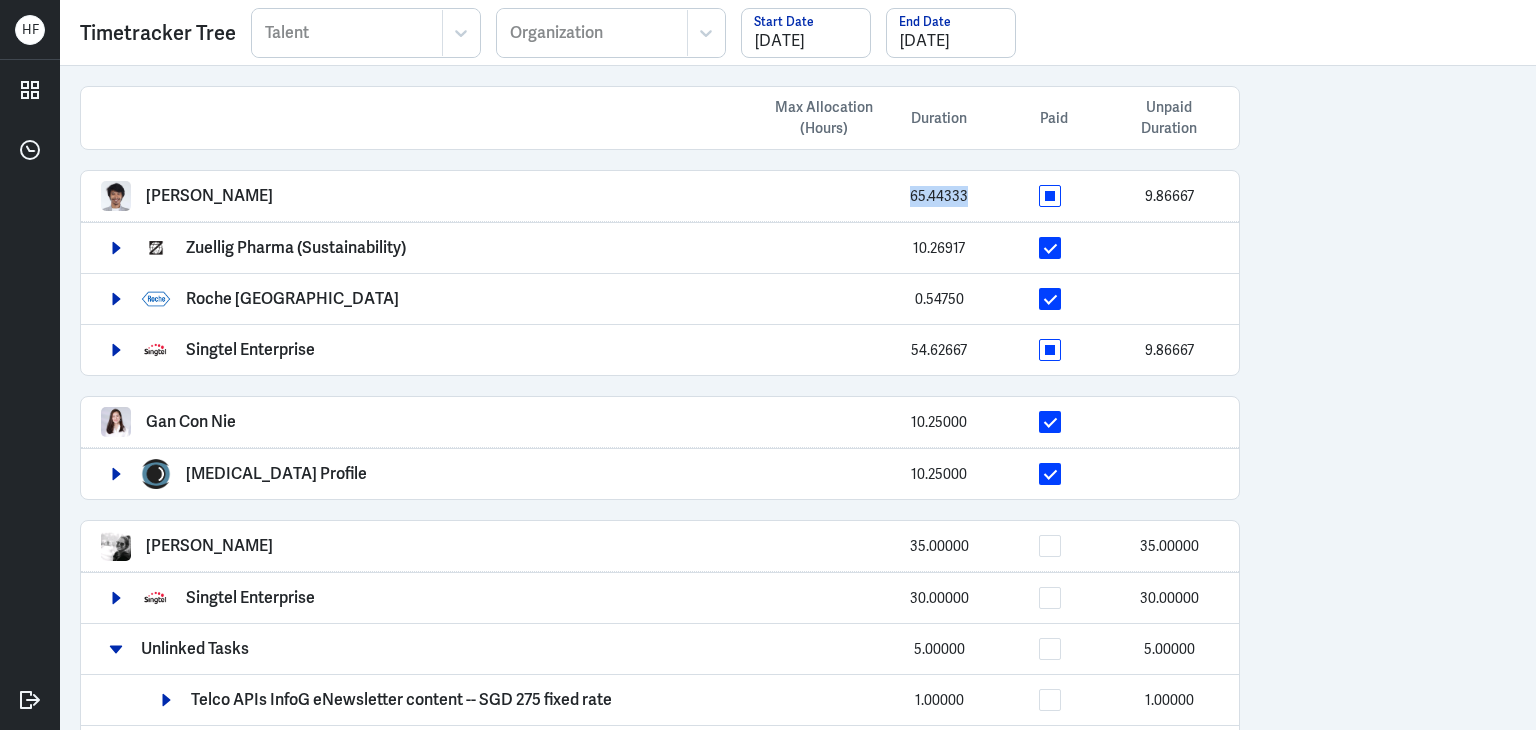 click on "Arief Bahari 65.44333 9.86667" at bounding box center [660, 196] 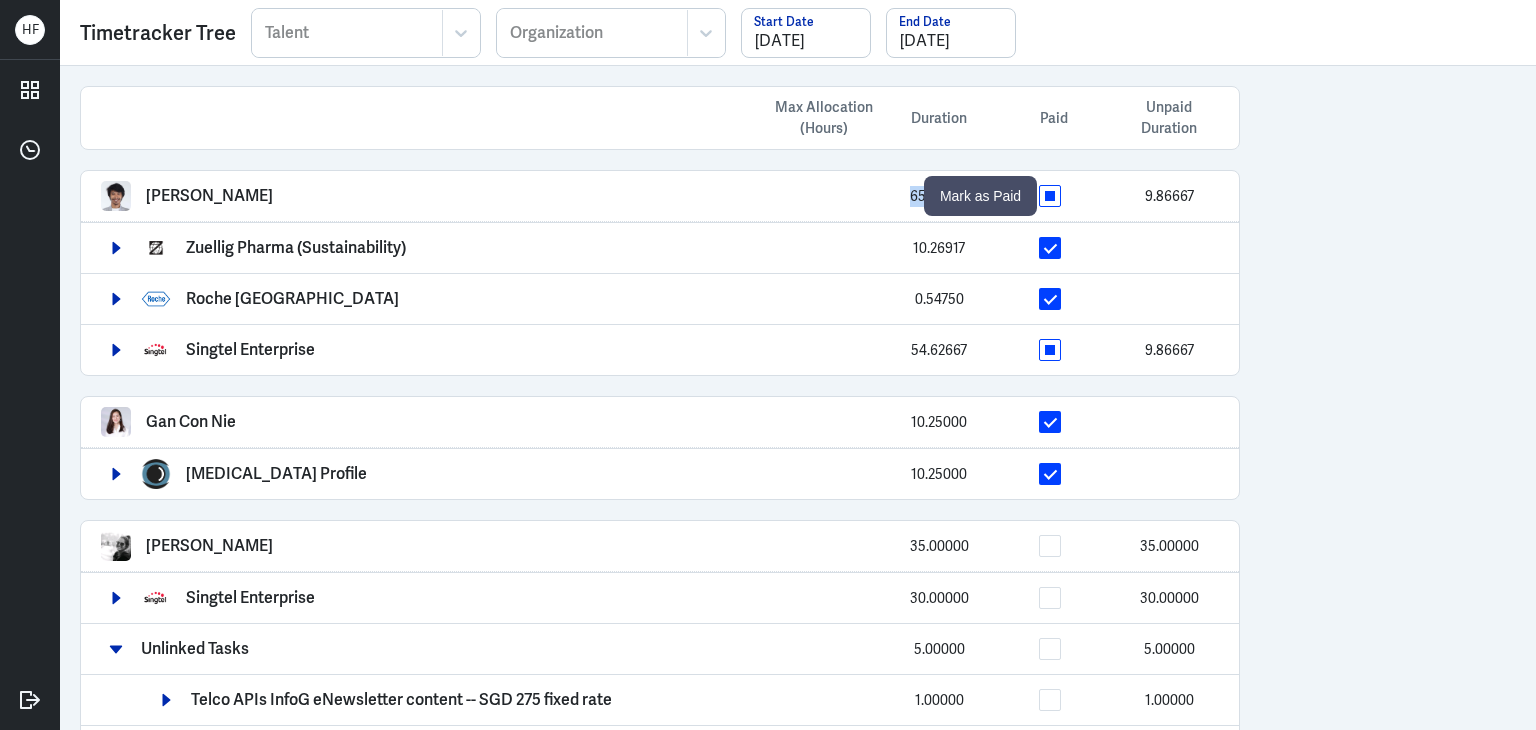 click at bounding box center [1050, 196] 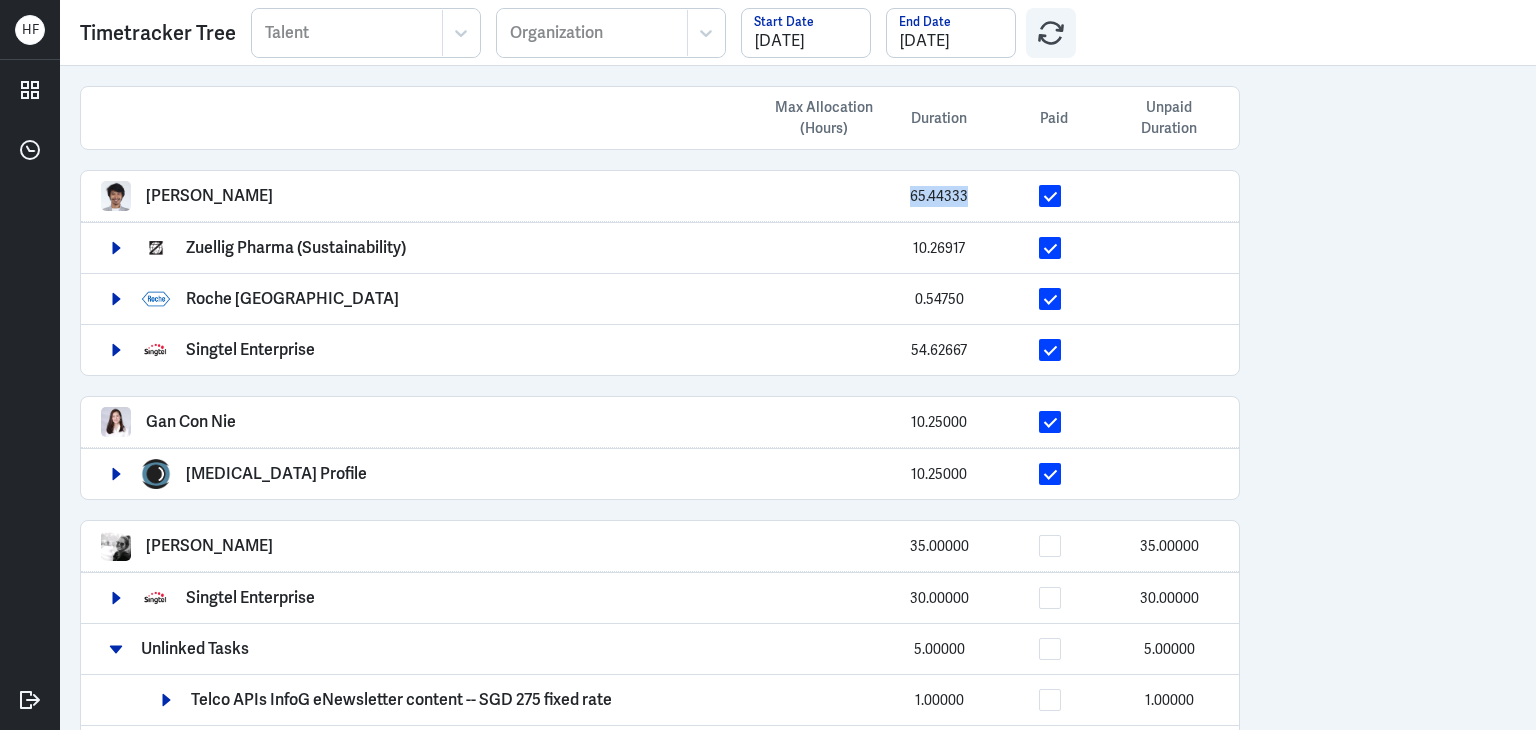 copy on "65.44333" 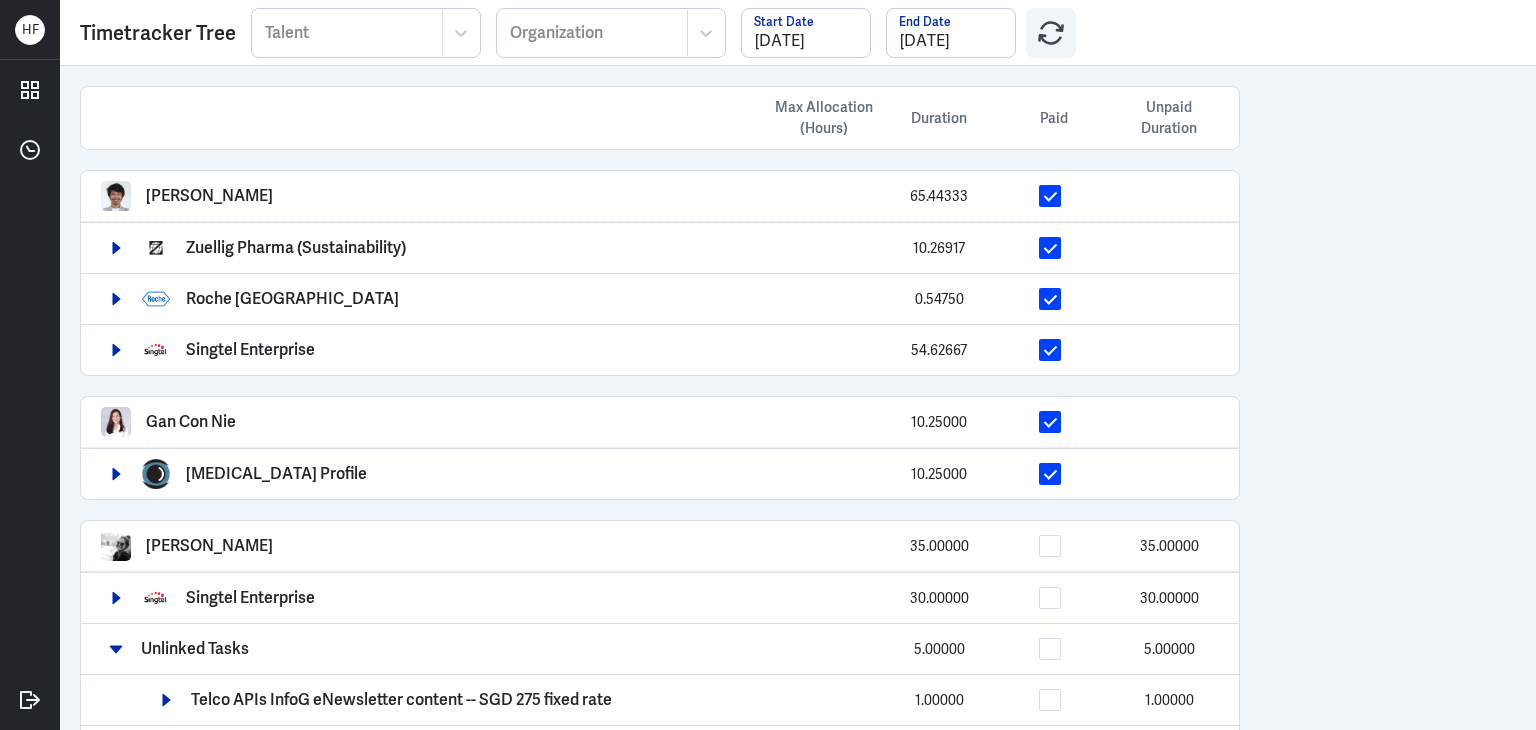 click on "Max Allocation (Hours) Duration Paid Unpaid Duration Arief Bahari 65.44333 Zuellig Pharma (Sustainability) 10.26917 Roche Asia Pacific 0.54750 Singtel Enterprise 54.62667 Gan Con Nie 10.25000 Myopia Profile 10.25000 Swagatika Sarangi 35.00000 35.00000 Singtel Enterprise 30.00000 30.00000 Unlinked Tasks 5.00000 5.00000 Telco APIs InfoG eNewsletter content -- SGD 275 fixed rate 1.00000 1.00000 Right-sizing Article eNewsletter content -- SGD 340 fixed rate 1.00000 1.00000 Fareza SingVerify Introduction Deck - SGD 450 1.00000 1.00000 Fareza SingVerify Video - SGD 250 1.00000 1.00000 WiFi 6Powering premium guest experiences with WiFi 6 Article -- SGD 340 1.00000 1.00000 Lucy Koleva 147.43028 Unlinked Events 147.43028 Nicca Soto 10.98528 10.98528 Unlinked Events 10.98528 10.98528 Lei Wang 39.30694 Singtel Dash 39.30694 Anna Cook 0.51278 0.51278 Singtel Enterprise 0.51278 0.51278 Xi Yhang Ng 17.02167 17.02167 Singtel Insurance 1.69889 1.69889 Singtel Dash 15.32278 15.32278 Gilang Aditya 126.05639 126.05639 126.05639" at bounding box center (798, 398) 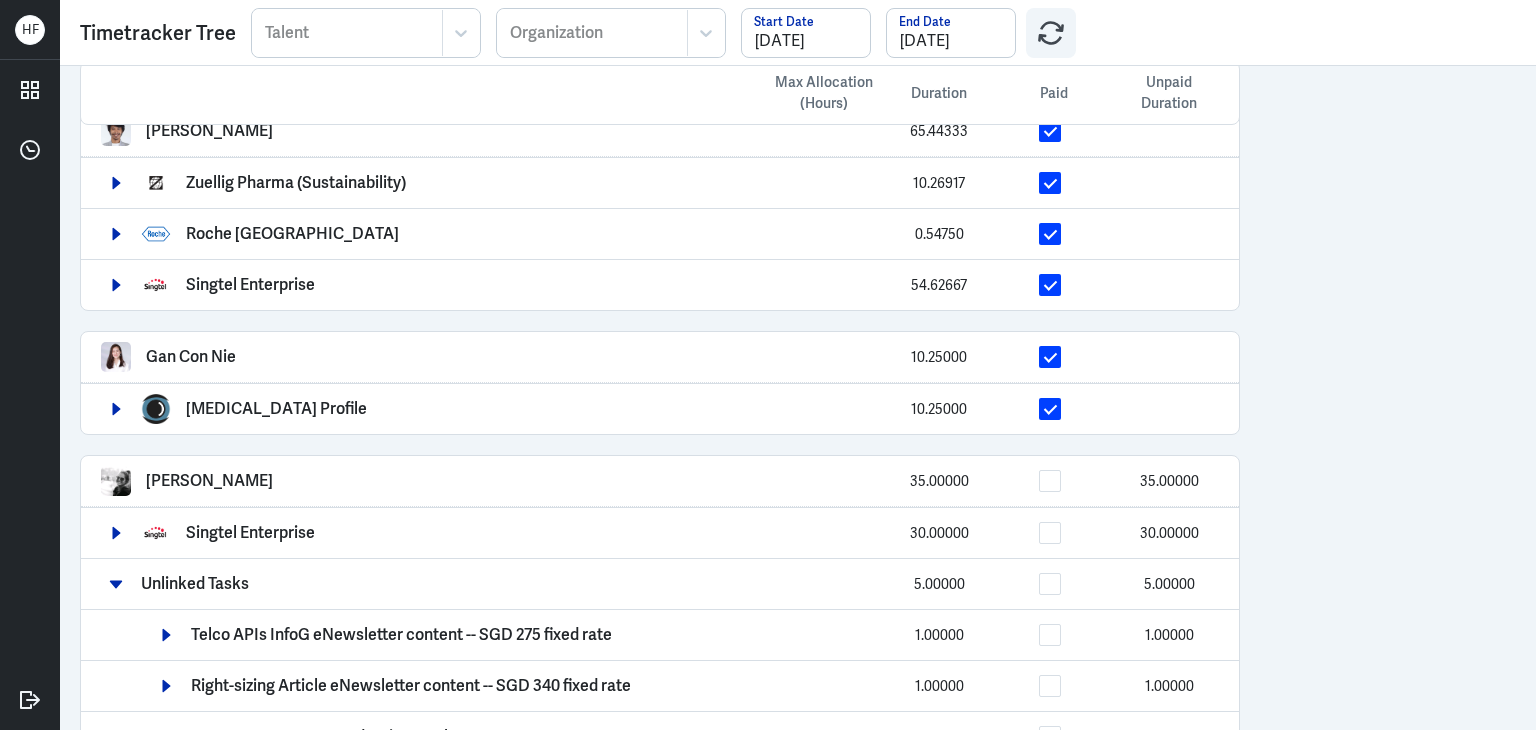 scroll, scrollTop: 100, scrollLeft: 0, axis: vertical 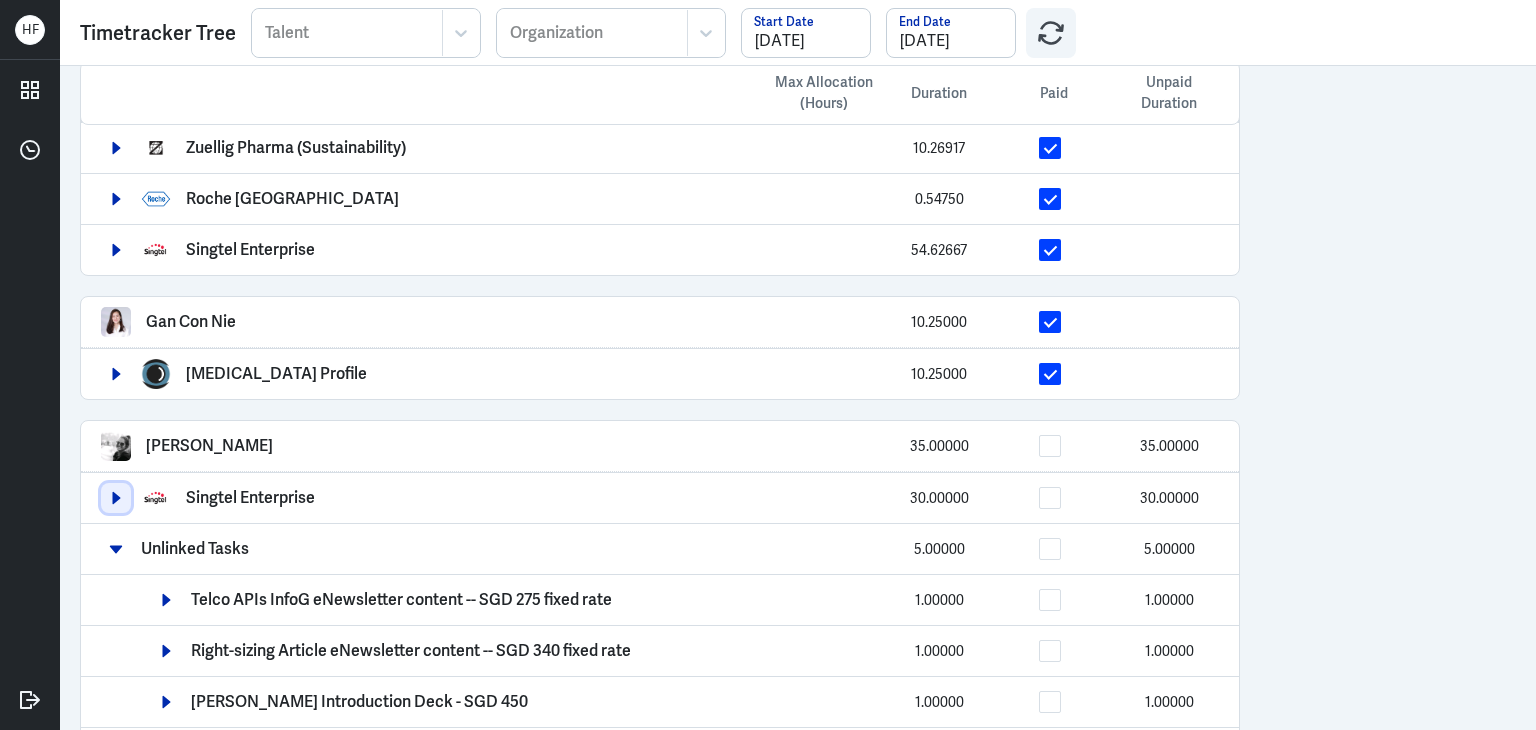 click 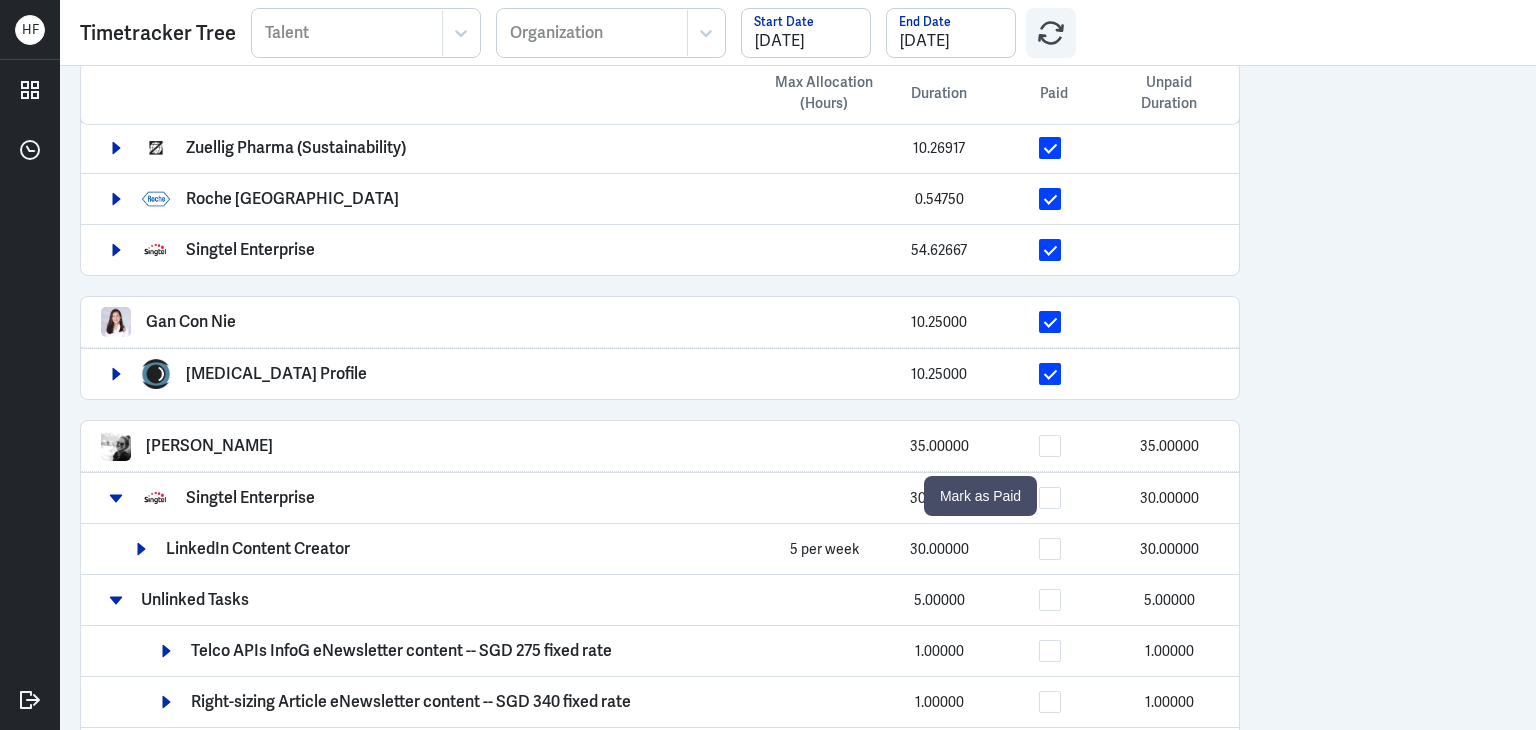 click at bounding box center (1050, 498) 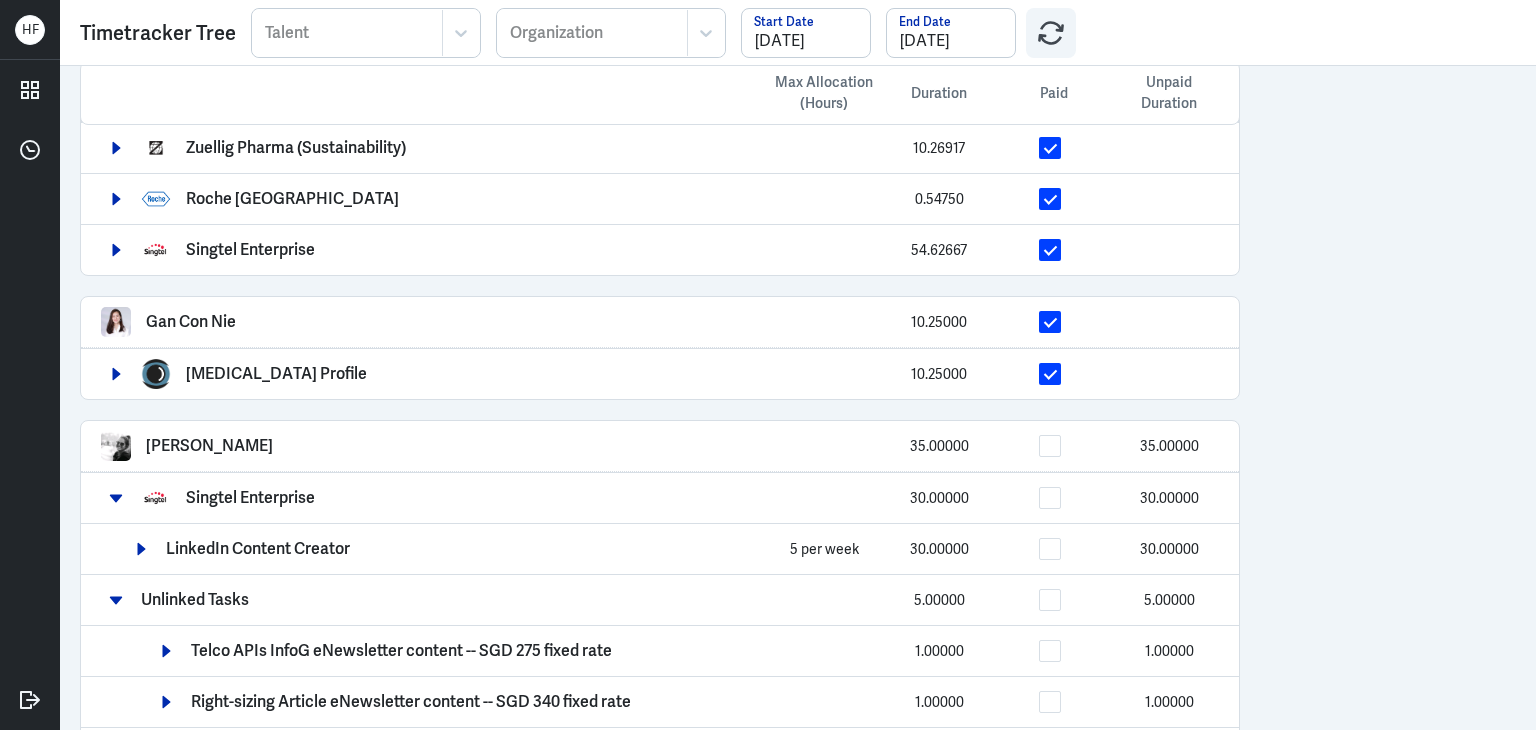 scroll, scrollTop: 278, scrollLeft: 0, axis: vertical 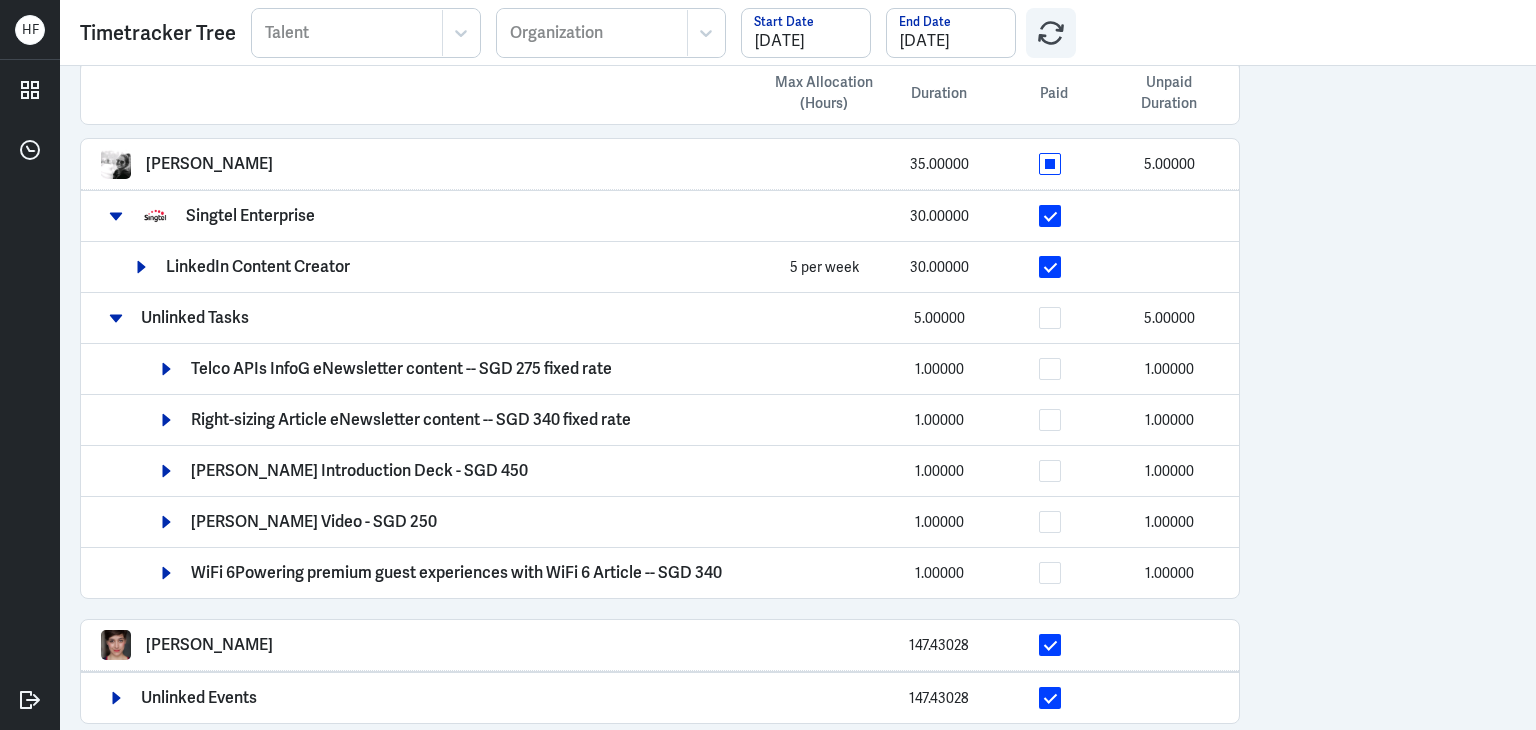 drag, startPoint x: 1432, startPoint y: 230, endPoint x: 1411, endPoint y: 173, distance: 60.74537 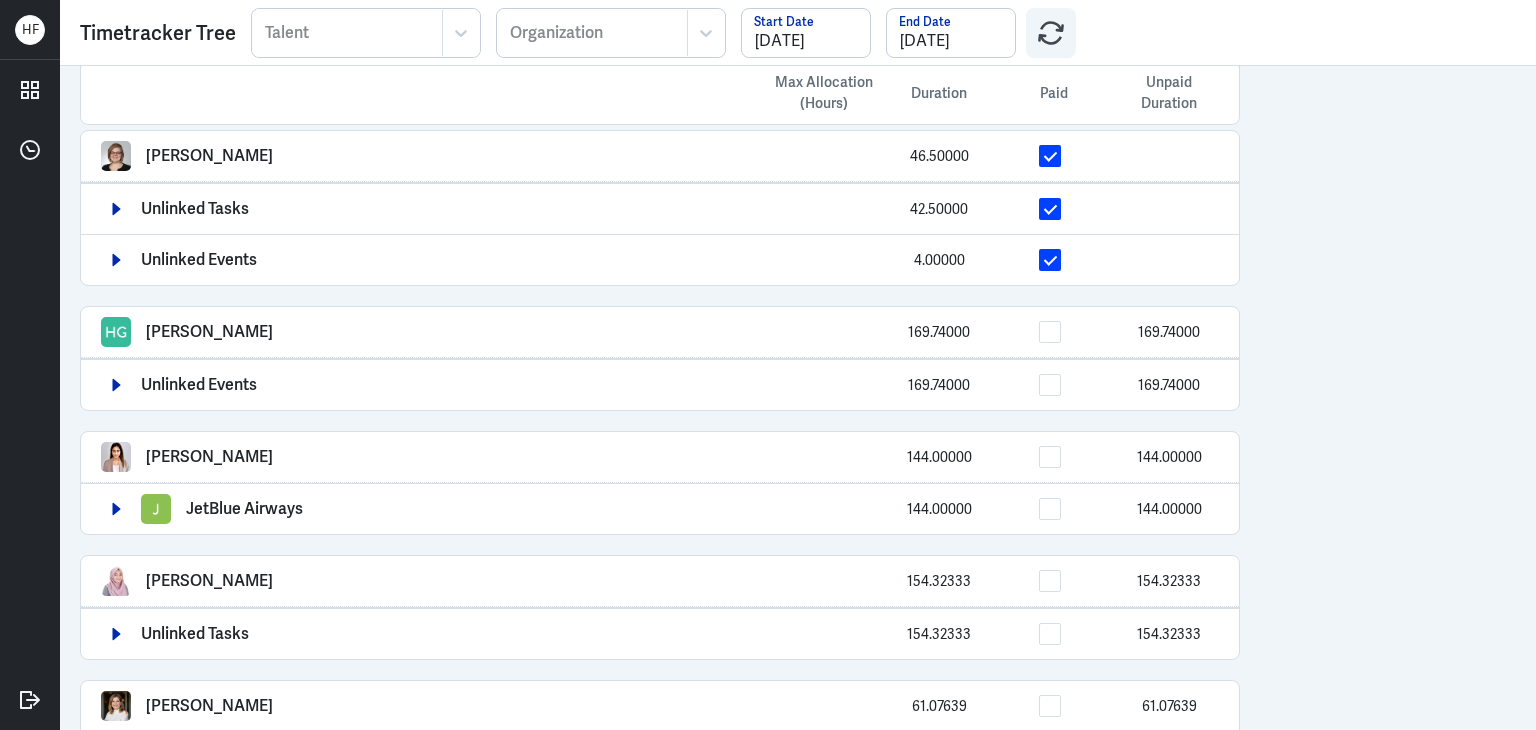 scroll, scrollTop: 2348, scrollLeft: 0, axis: vertical 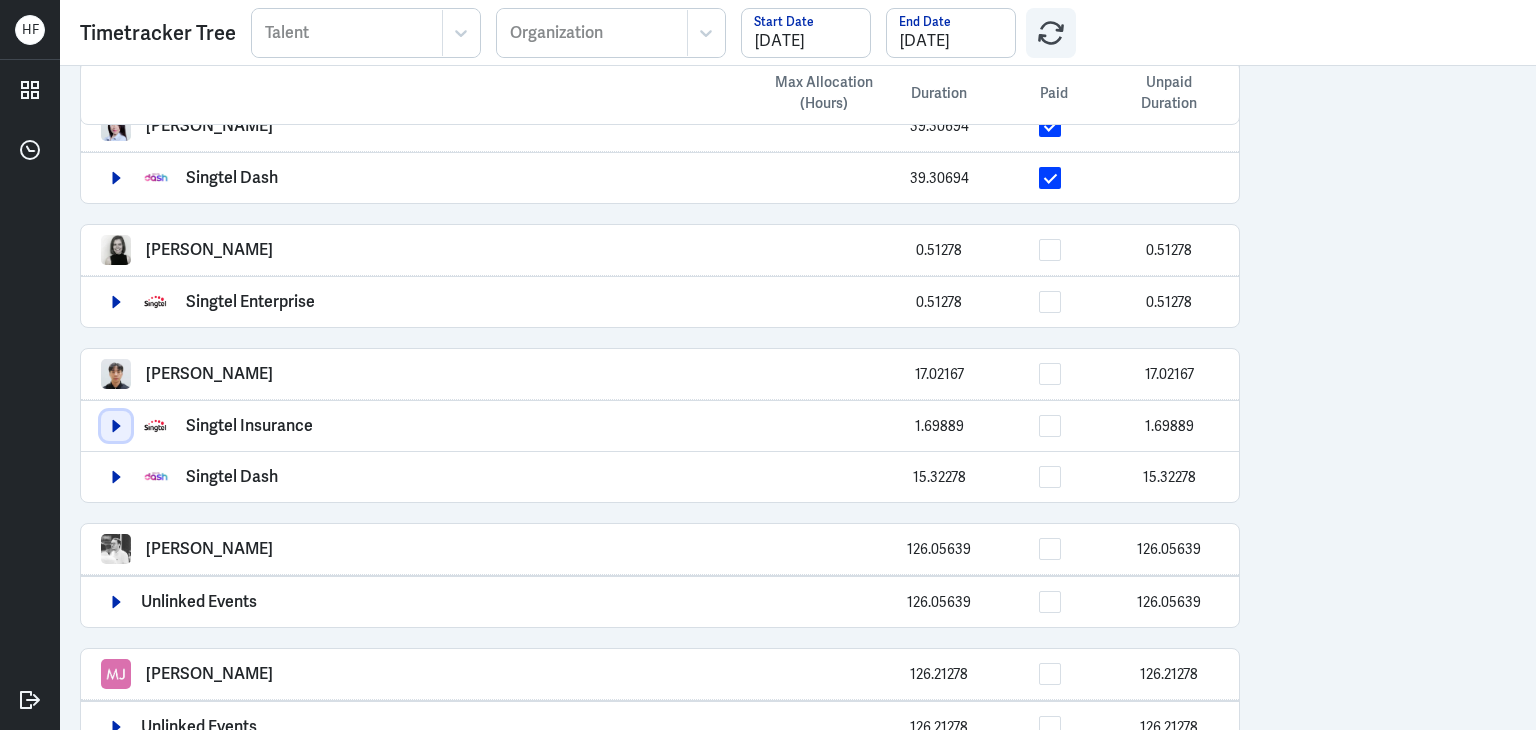 click at bounding box center [116, 426] 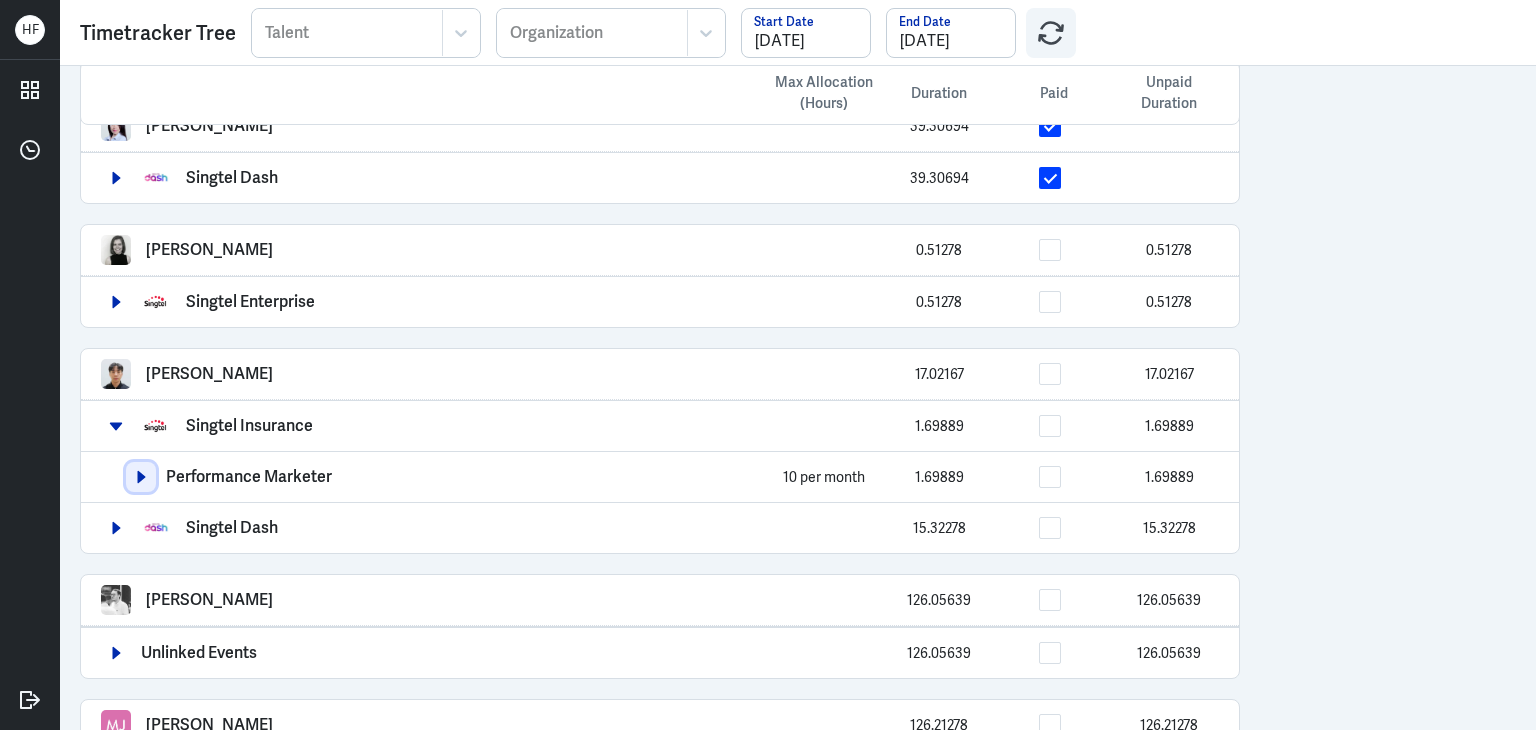 click at bounding box center [141, 477] 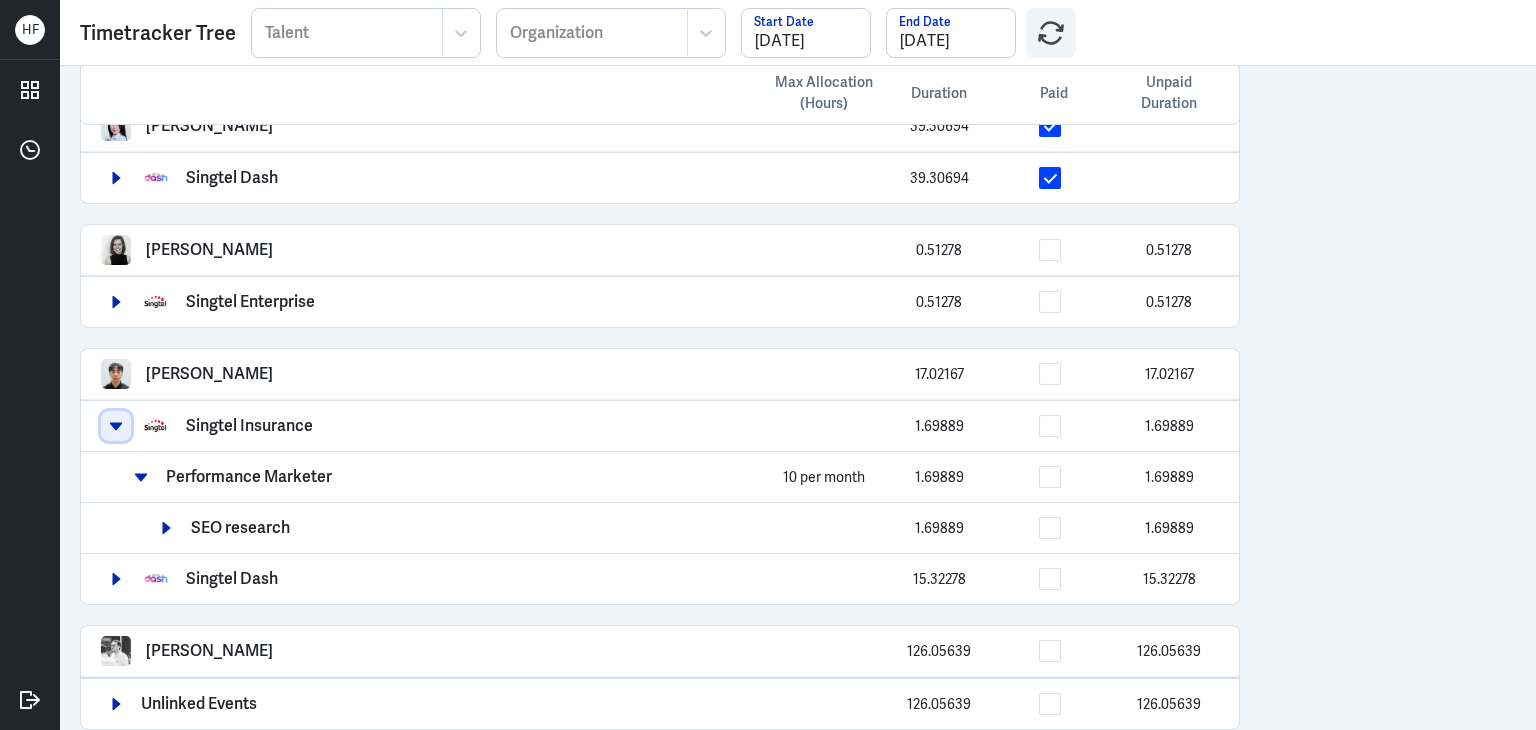 click 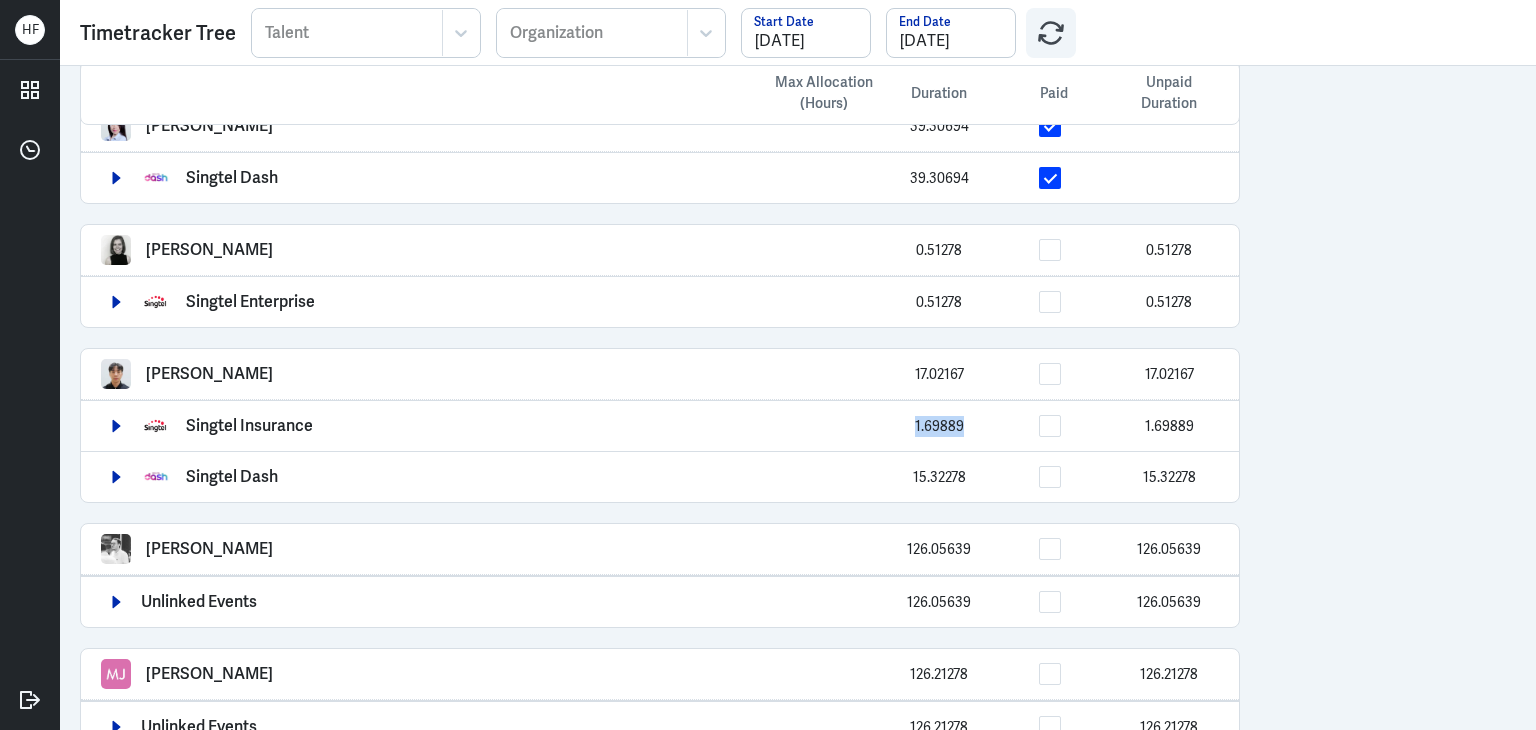 drag, startPoint x: 912, startPoint y: 413, endPoint x: 997, endPoint y: 430, distance: 86.683334 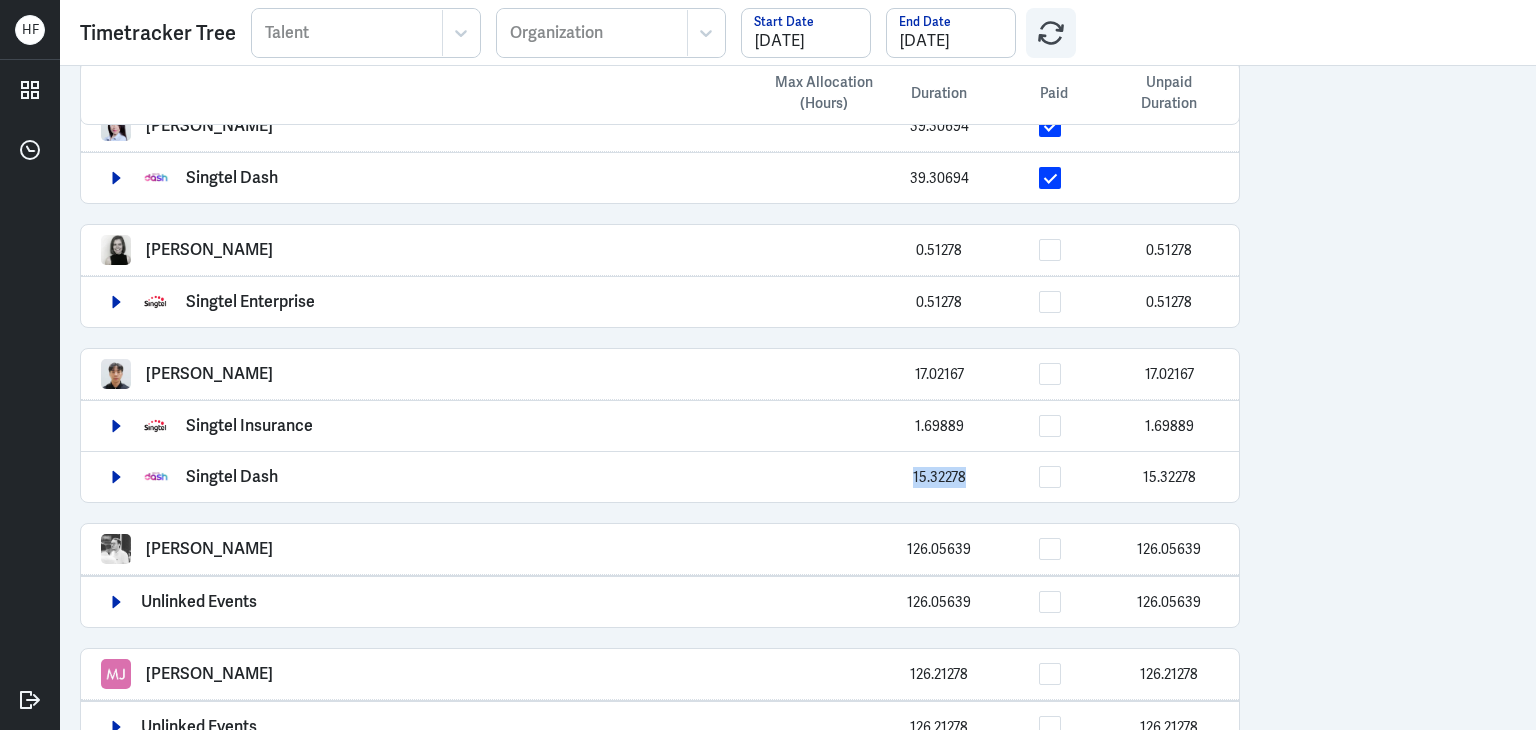drag, startPoint x: 904, startPoint y: 481, endPoint x: 989, endPoint y: 477, distance: 85.09406 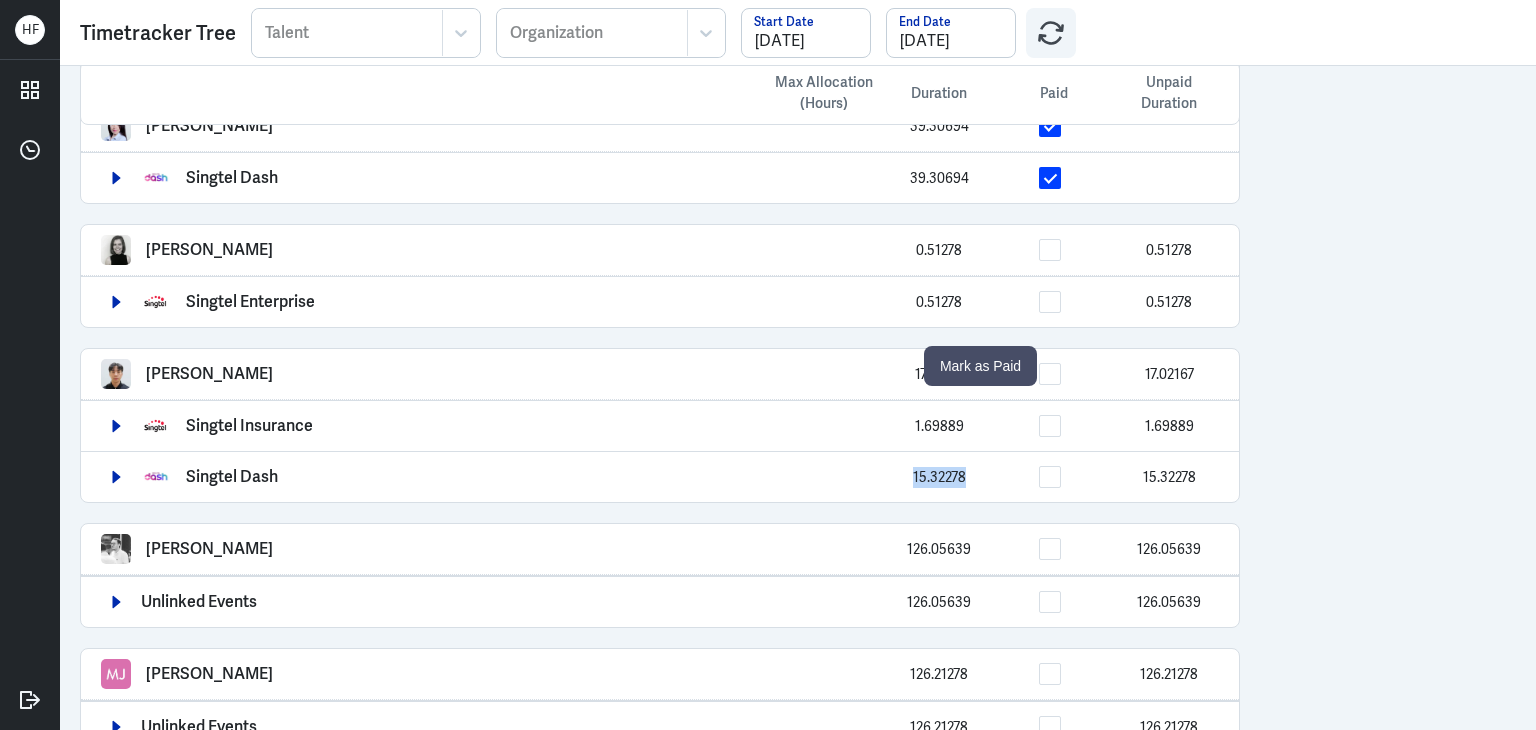 click at bounding box center [1050, 374] 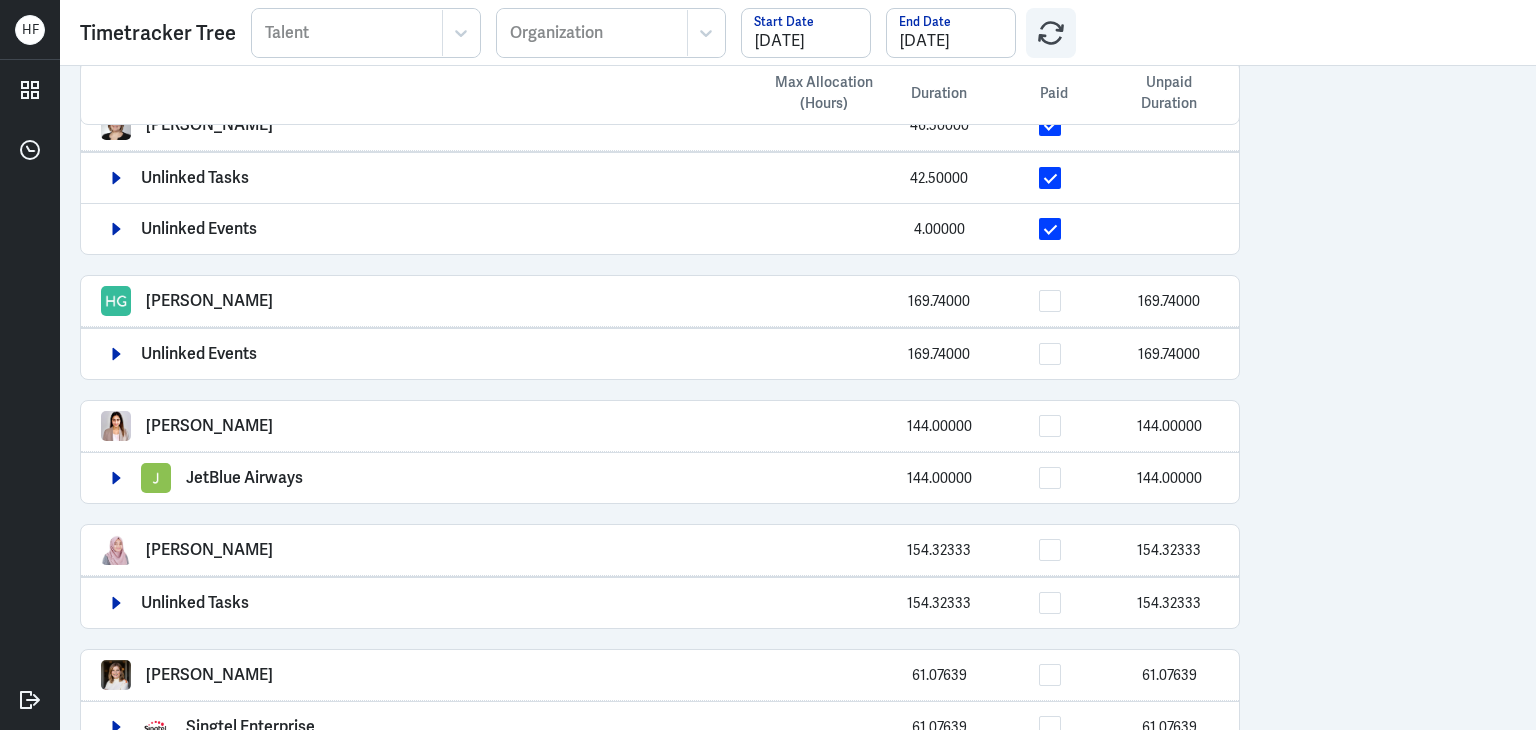 scroll, scrollTop: 2348, scrollLeft: 0, axis: vertical 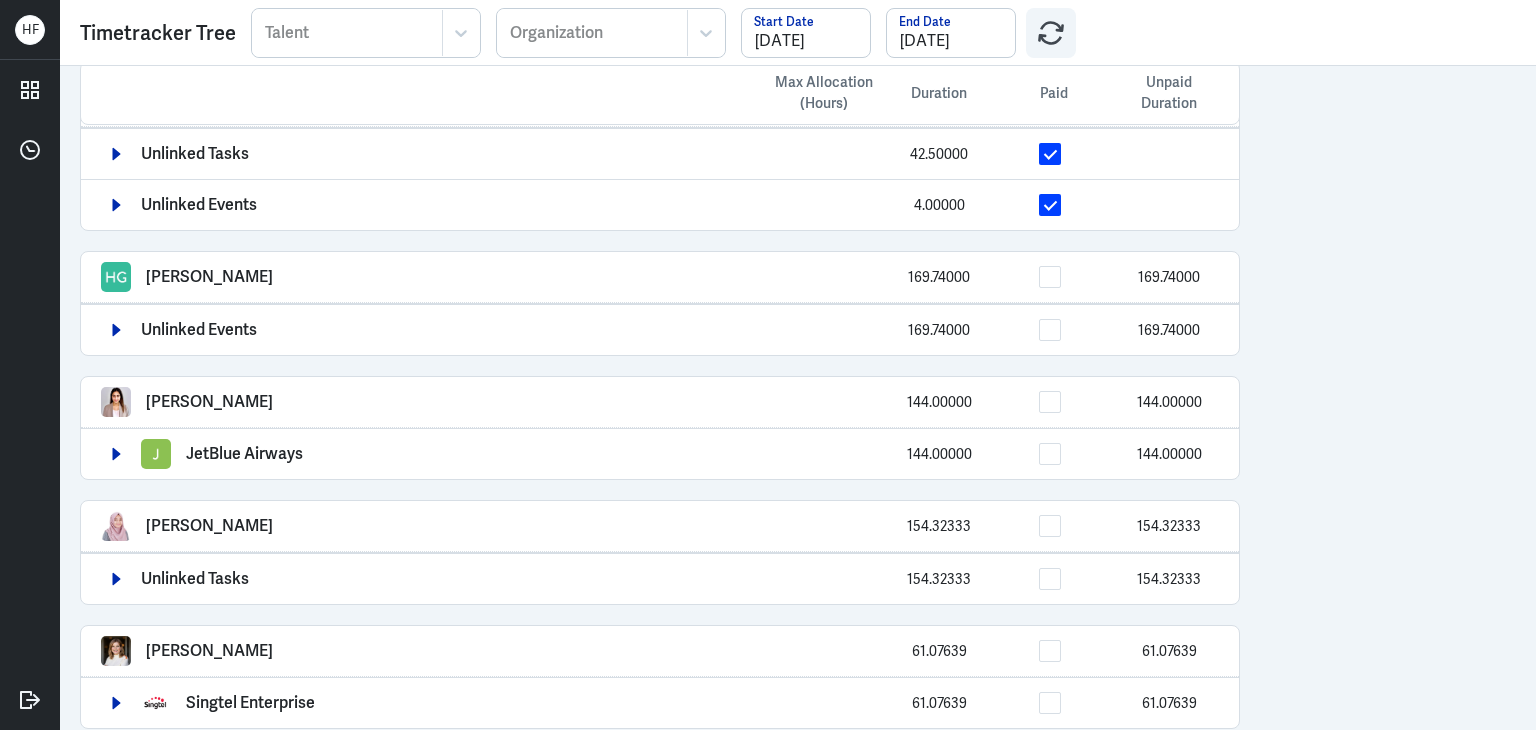 drag, startPoint x: 149, startPoint y: 630, endPoint x: 253, endPoint y: 630, distance: 104 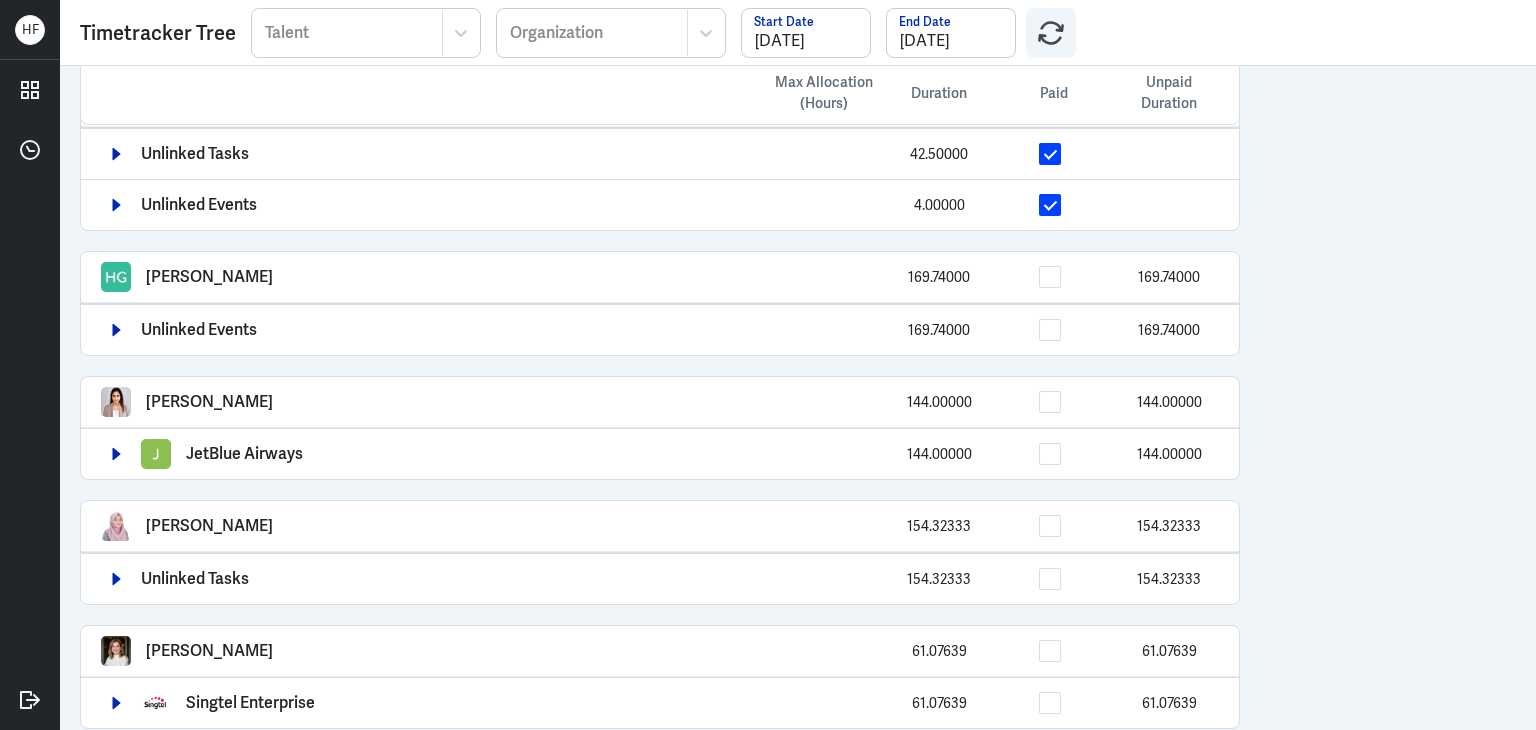click on "Ashleigh Adair 61.07639 61.07639" at bounding box center [660, 651] 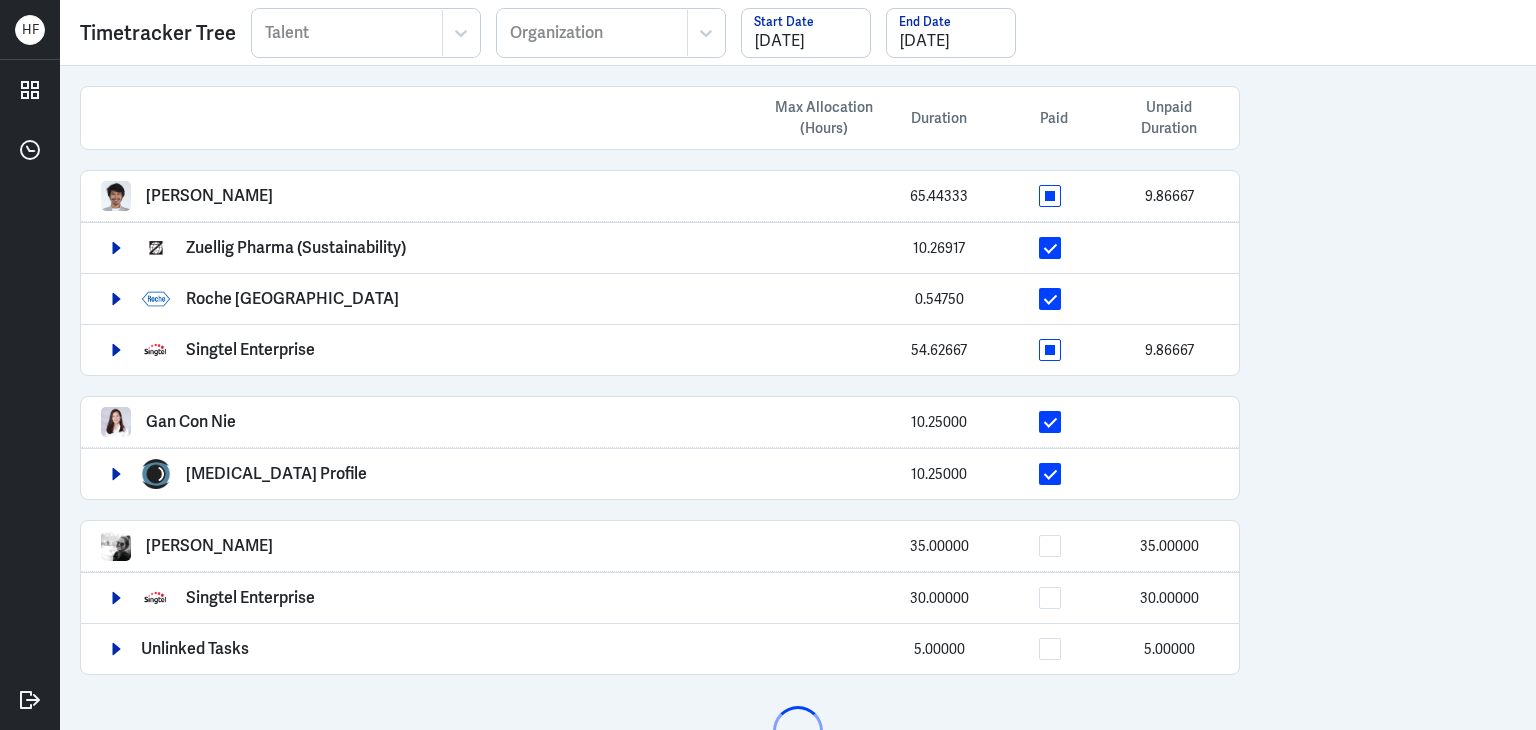 scroll, scrollTop: 0, scrollLeft: 0, axis: both 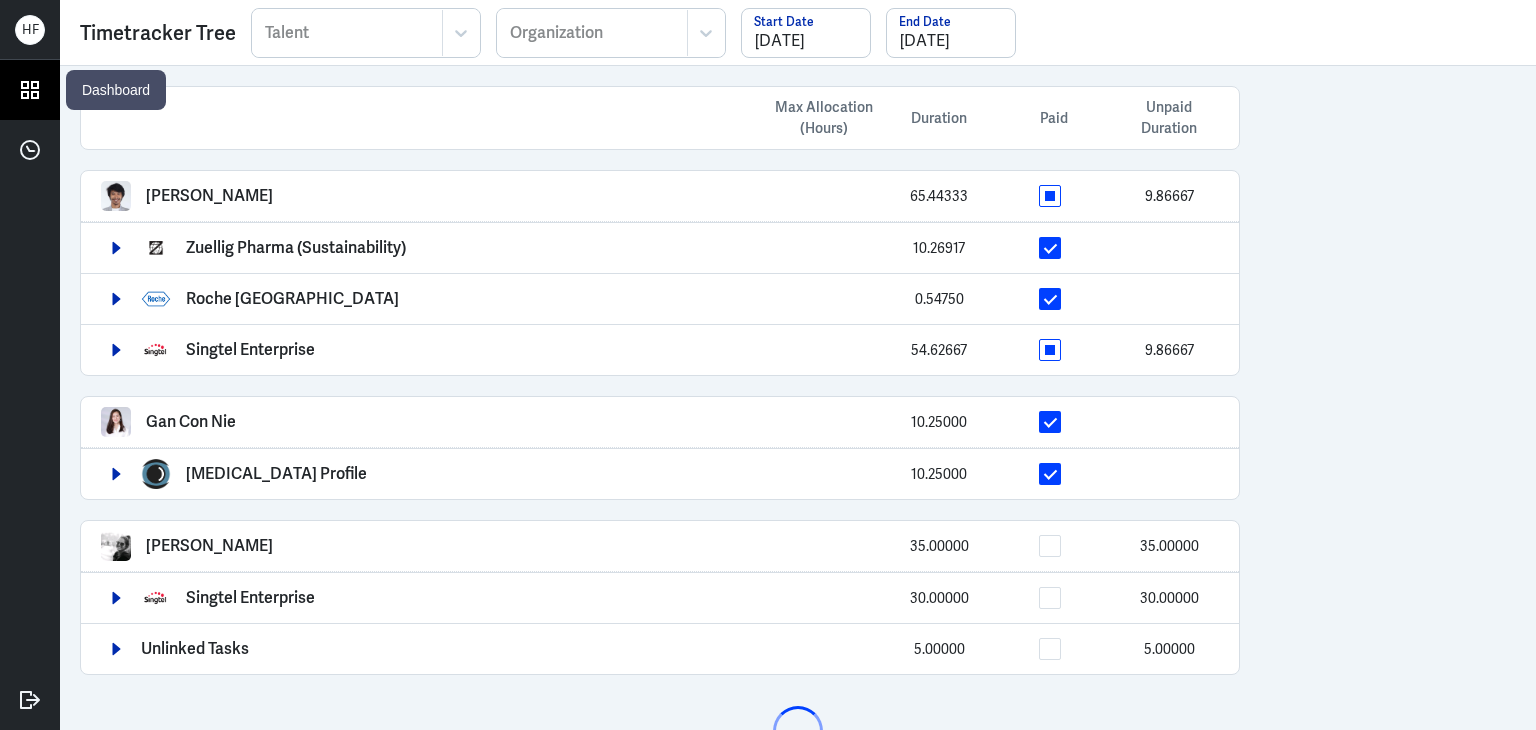 click 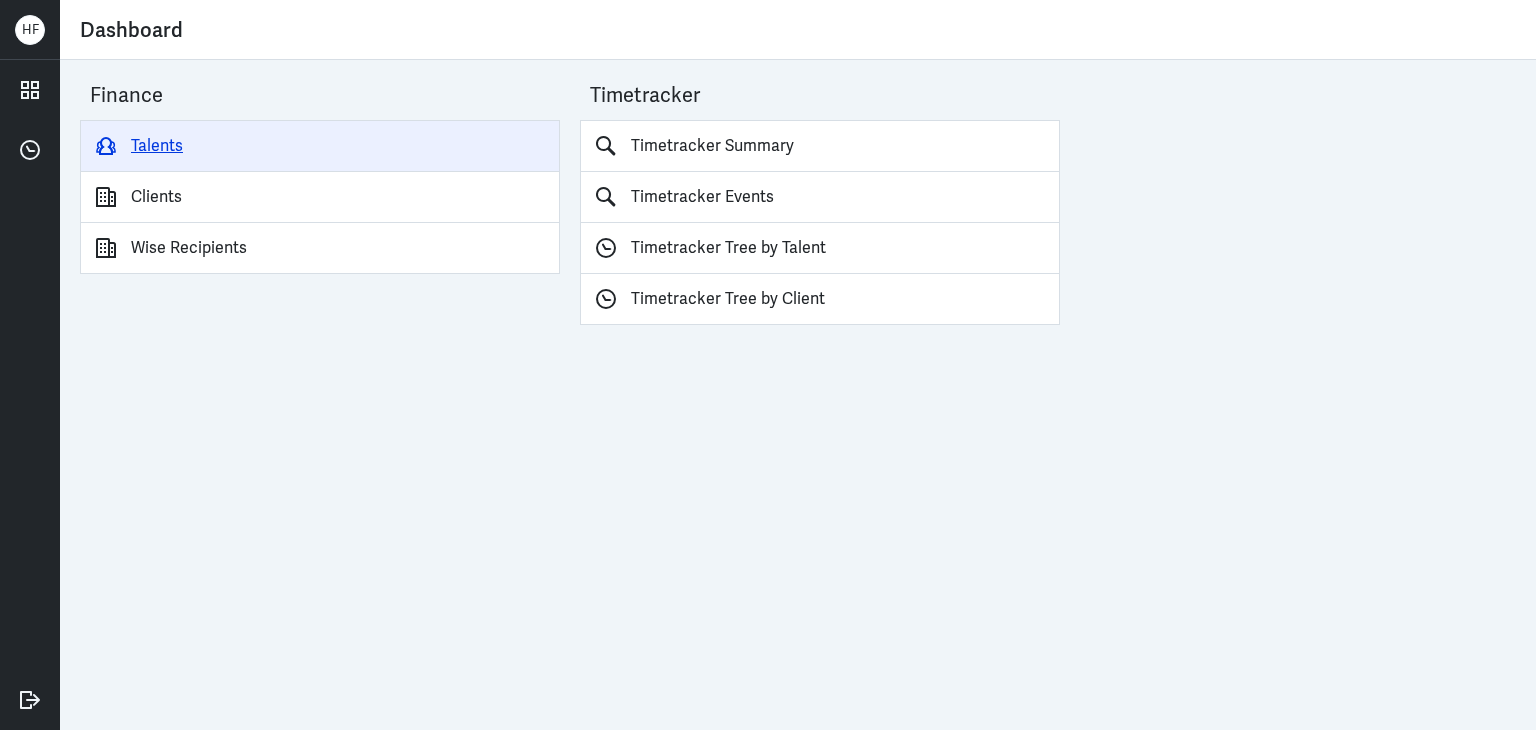 click on "Talents" at bounding box center [320, 146] 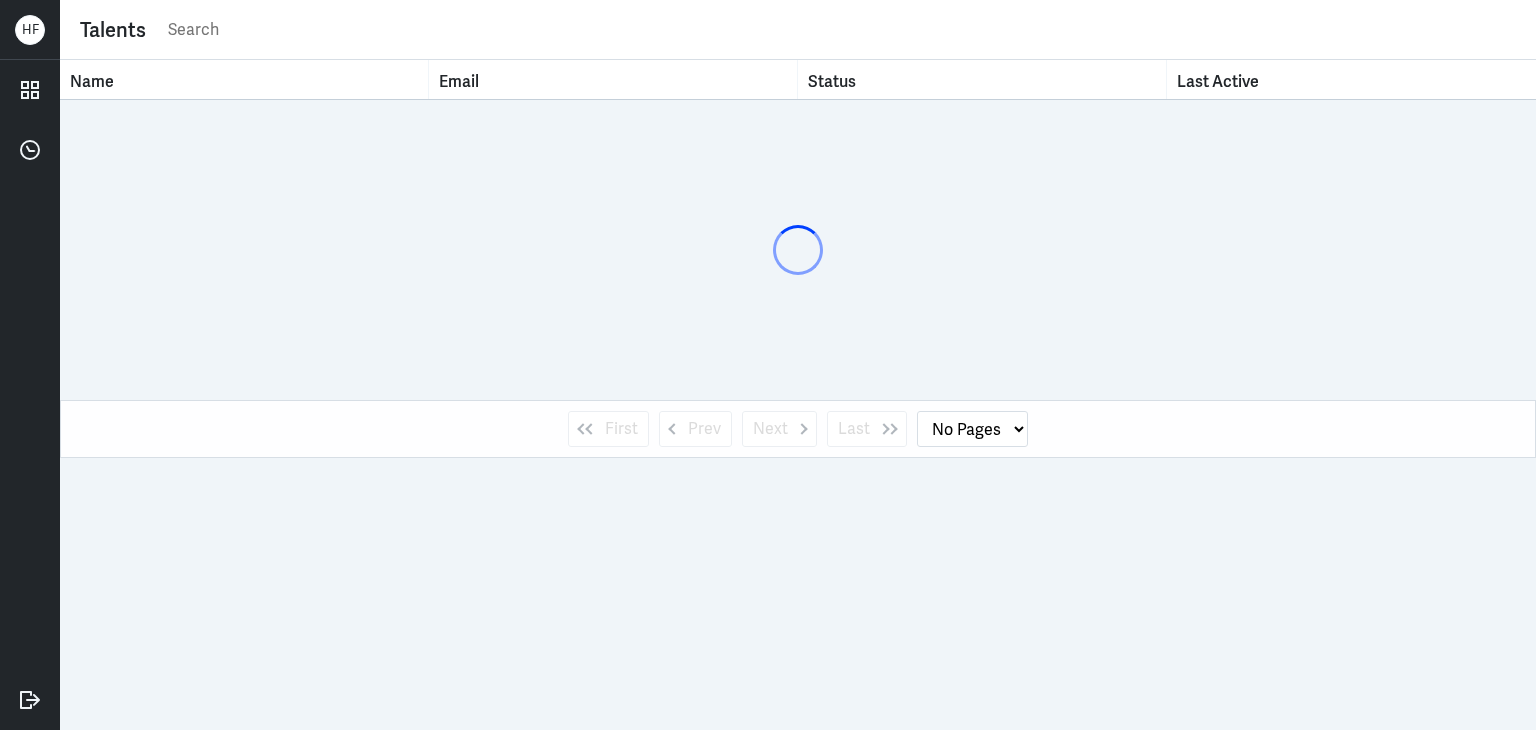 select on "1" 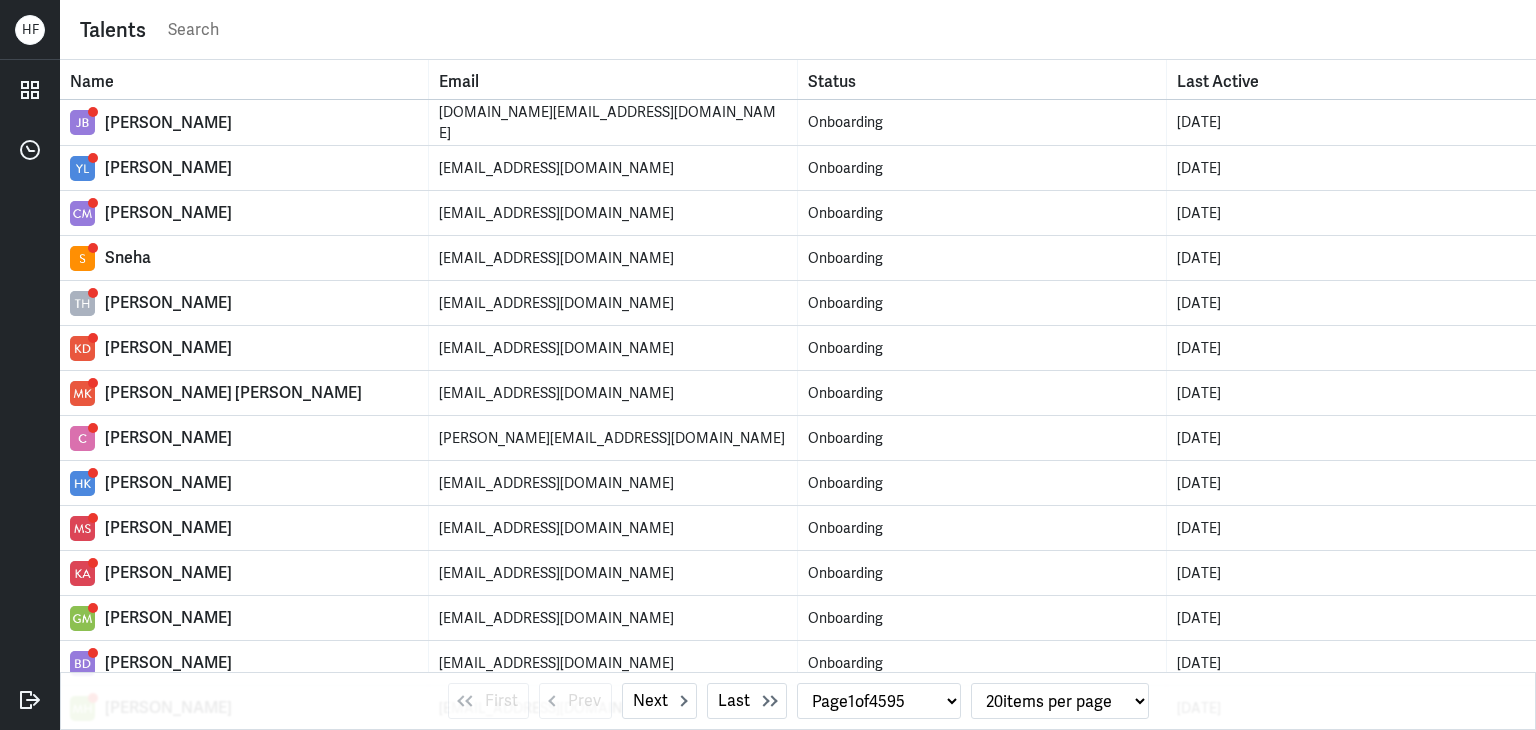 click on "Talents" at bounding box center [798, 30] 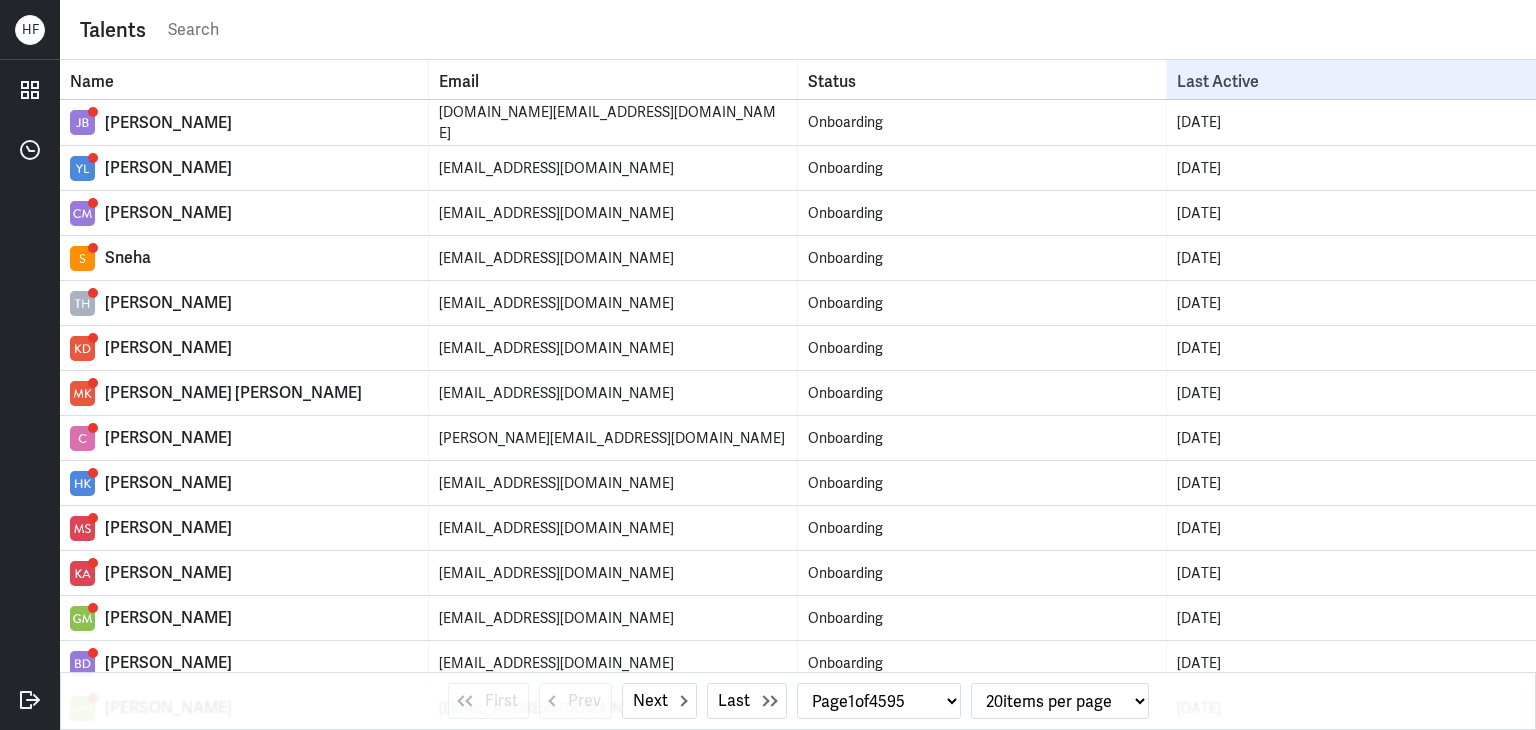 paste on "[PERSON_NAME]" 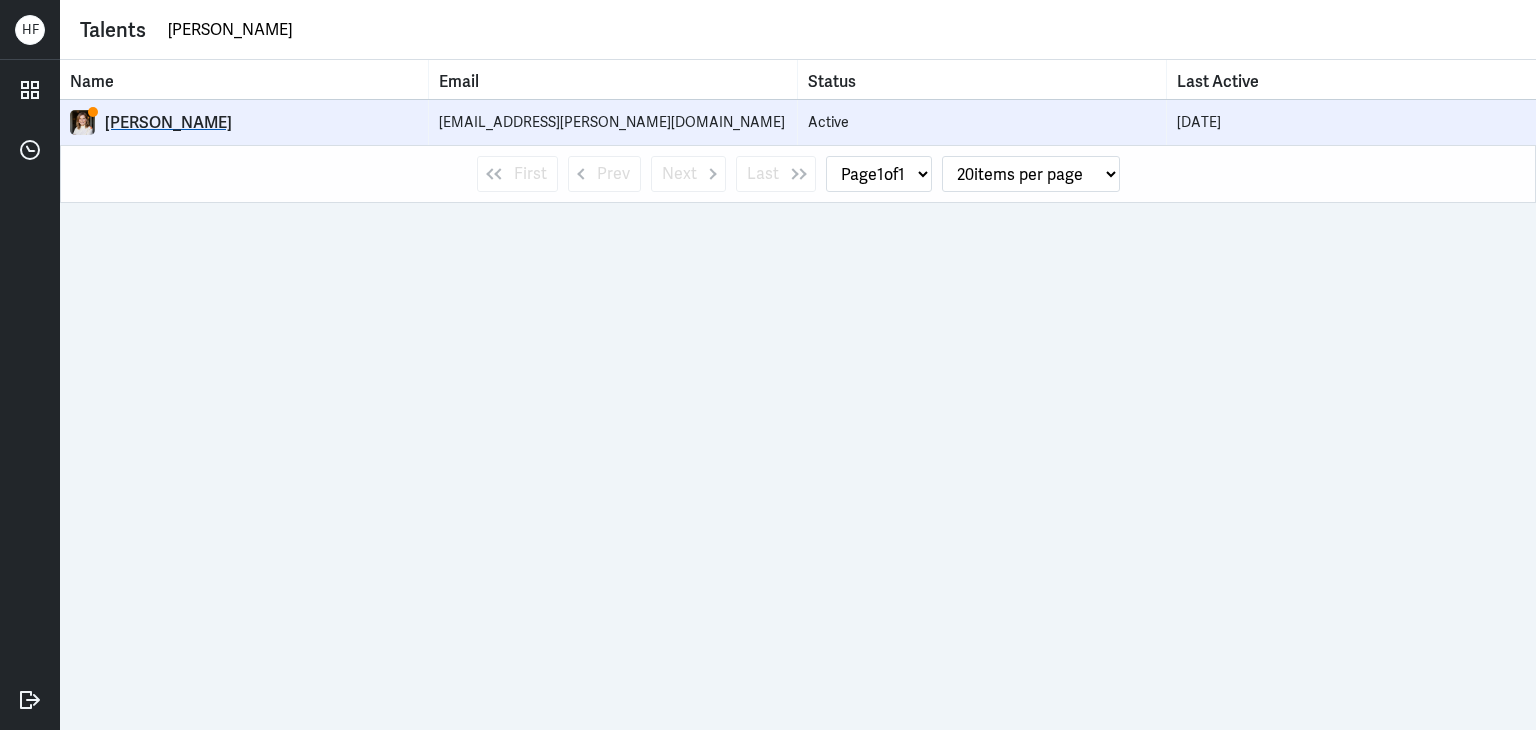 type on "[PERSON_NAME]" 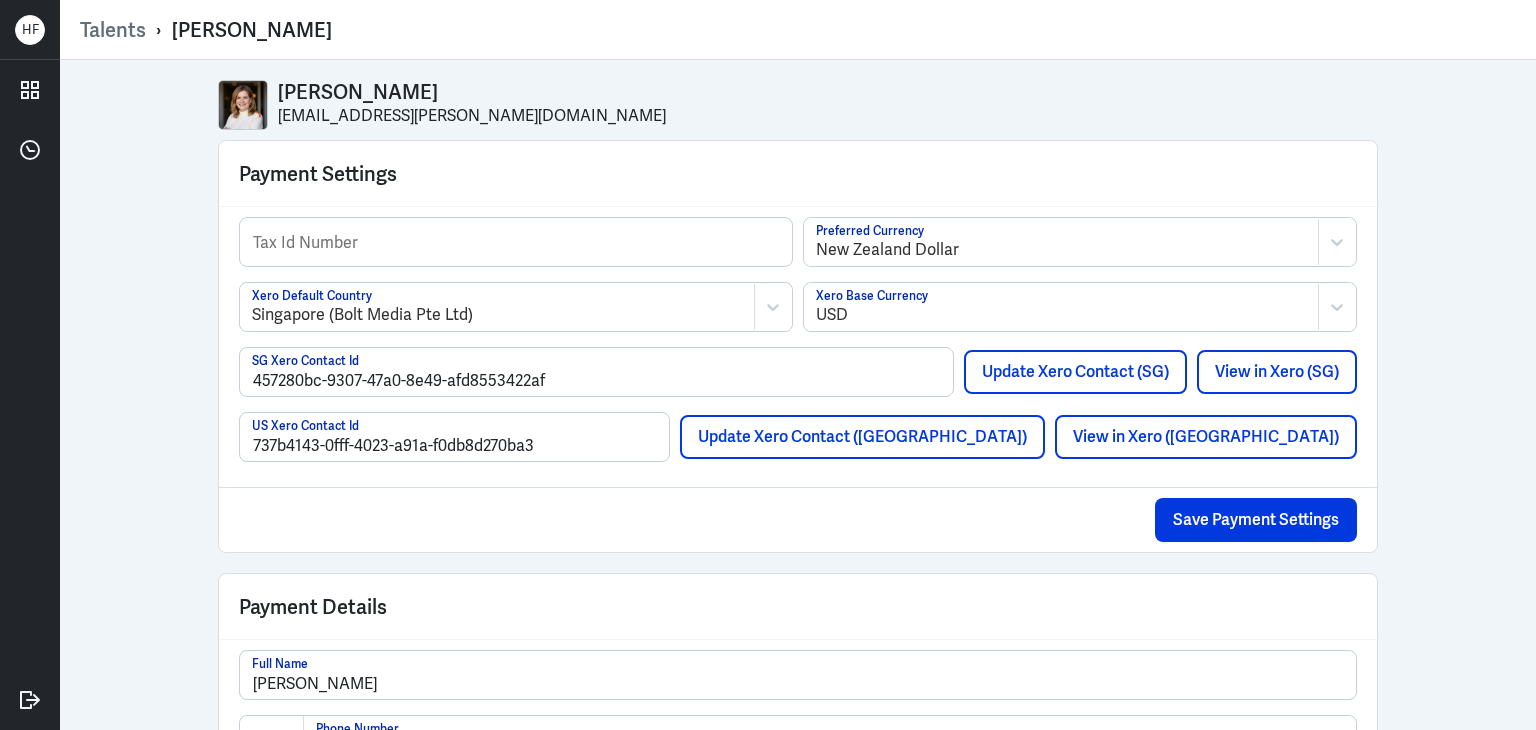 select on "1" 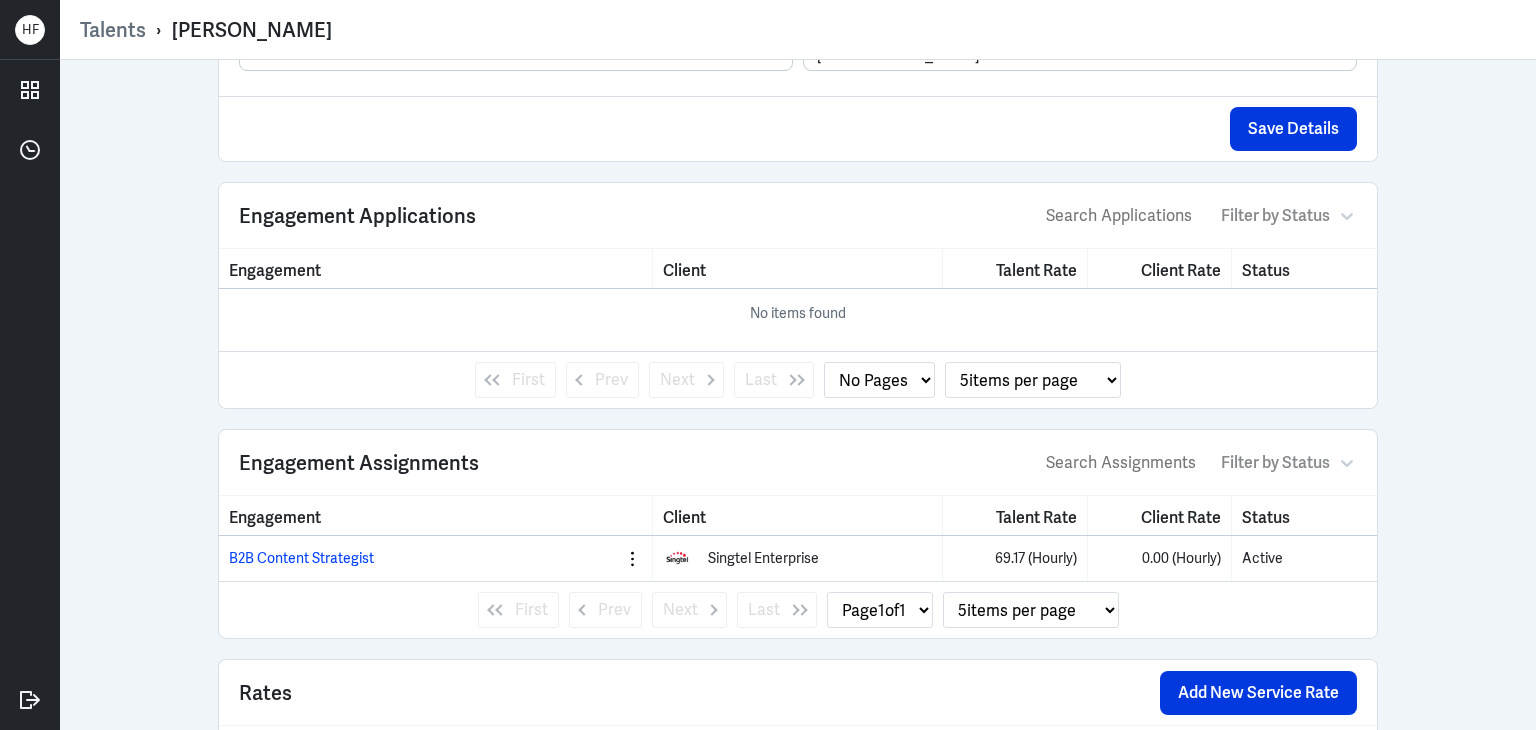 scroll, scrollTop: 0, scrollLeft: 0, axis: both 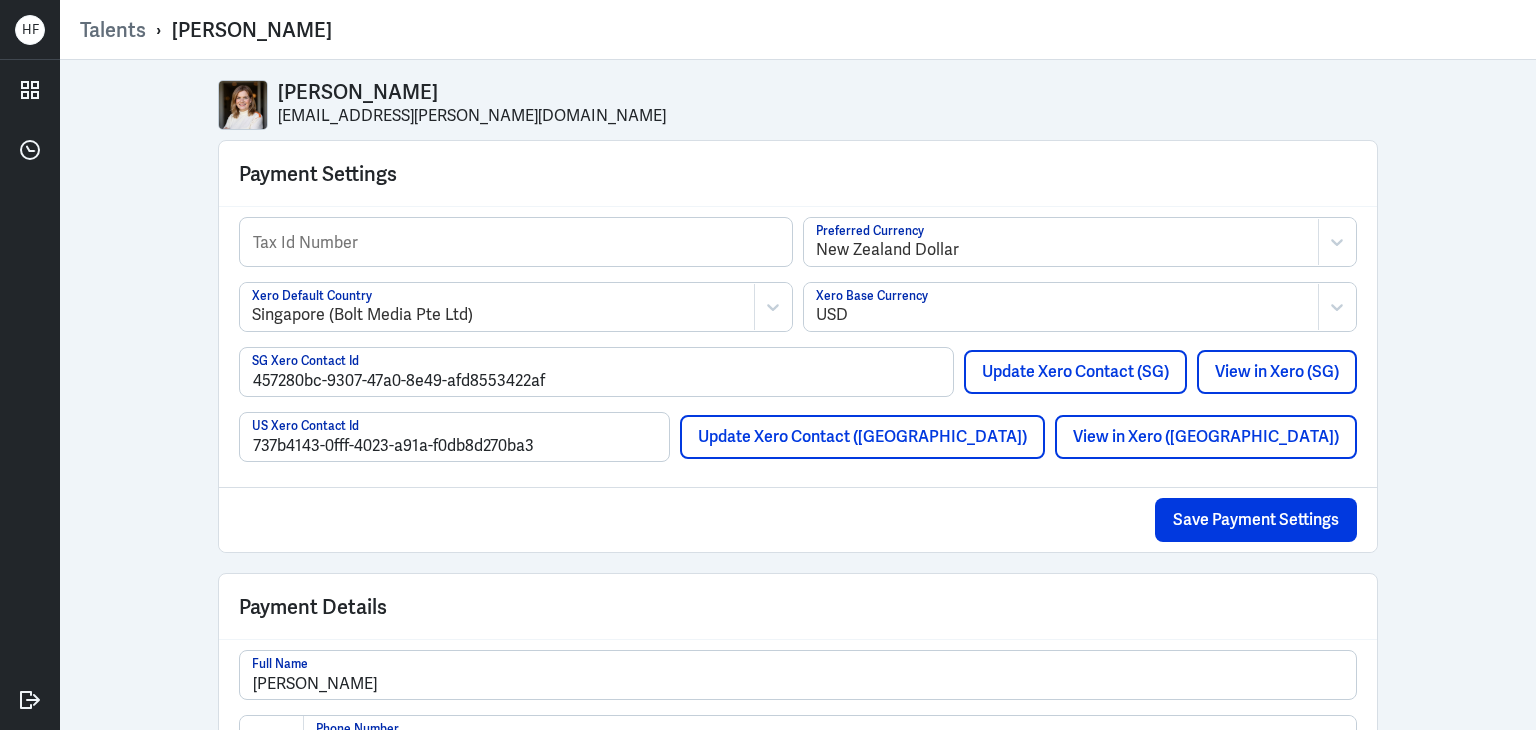 drag, startPoint x: 173, startPoint y: 29, endPoint x: 307, endPoint y: 29, distance: 134 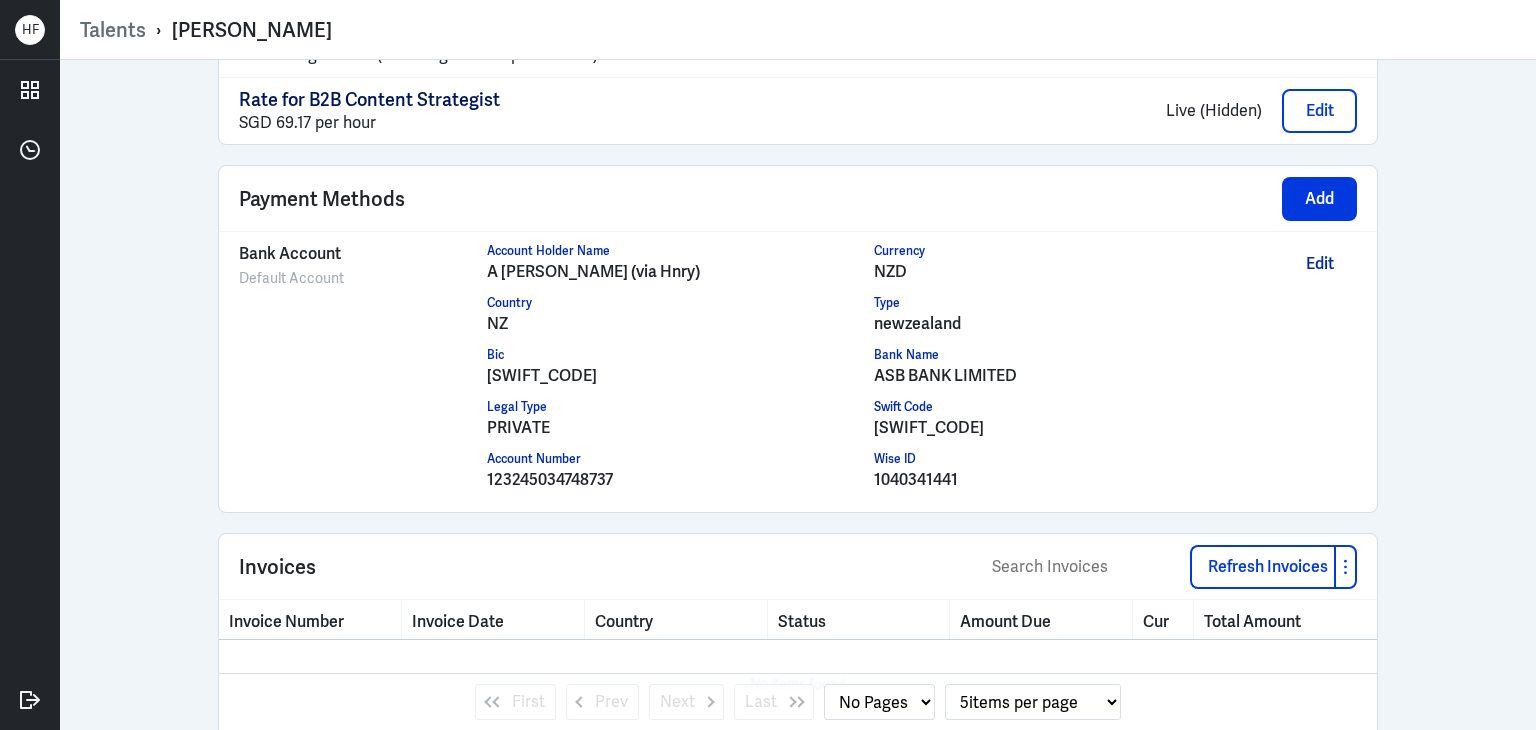 scroll, scrollTop: 1834, scrollLeft: 0, axis: vertical 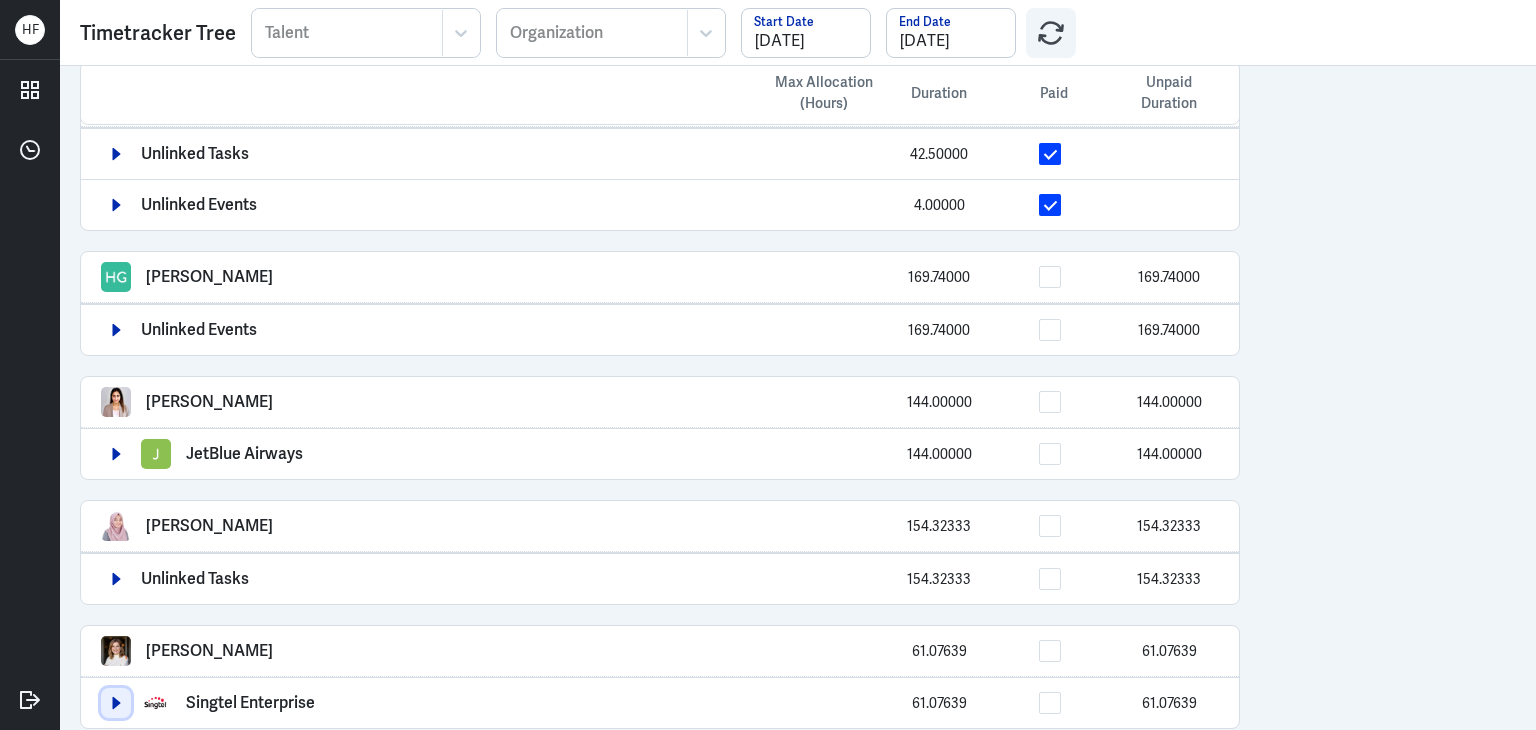 click 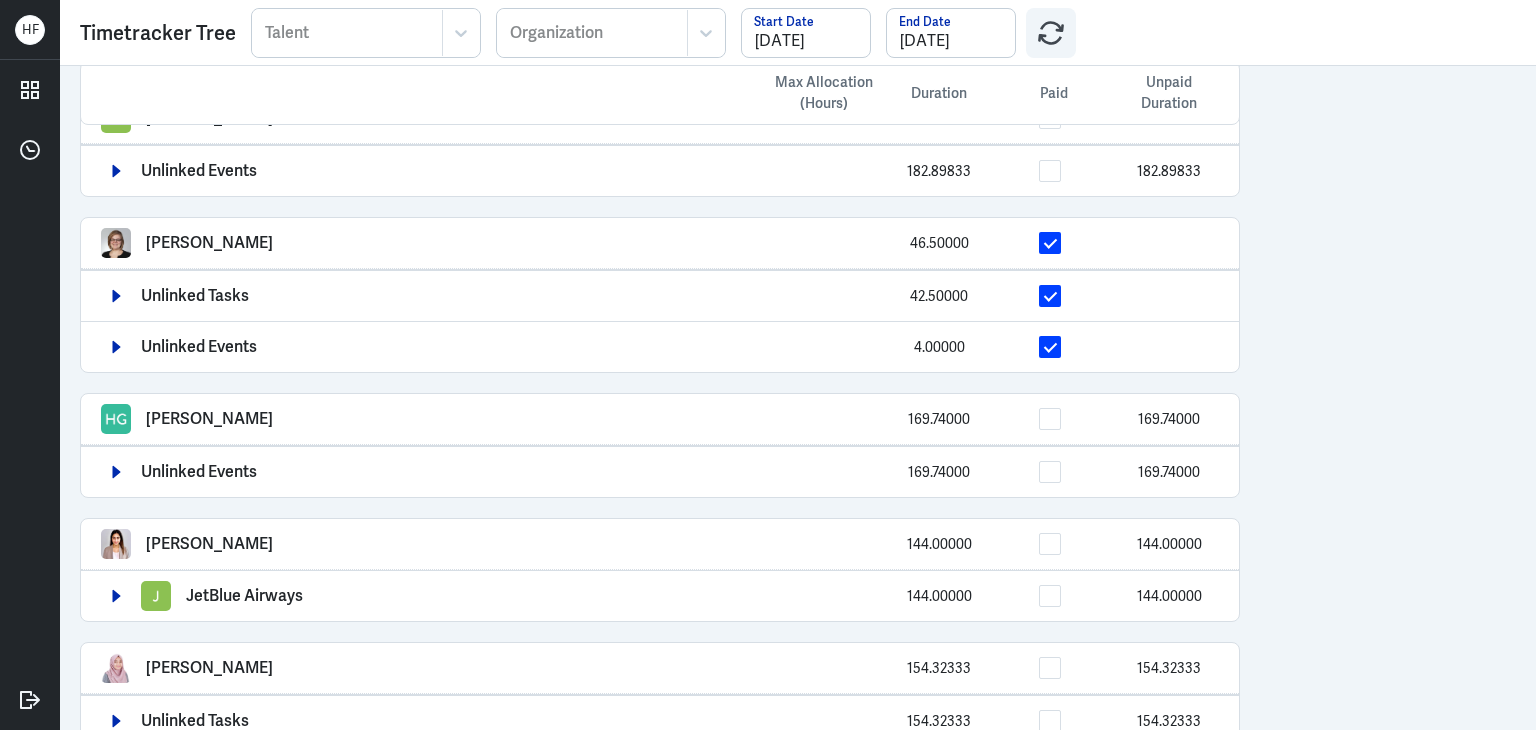 scroll, scrollTop: 2198, scrollLeft: 0, axis: vertical 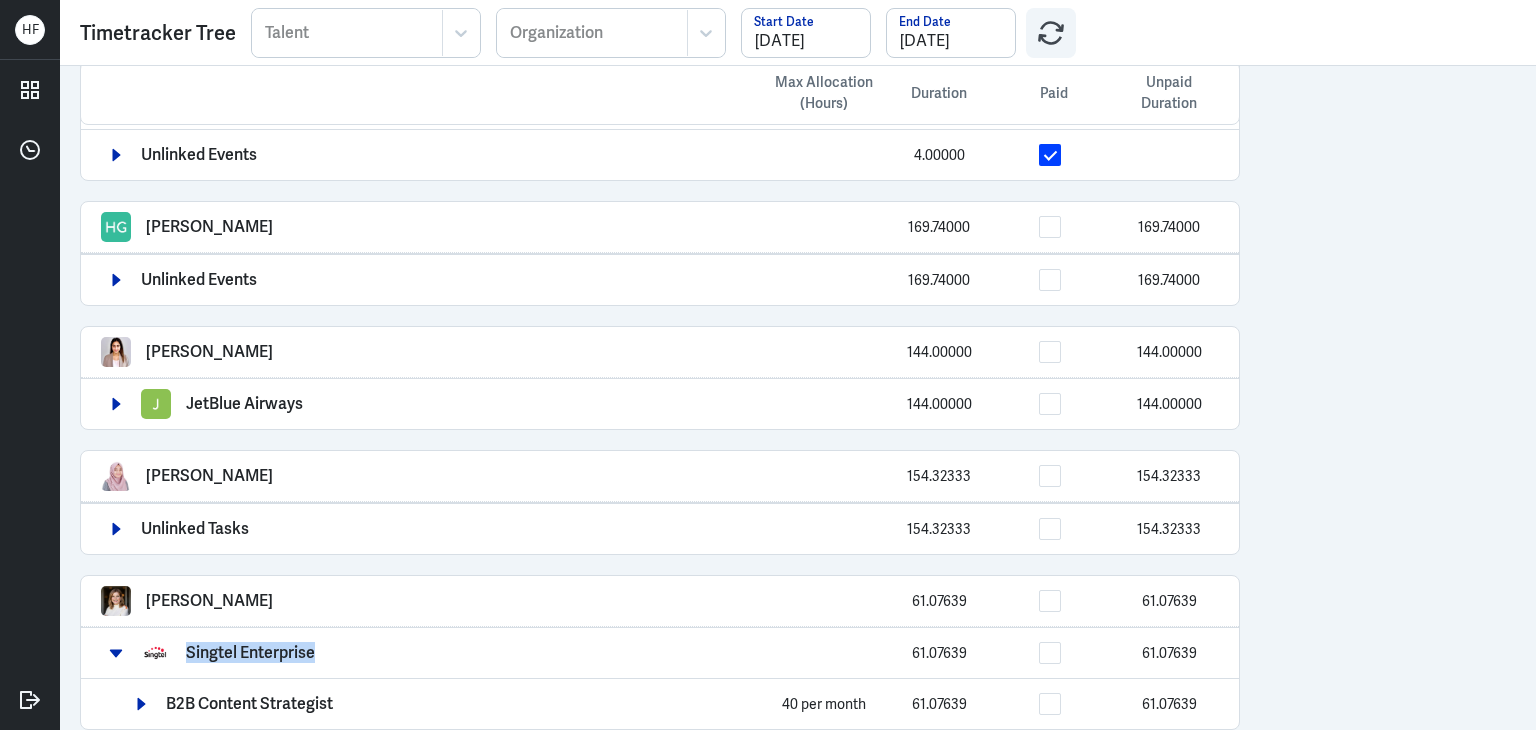 drag, startPoint x: 185, startPoint y: 638, endPoint x: 322, endPoint y: 652, distance: 137.71347 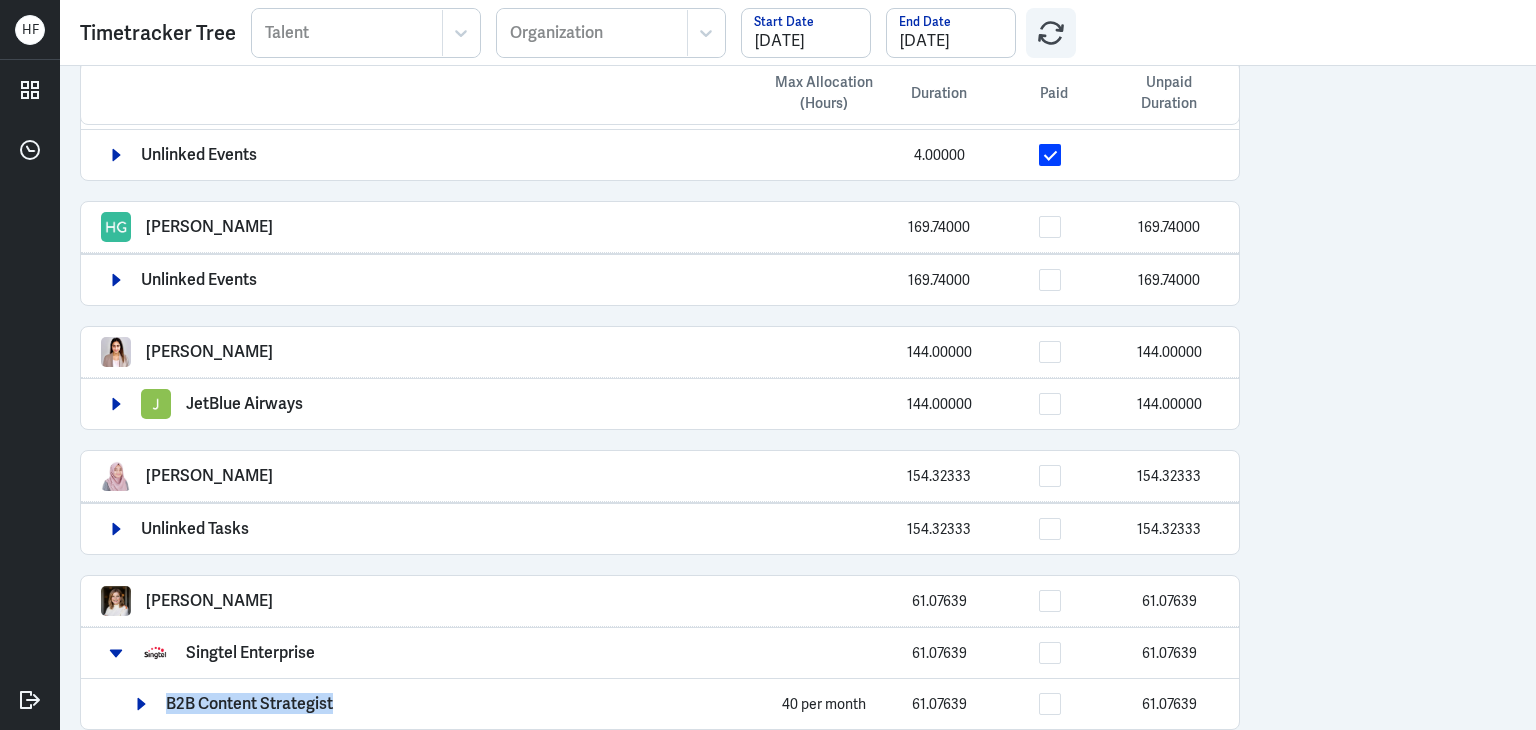 drag, startPoint x: 166, startPoint y: 685, endPoint x: 339, endPoint y: 701, distance: 173.73831 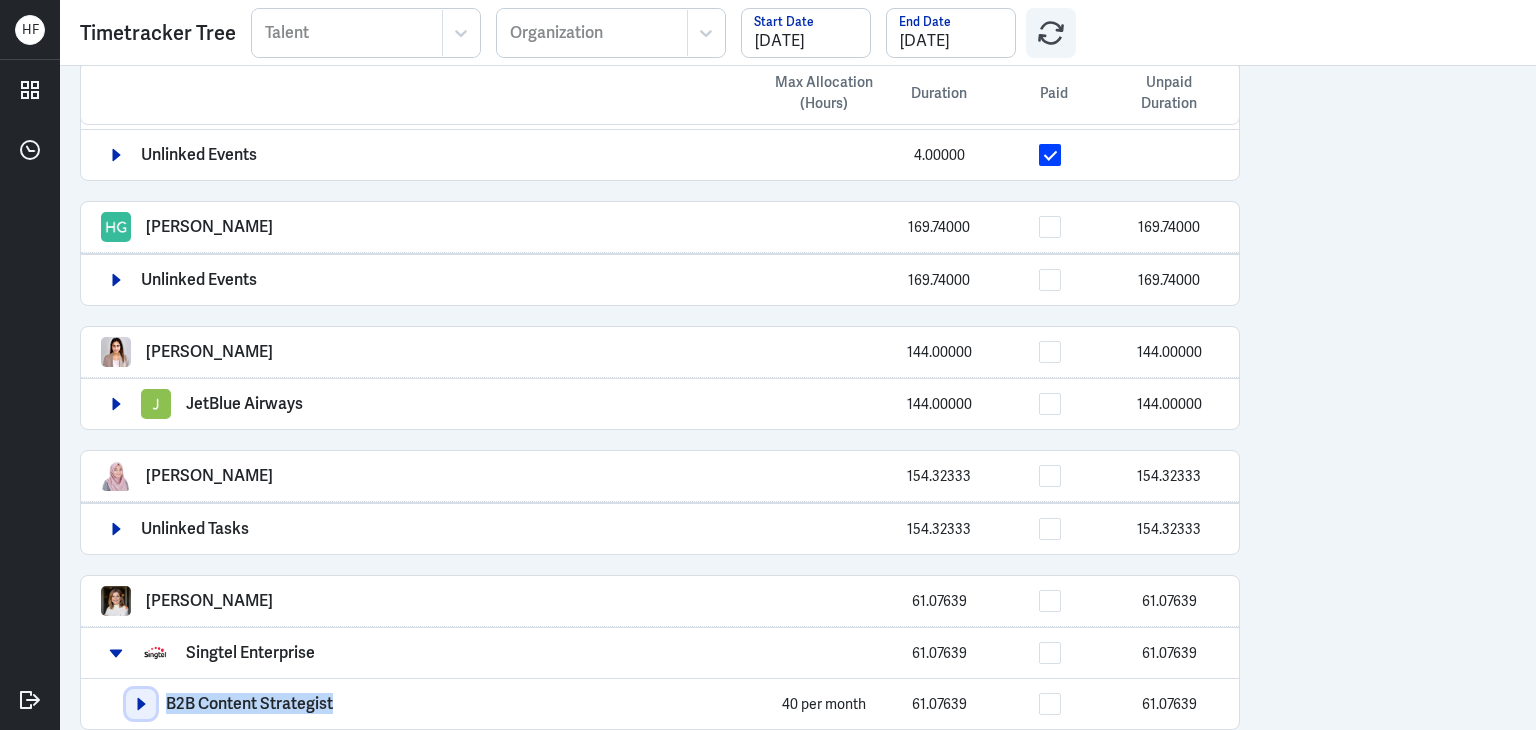 click 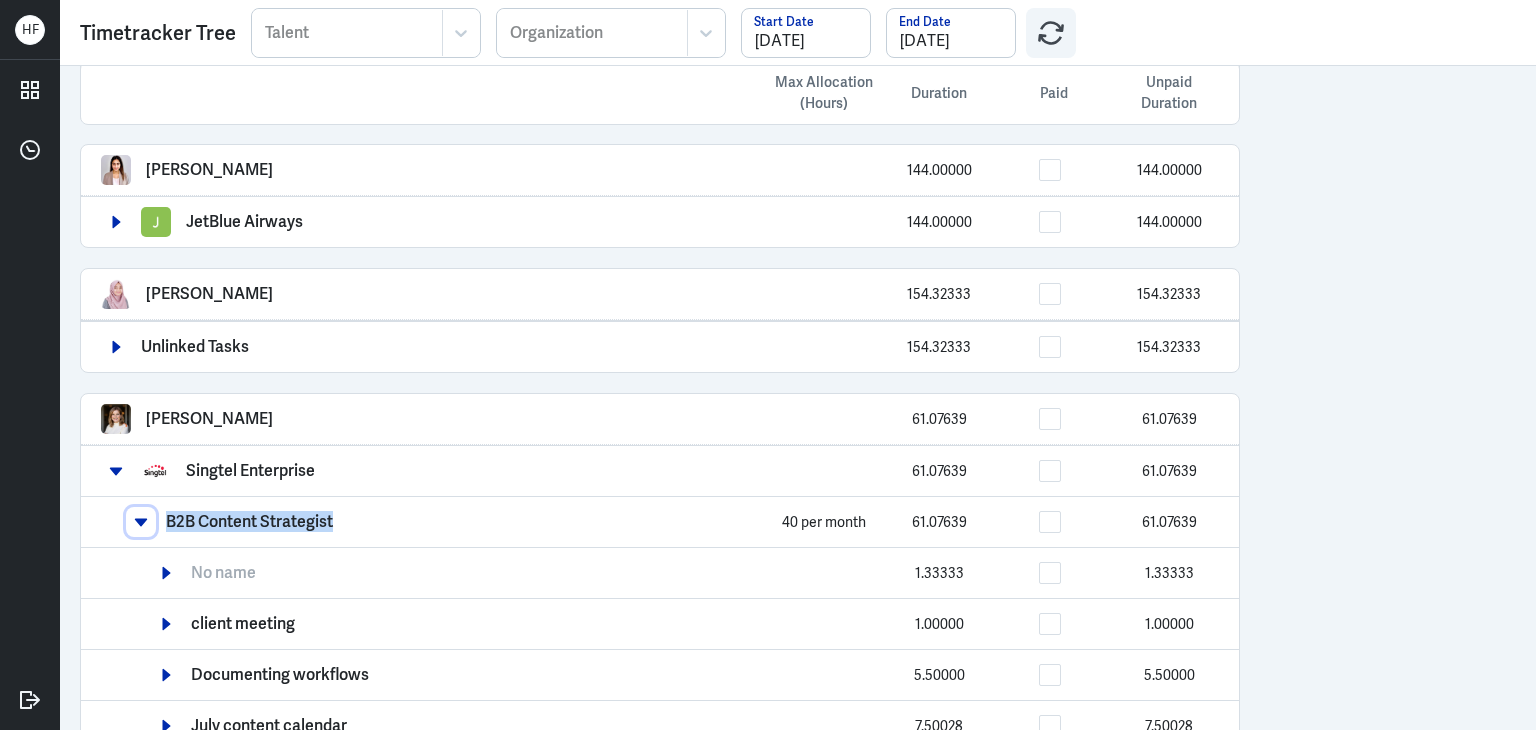 scroll, scrollTop: 2598, scrollLeft: 0, axis: vertical 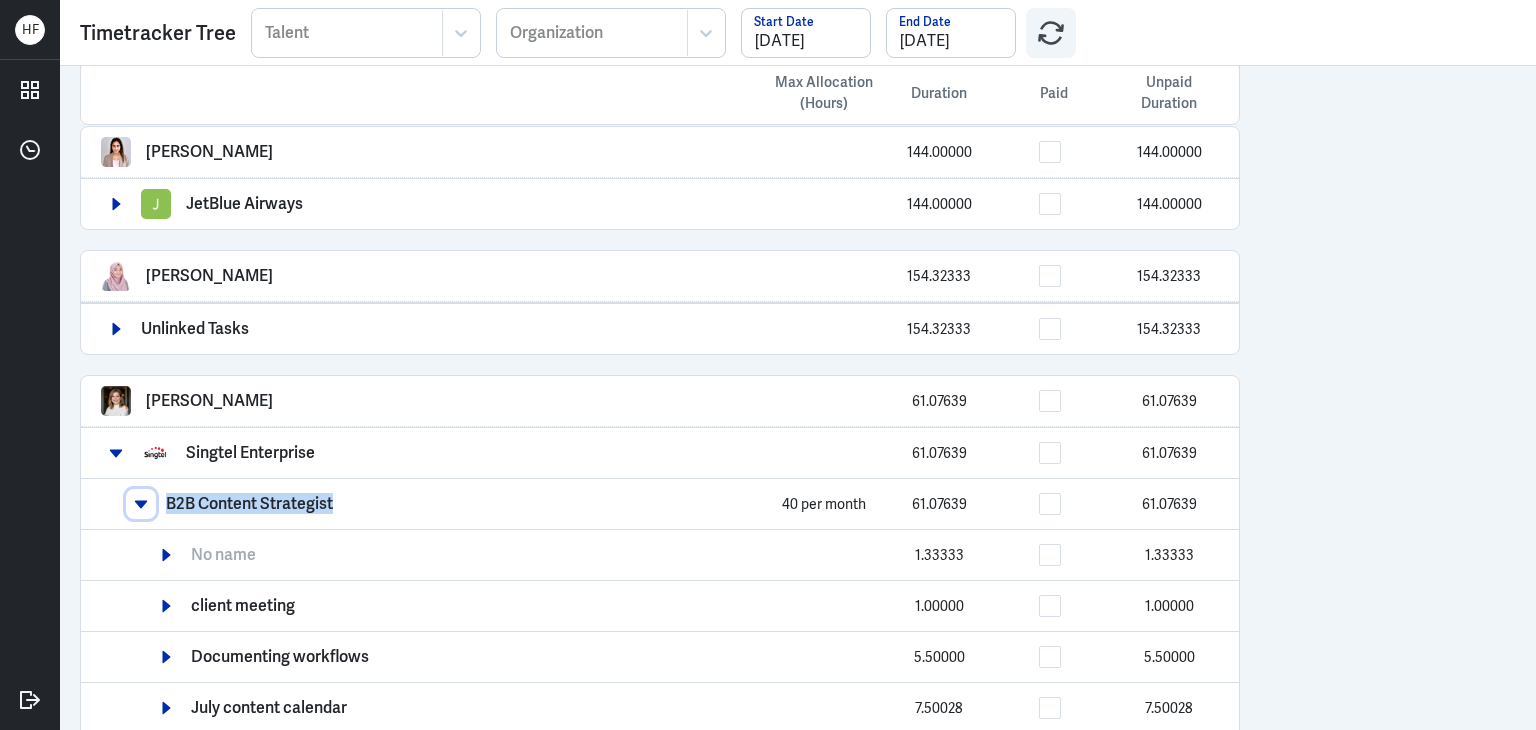 type 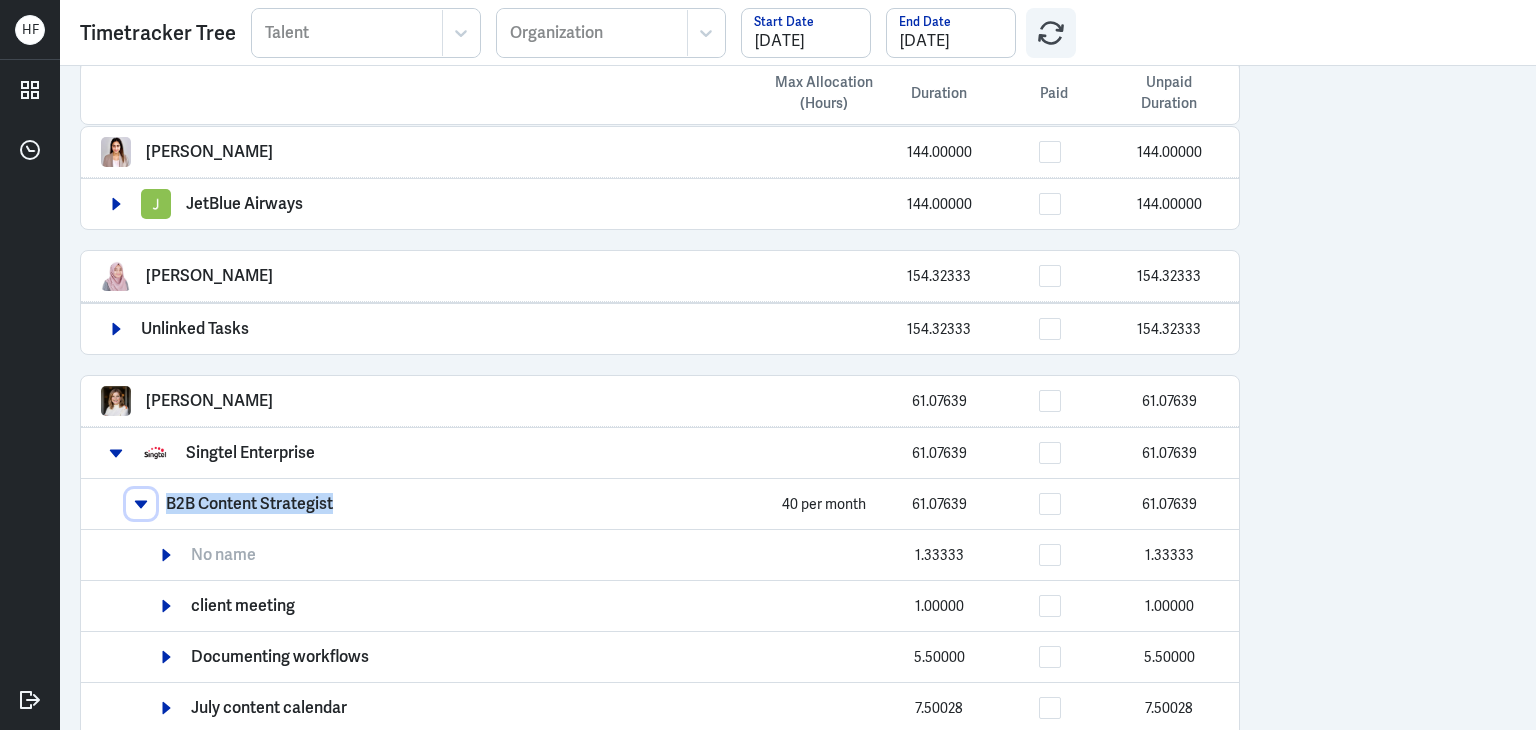 copy on "B2B Content Strategist" 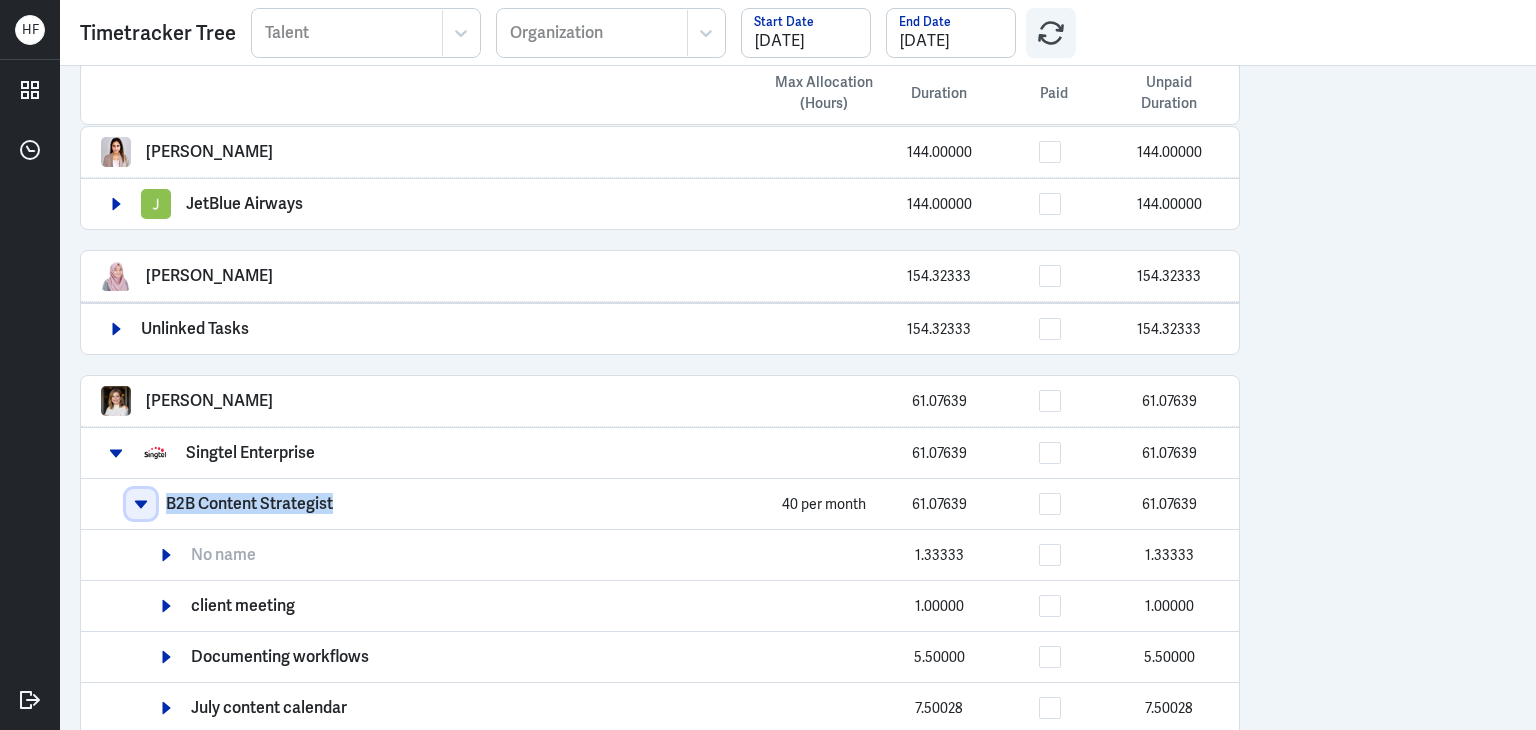 click at bounding box center (141, 504) 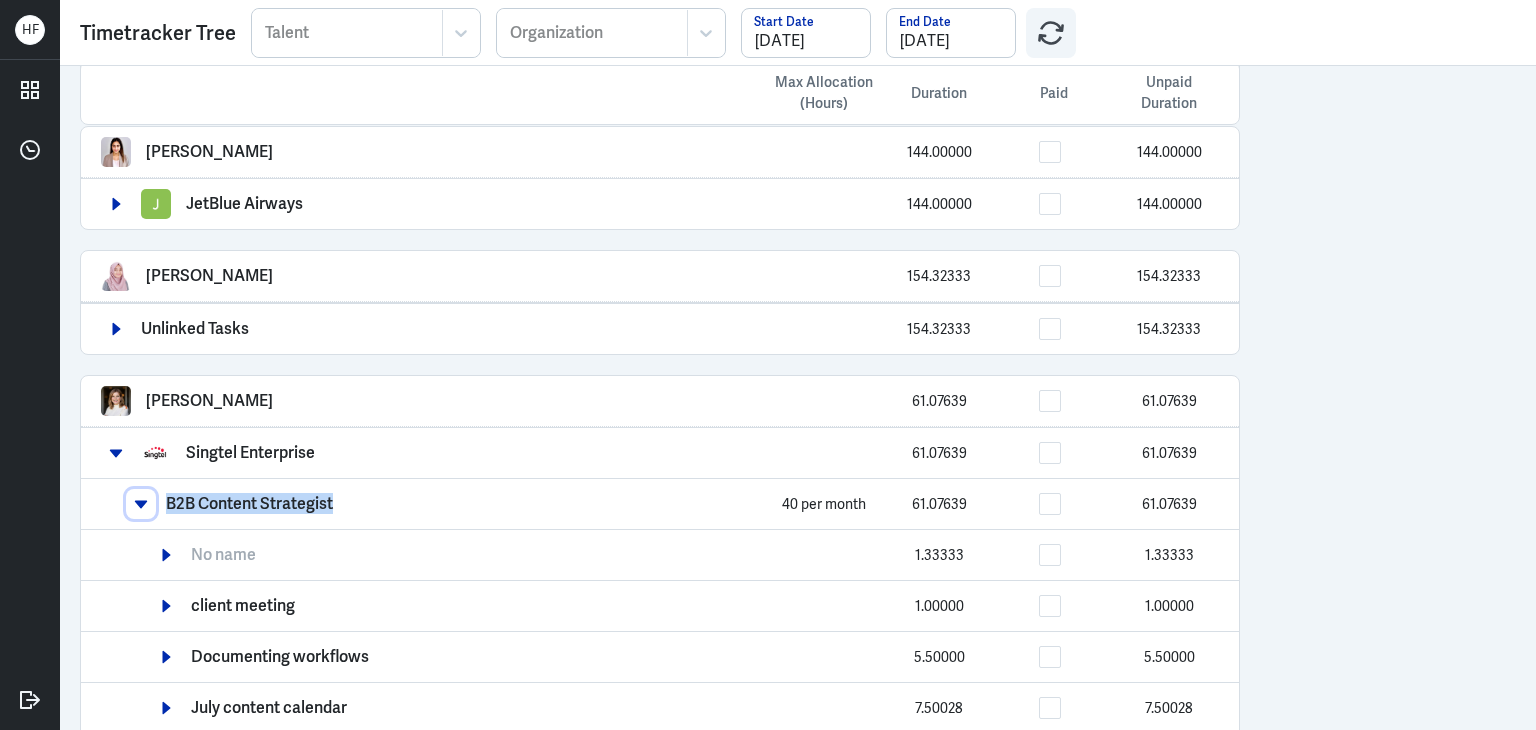 scroll, scrollTop: 2399, scrollLeft: 0, axis: vertical 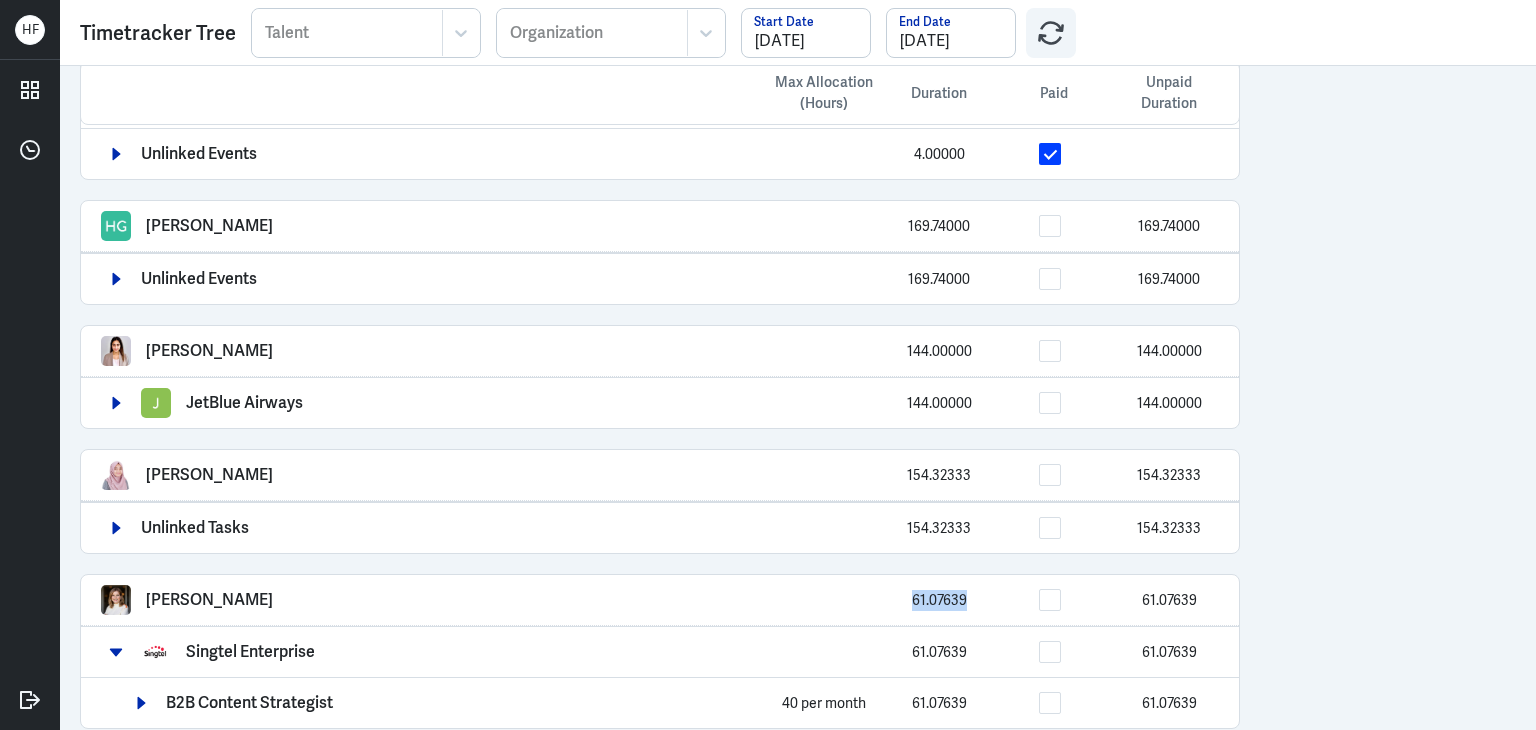 drag, startPoint x: 907, startPoint y: 577, endPoint x: 976, endPoint y: 582, distance: 69.18092 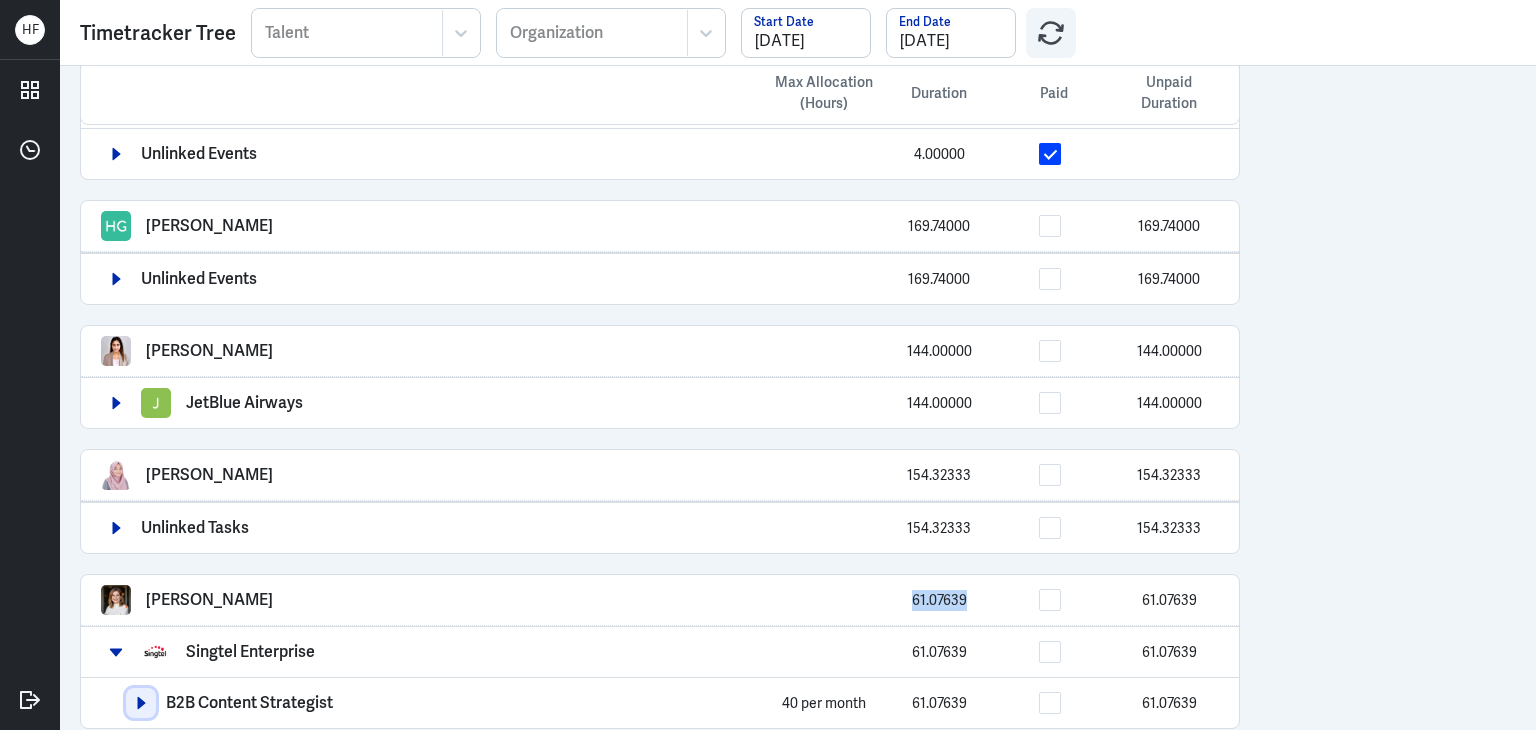 click at bounding box center [141, 703] 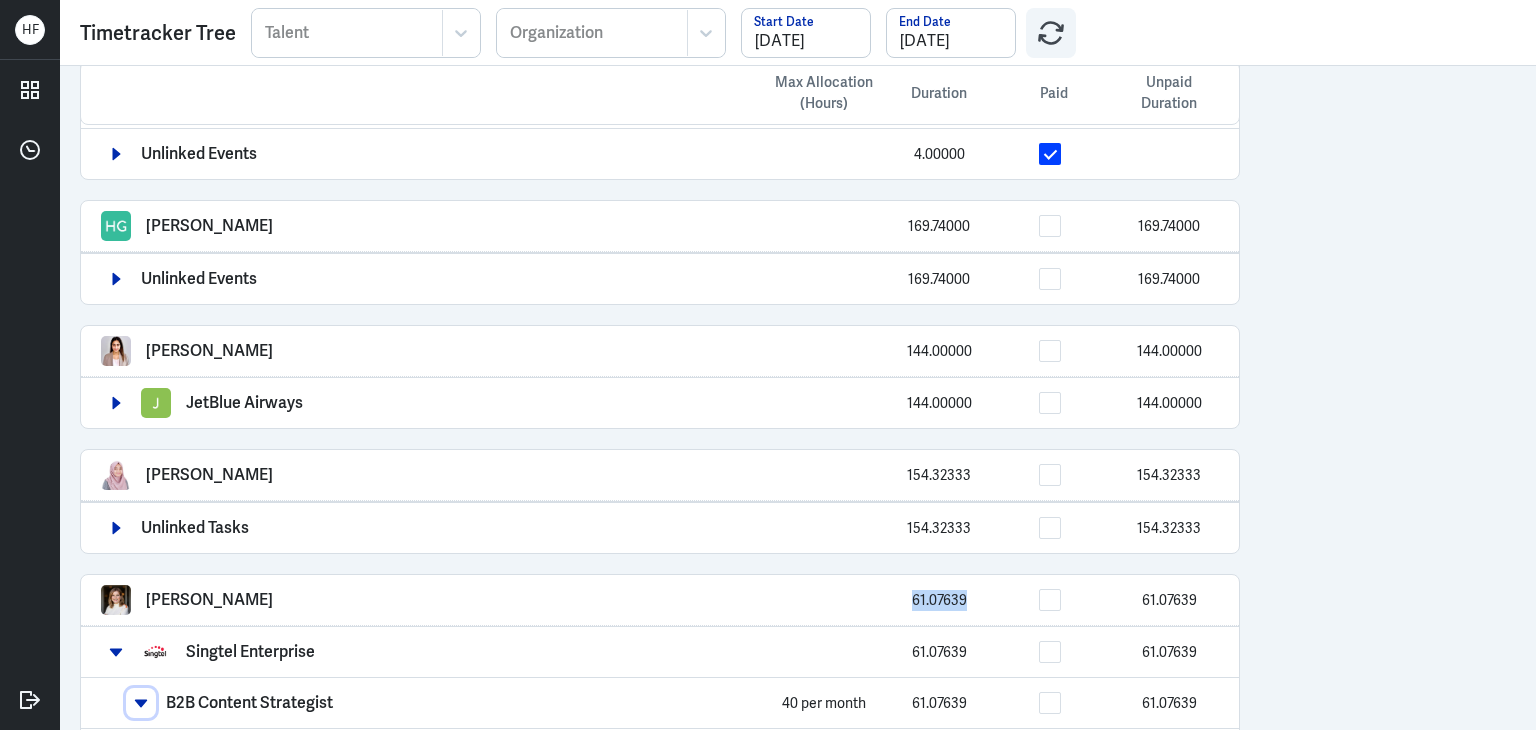 scroll, scrollTop: 2499, scrollLeft: 0, axis: vertical 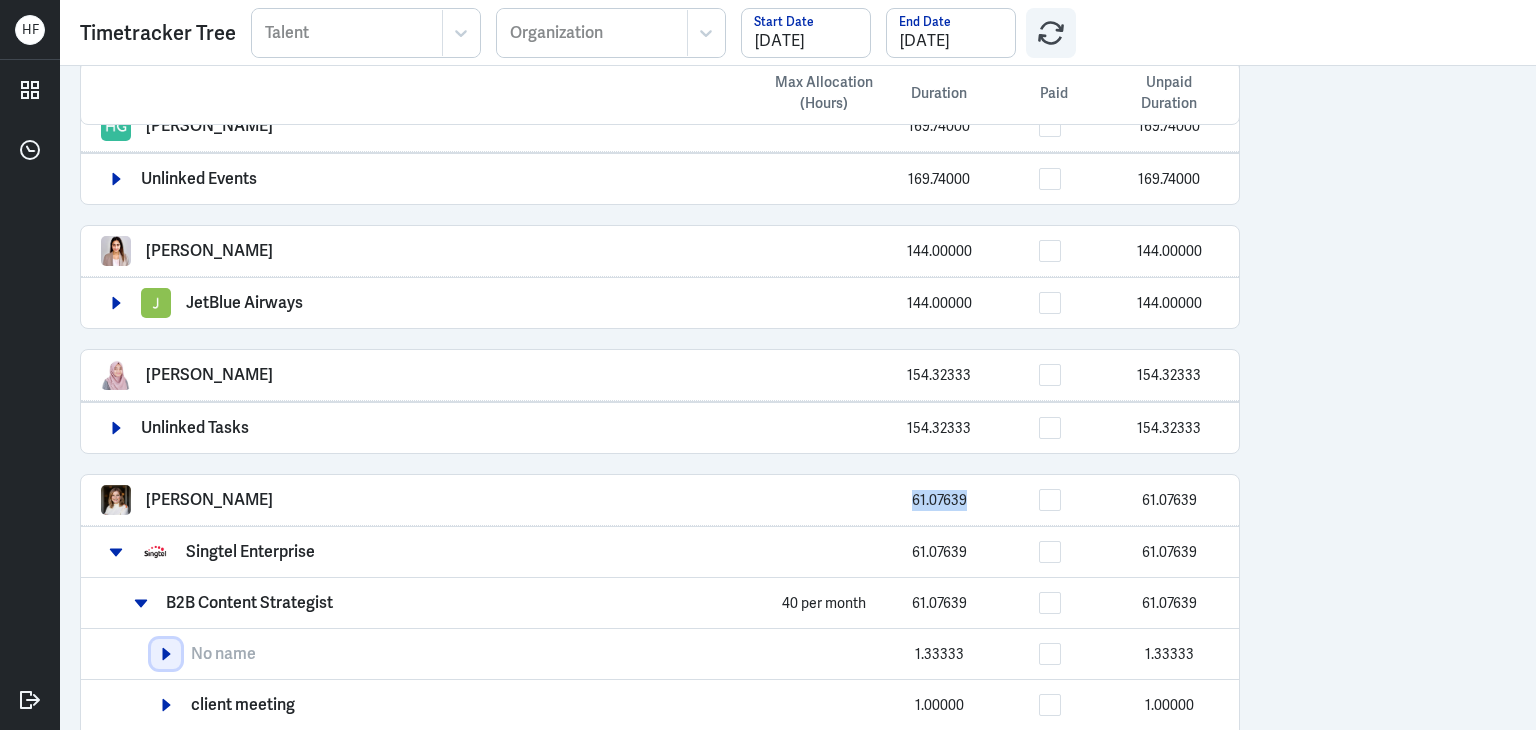 click 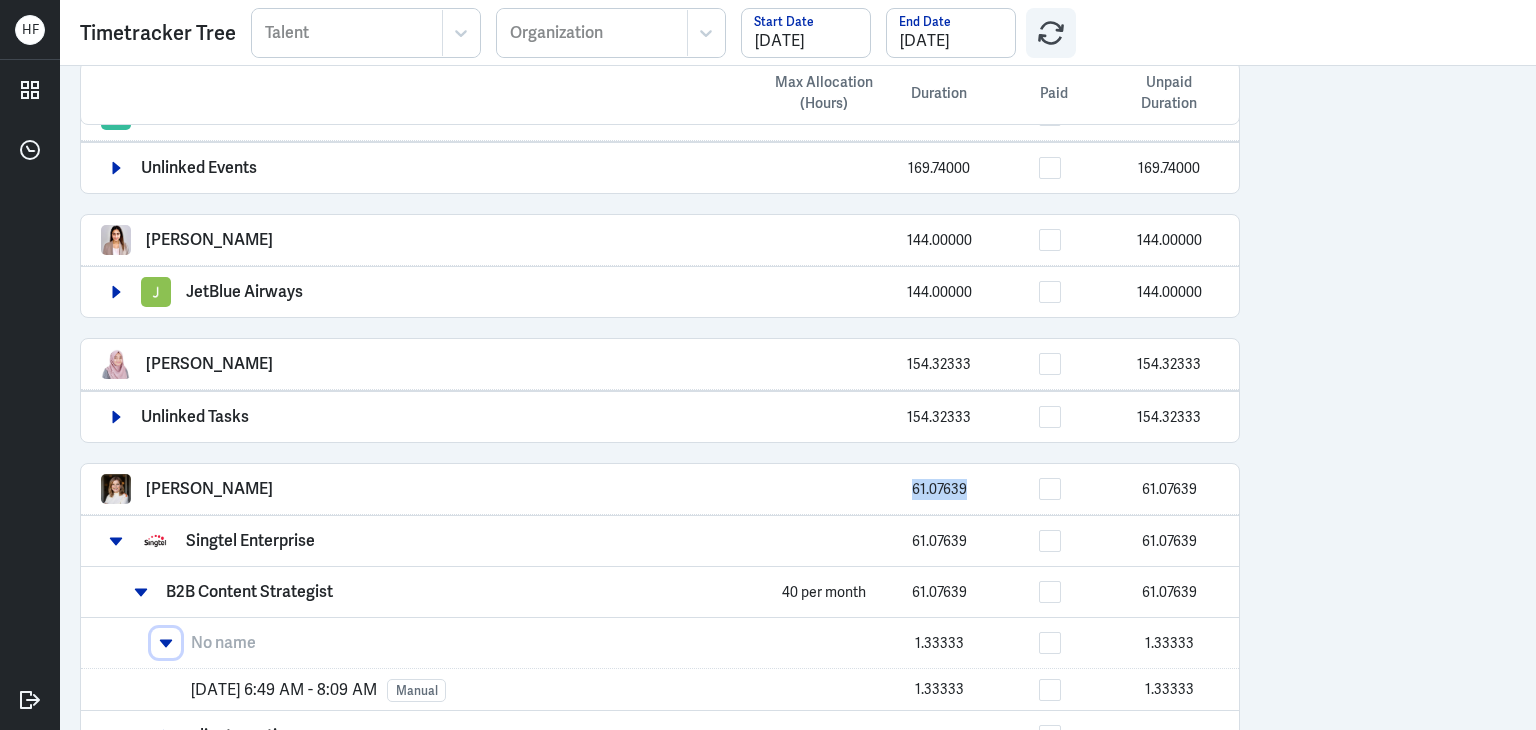 scroll, scrollTop: 2499, scrollLeft: 0, axis: vertical 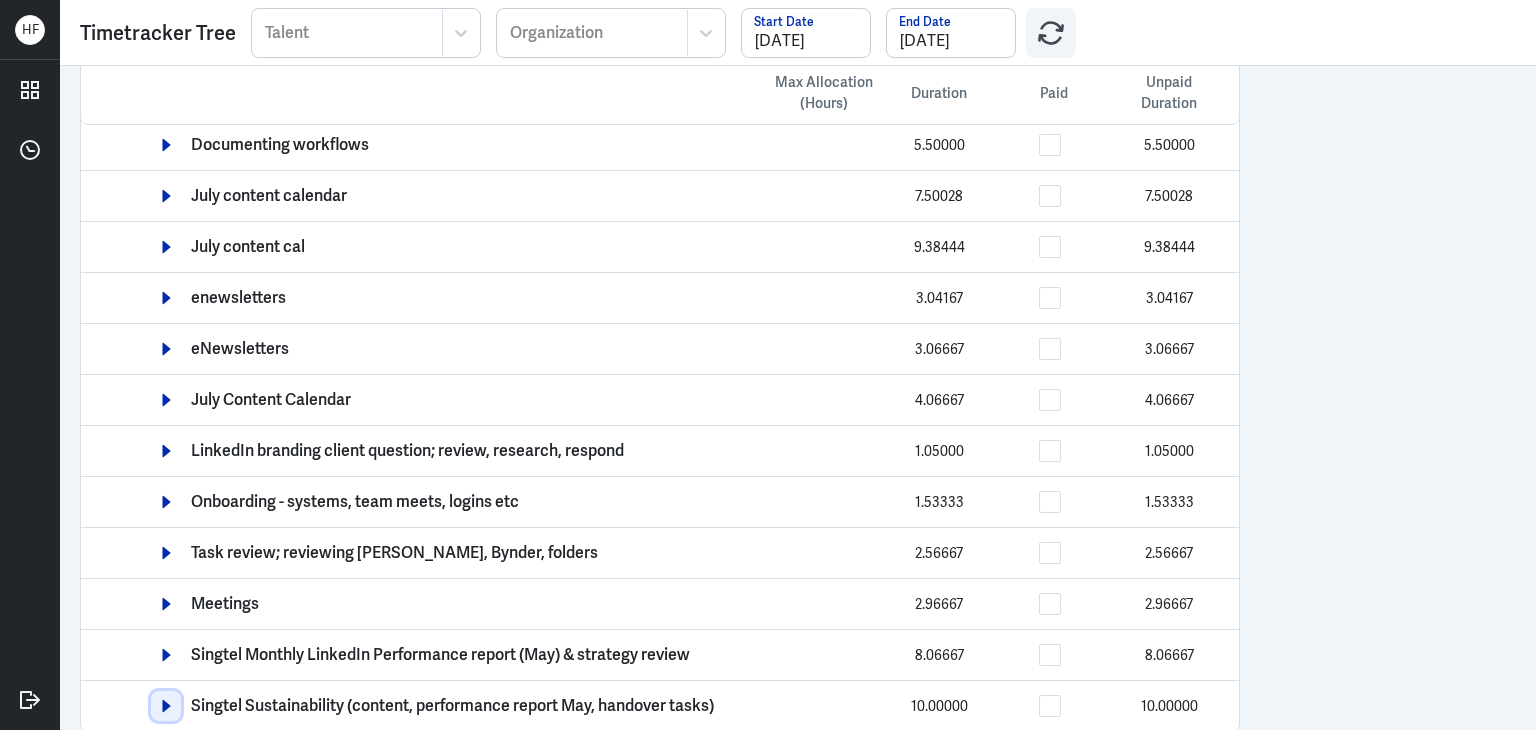 click 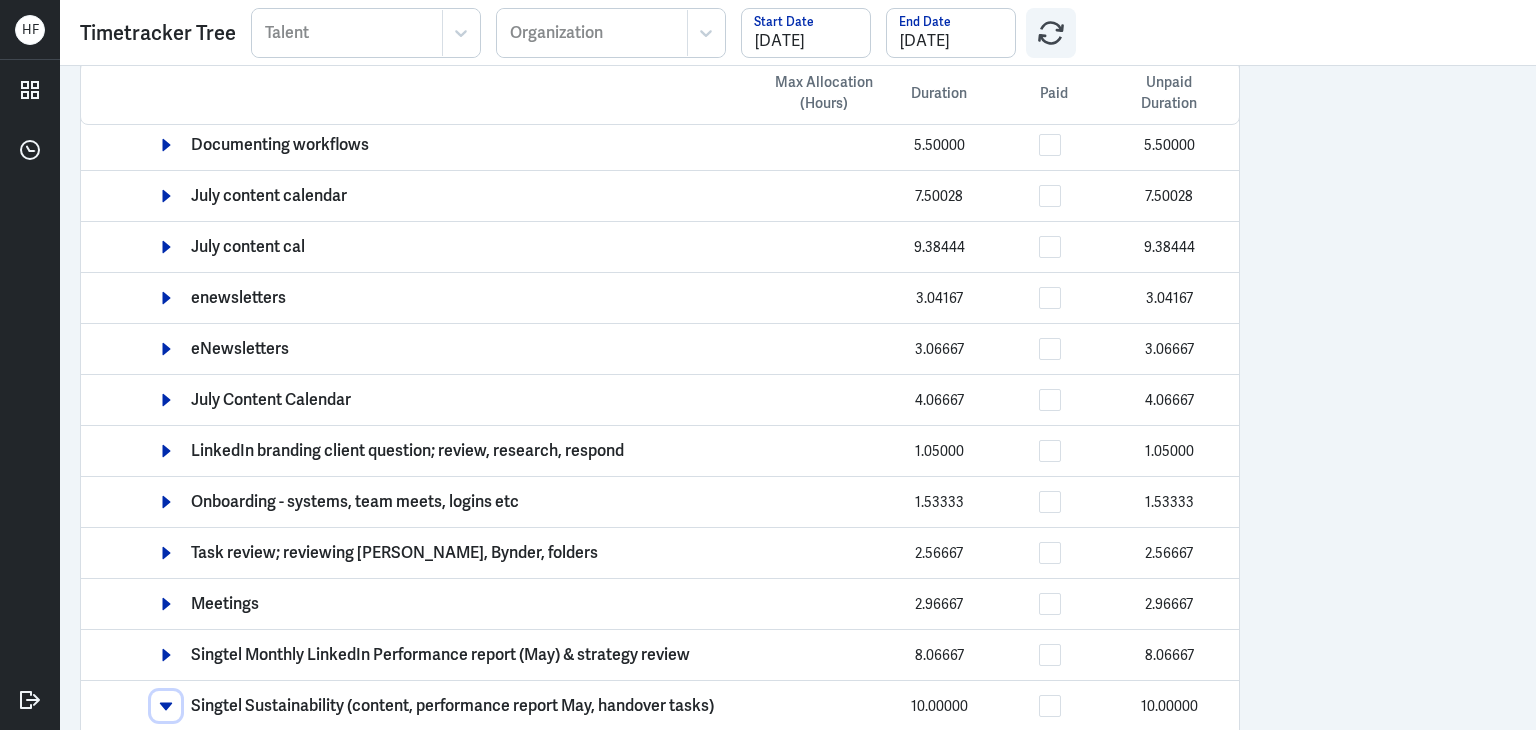 scroll, scrollTop: 3052, scrollLeft: 0, axis: vertical 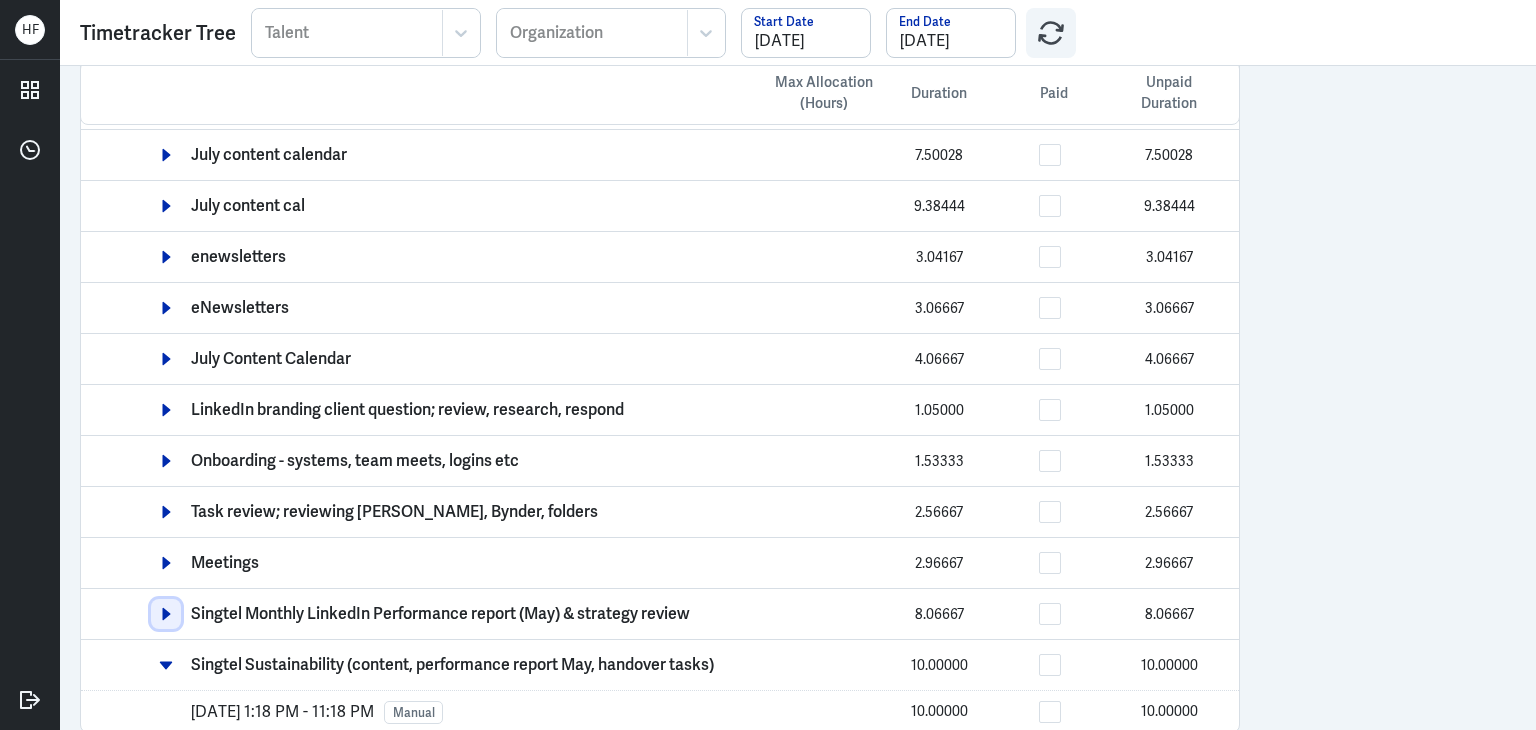click 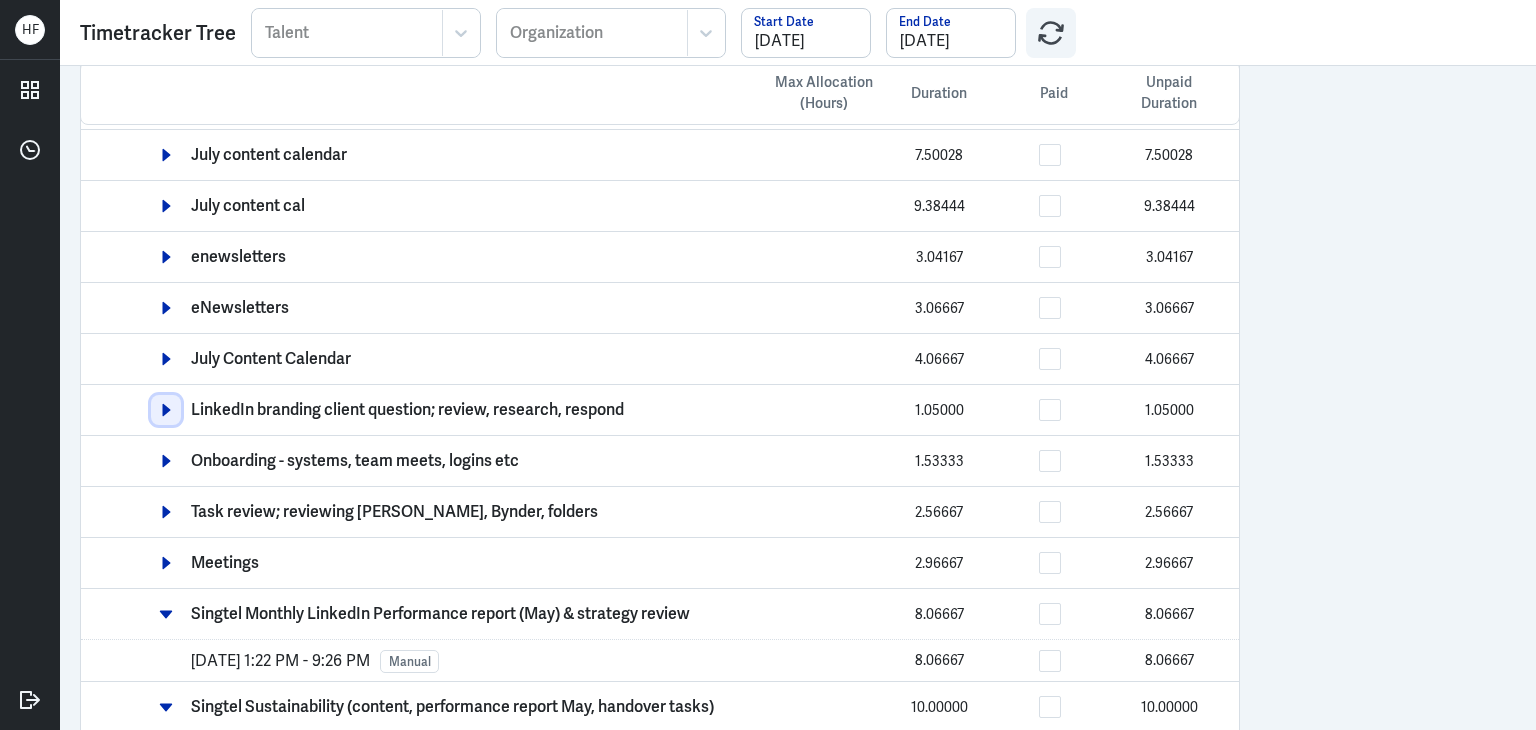 click at bounding box center (166, 410) 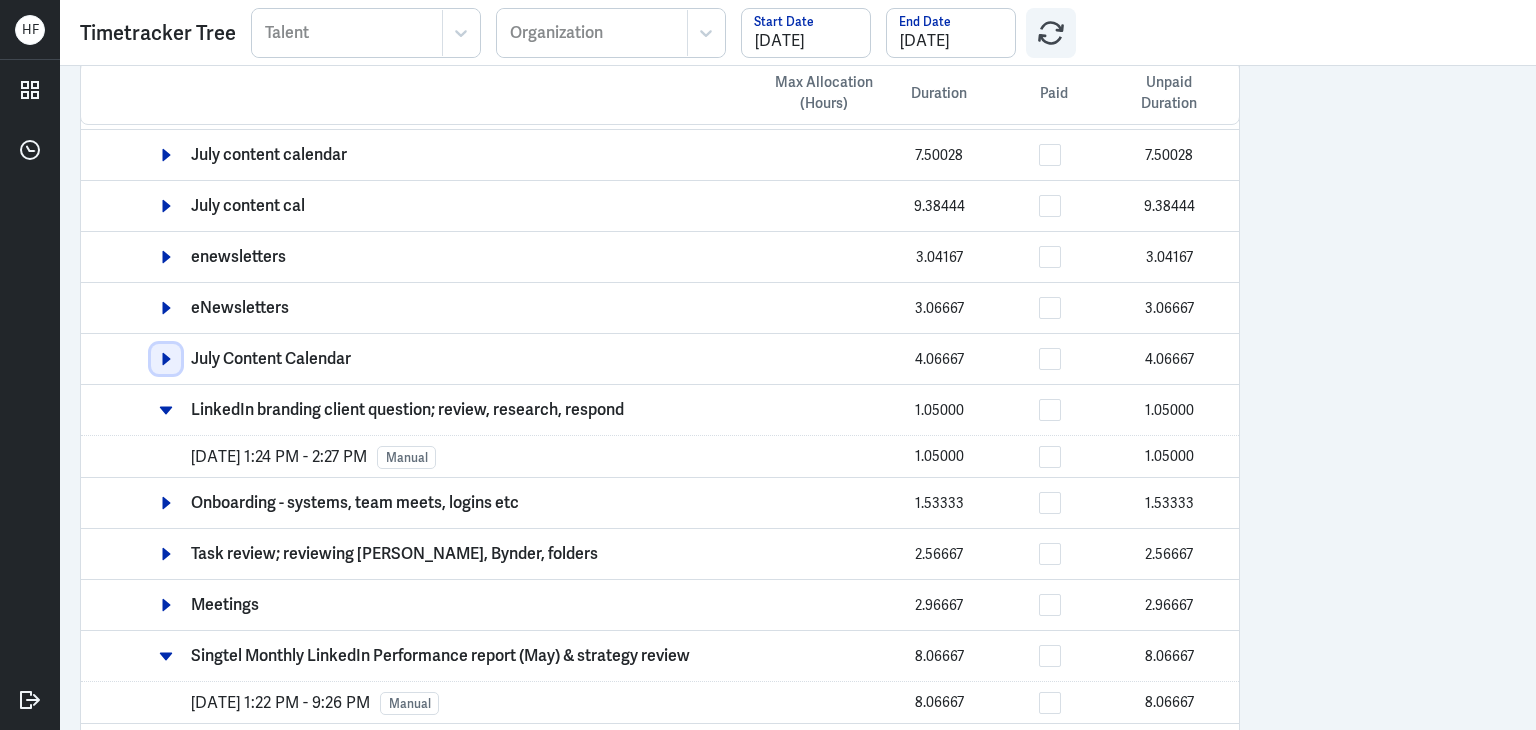click 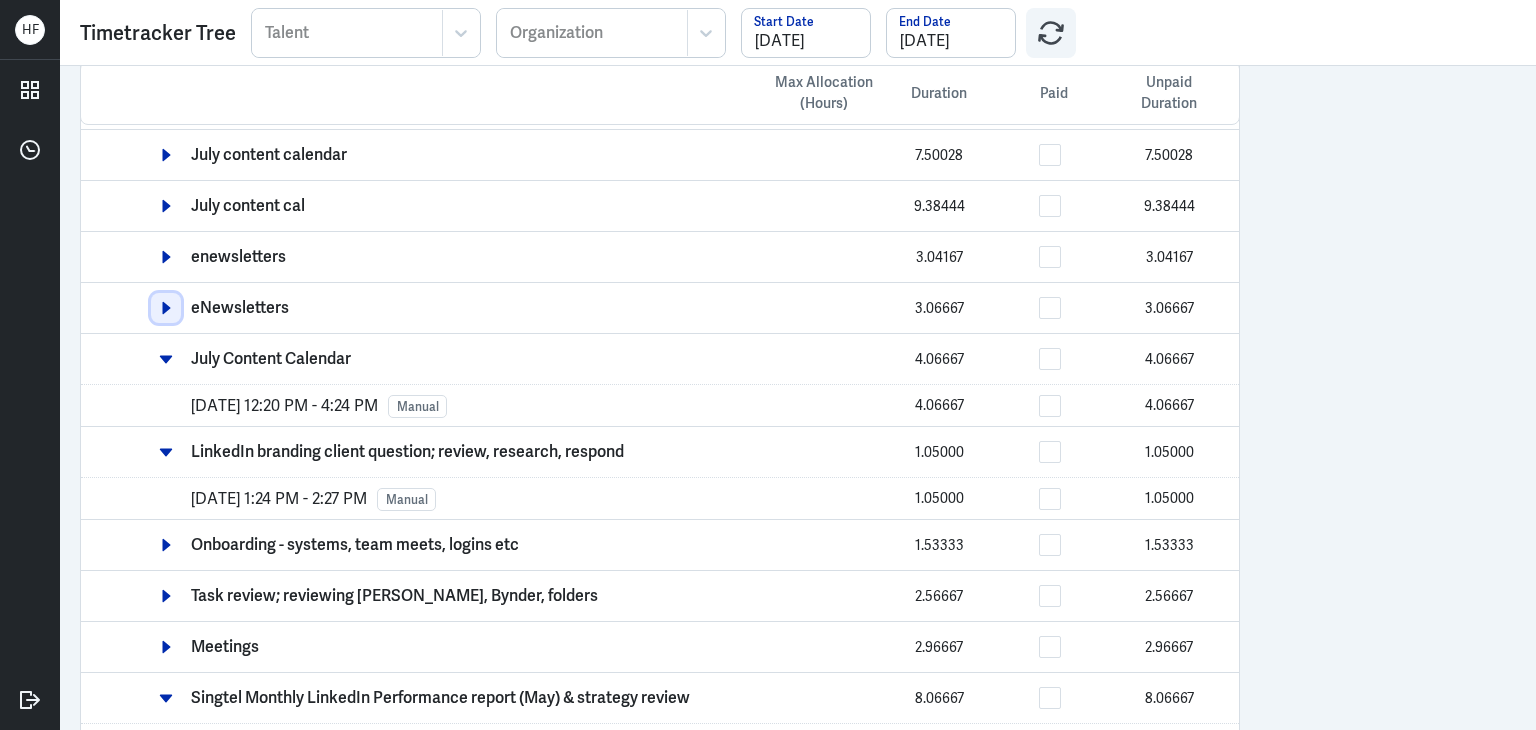 click 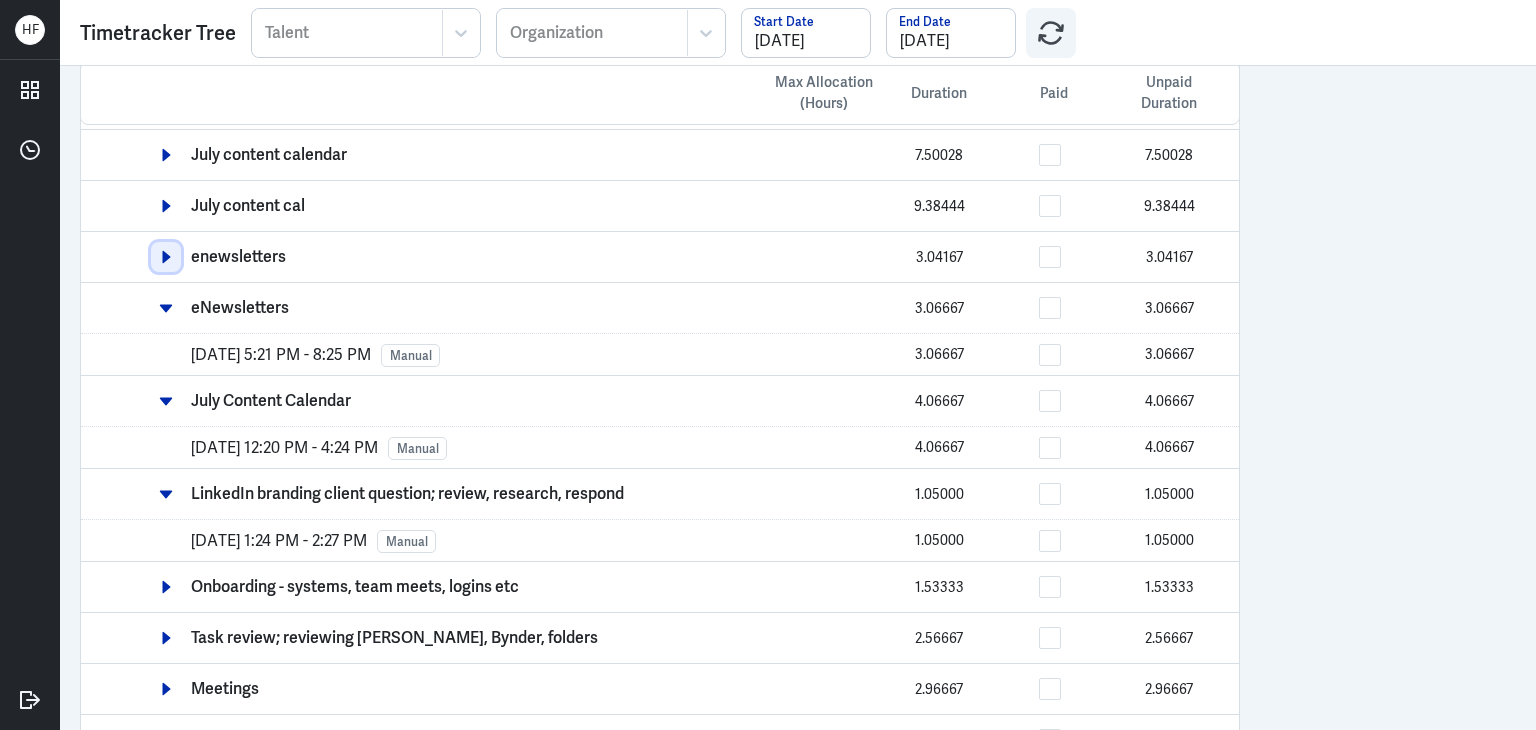 click 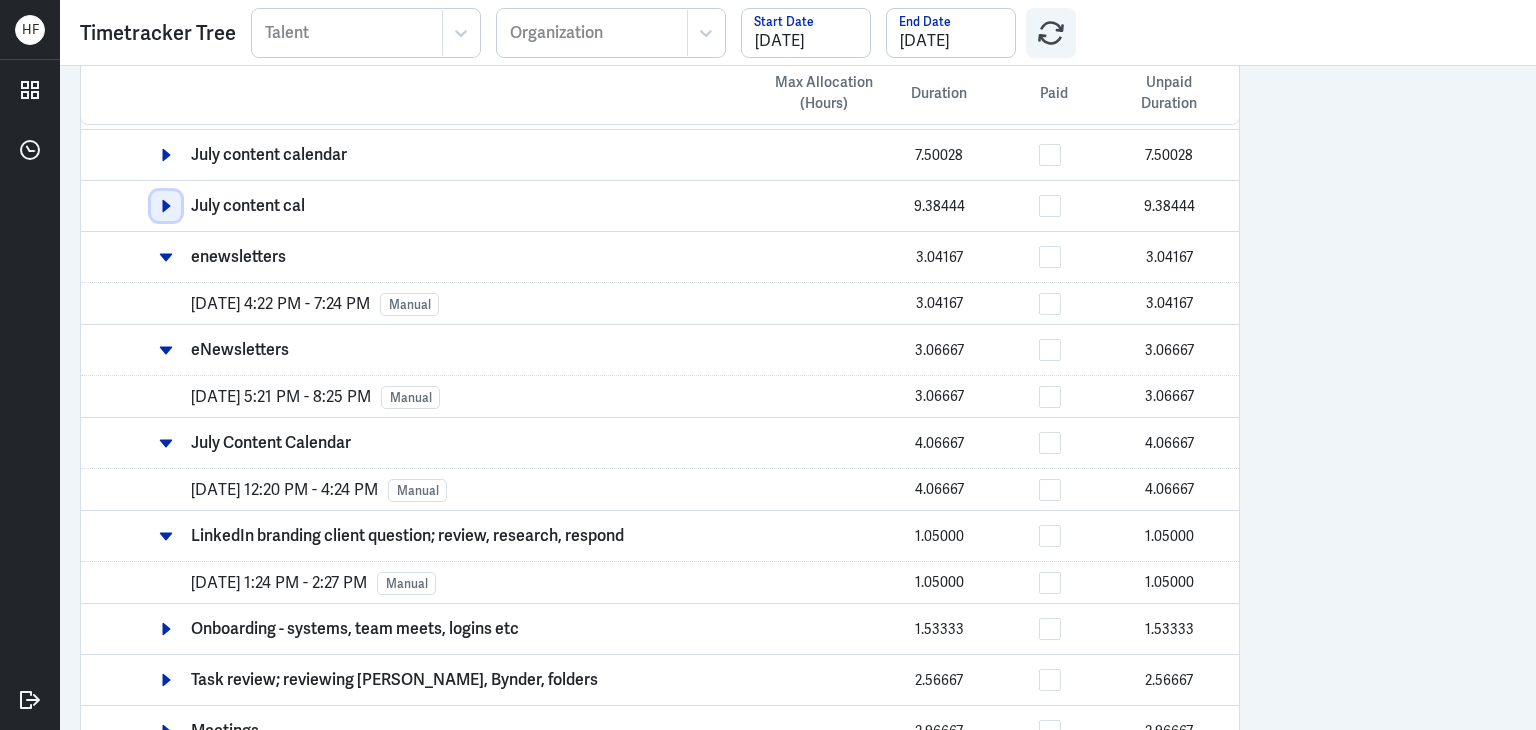 click at bounding box center [166, 206] 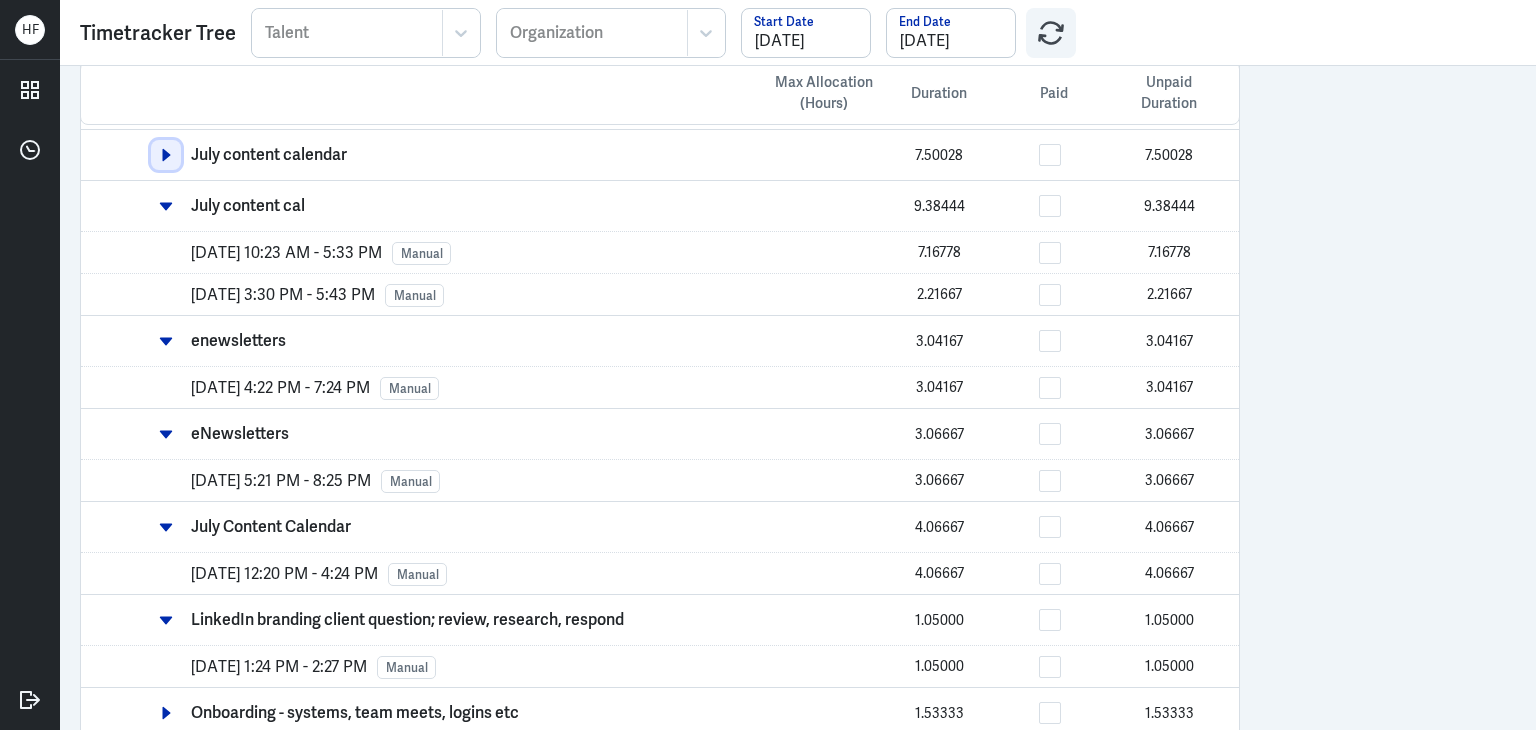 click at bounding box center (166, 155) 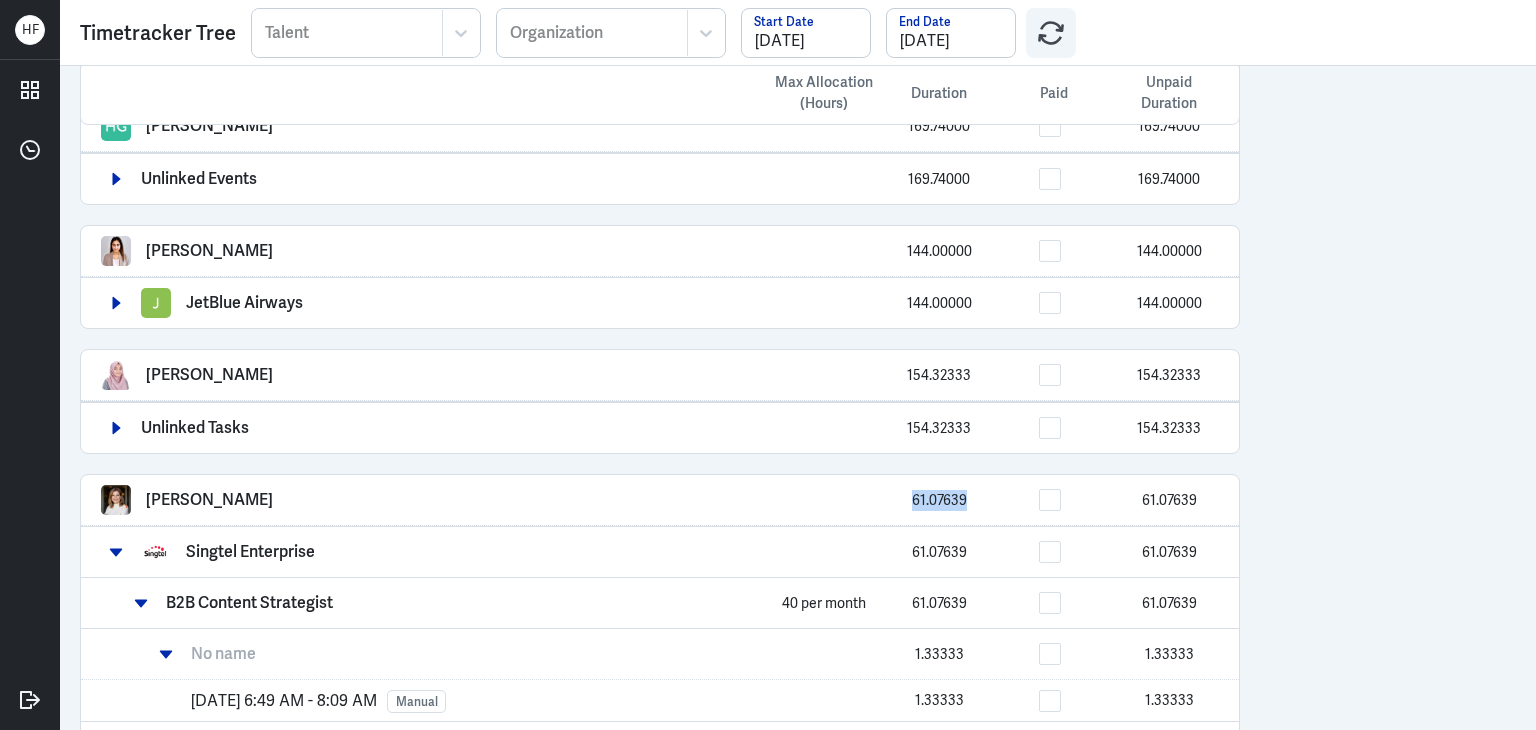 scroll, scrollTop: 2483, scrollLeft: 0, axis: vertical 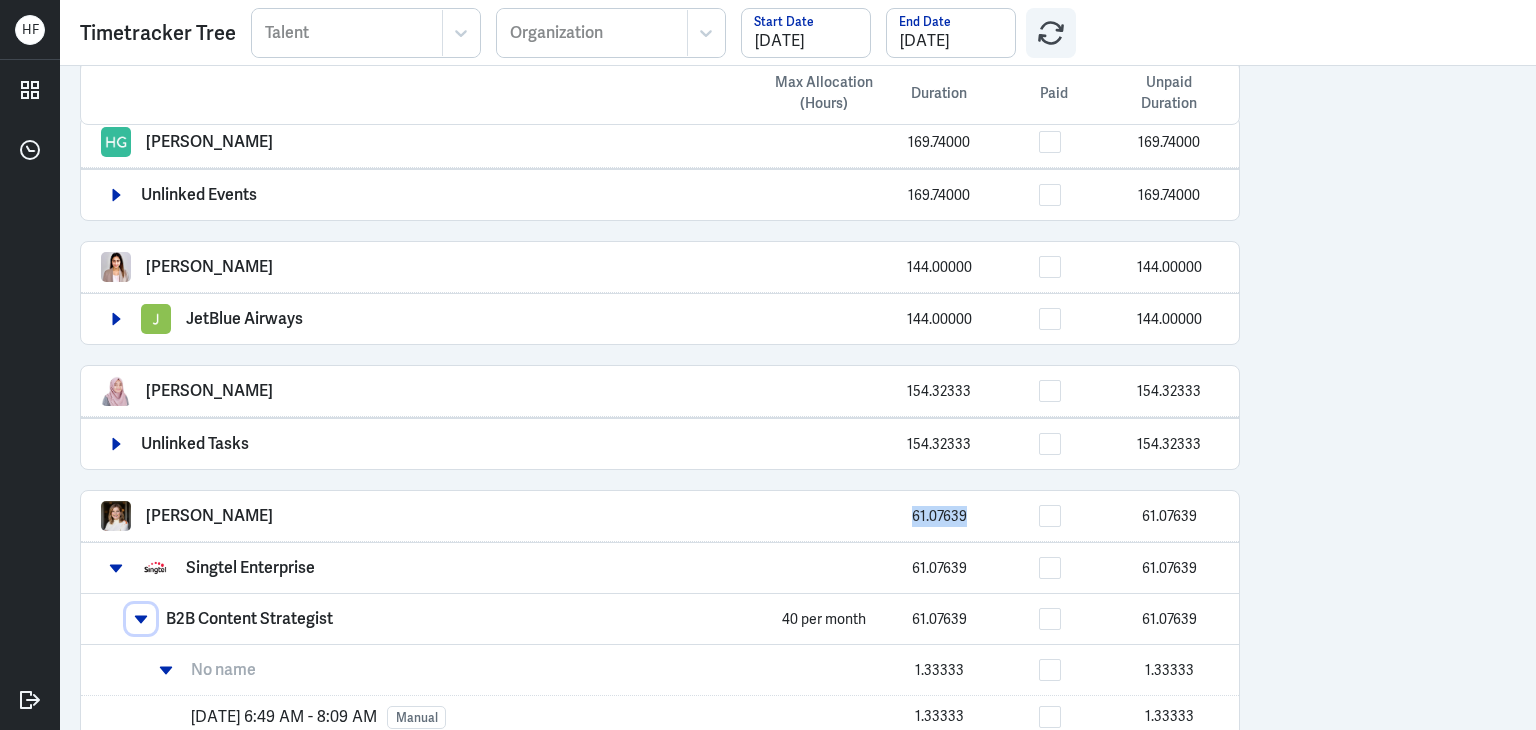 click 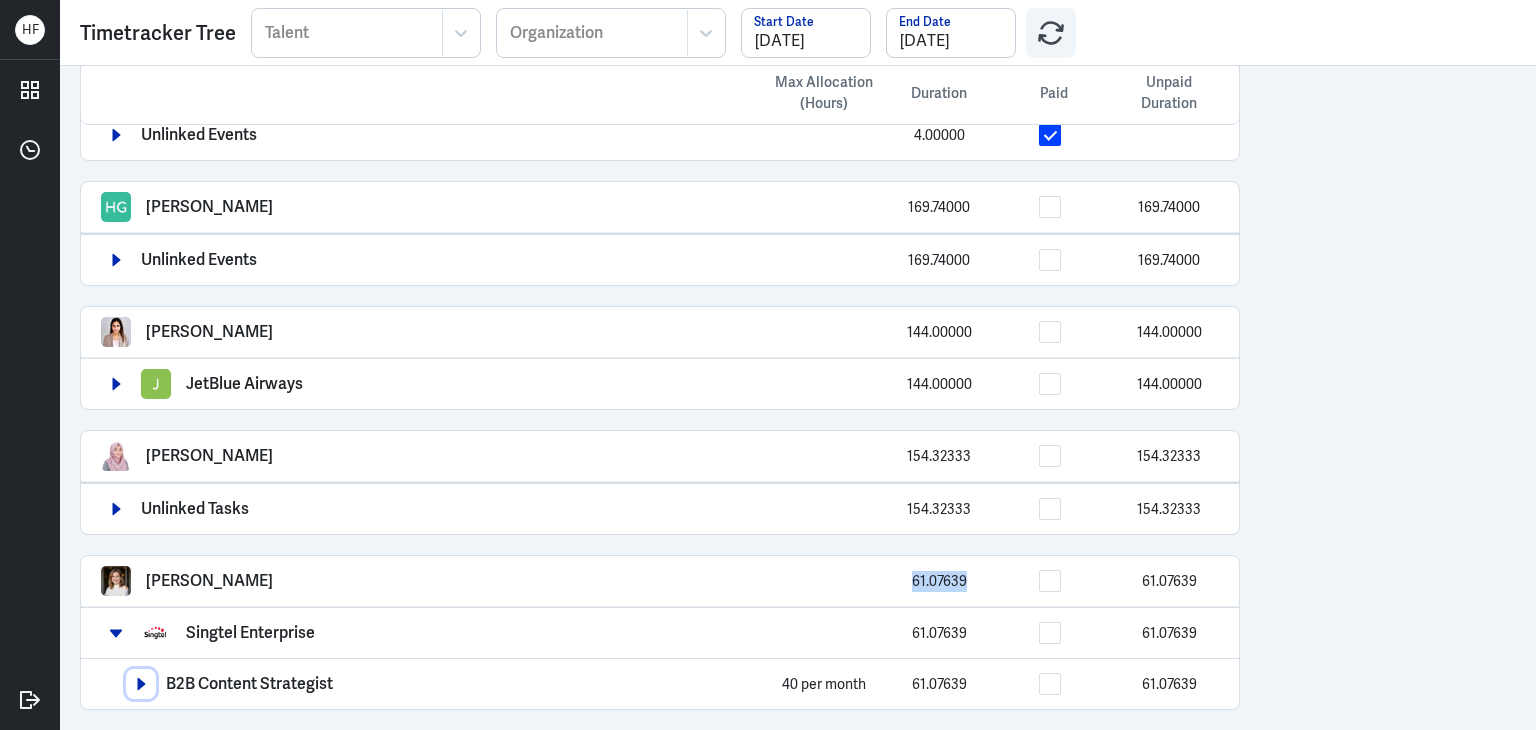 scroll, scrollTop: 2399, scrollLeft: 0, axis: vertical 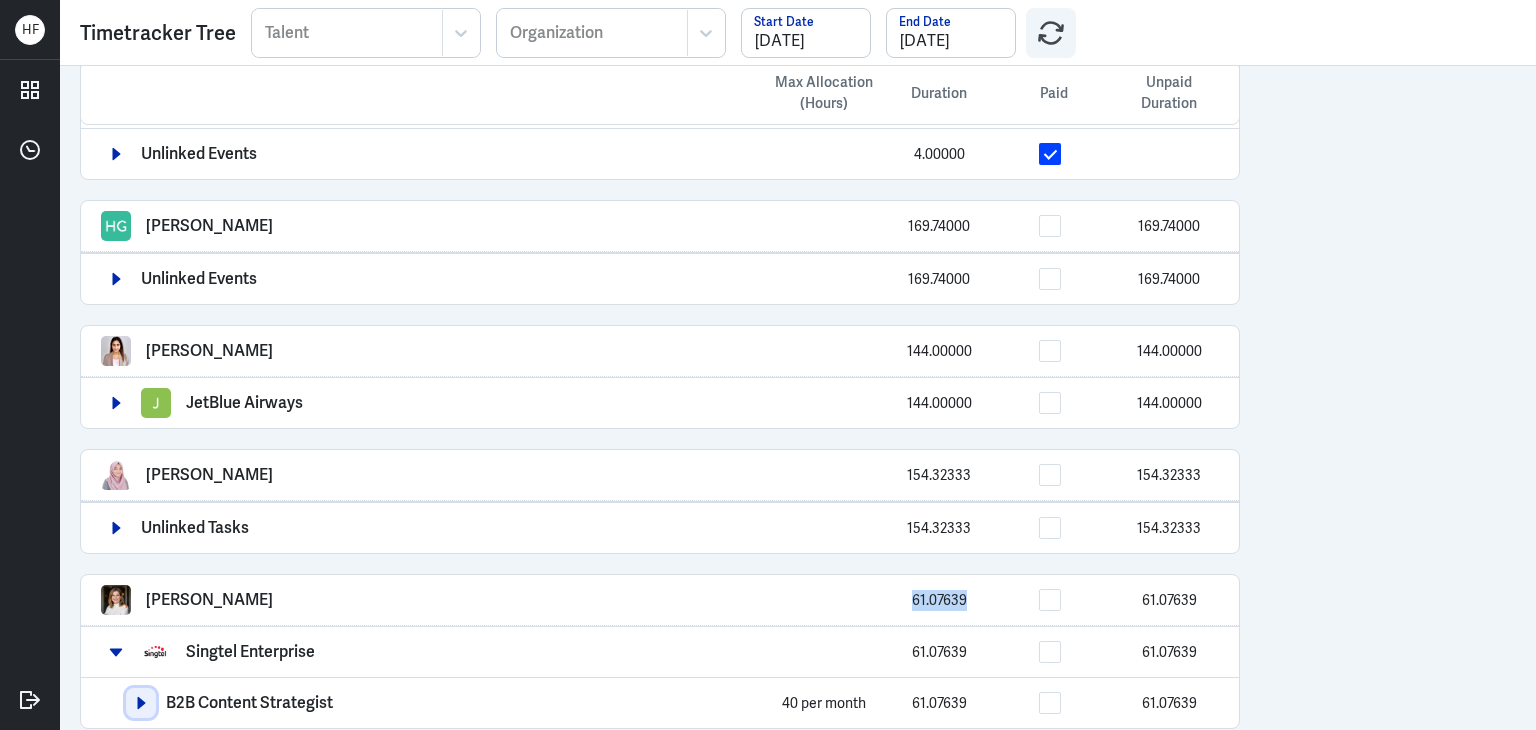 click at bounding box center (141, 703) 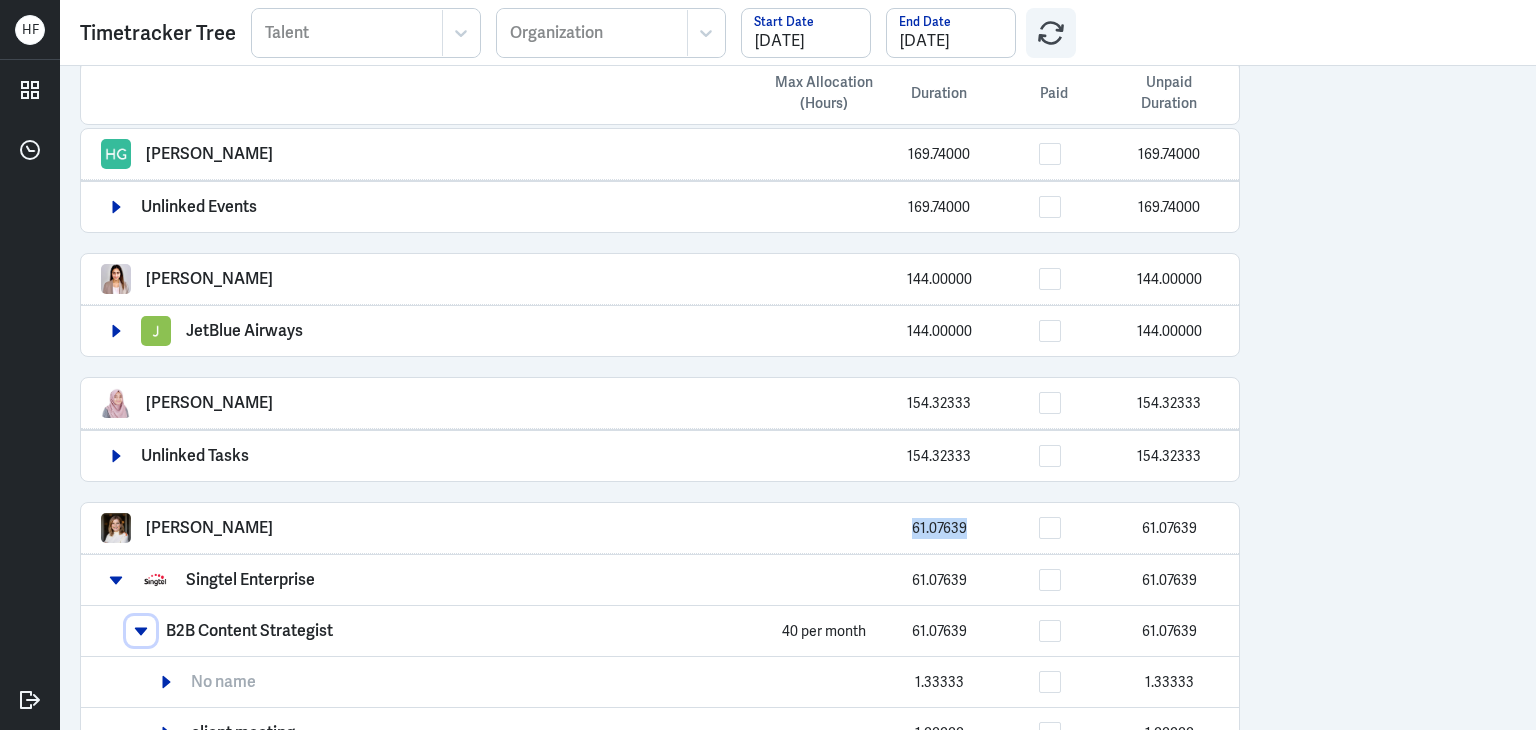 scroll, scrollTop: 2483, scrollLeft: 0, axis: vertical 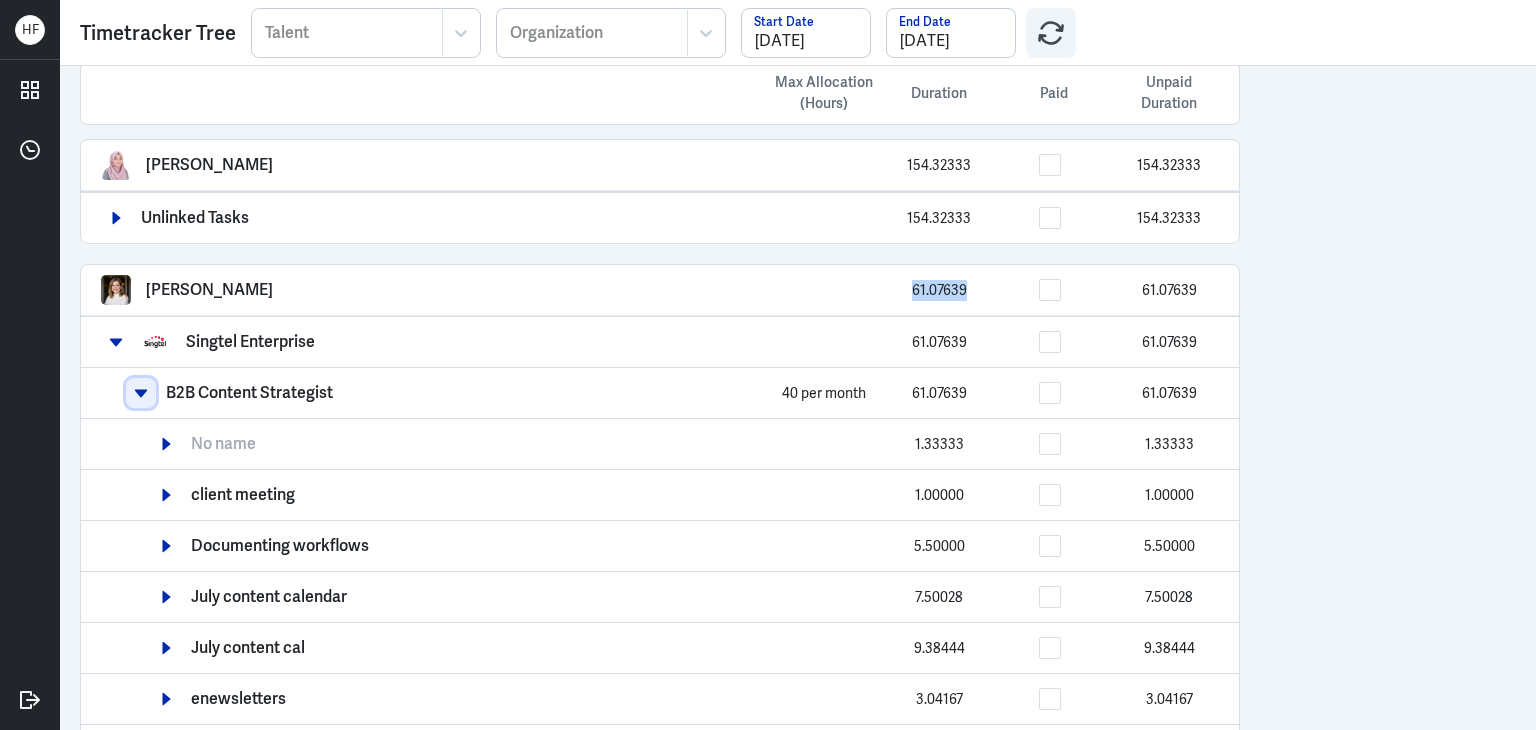 click 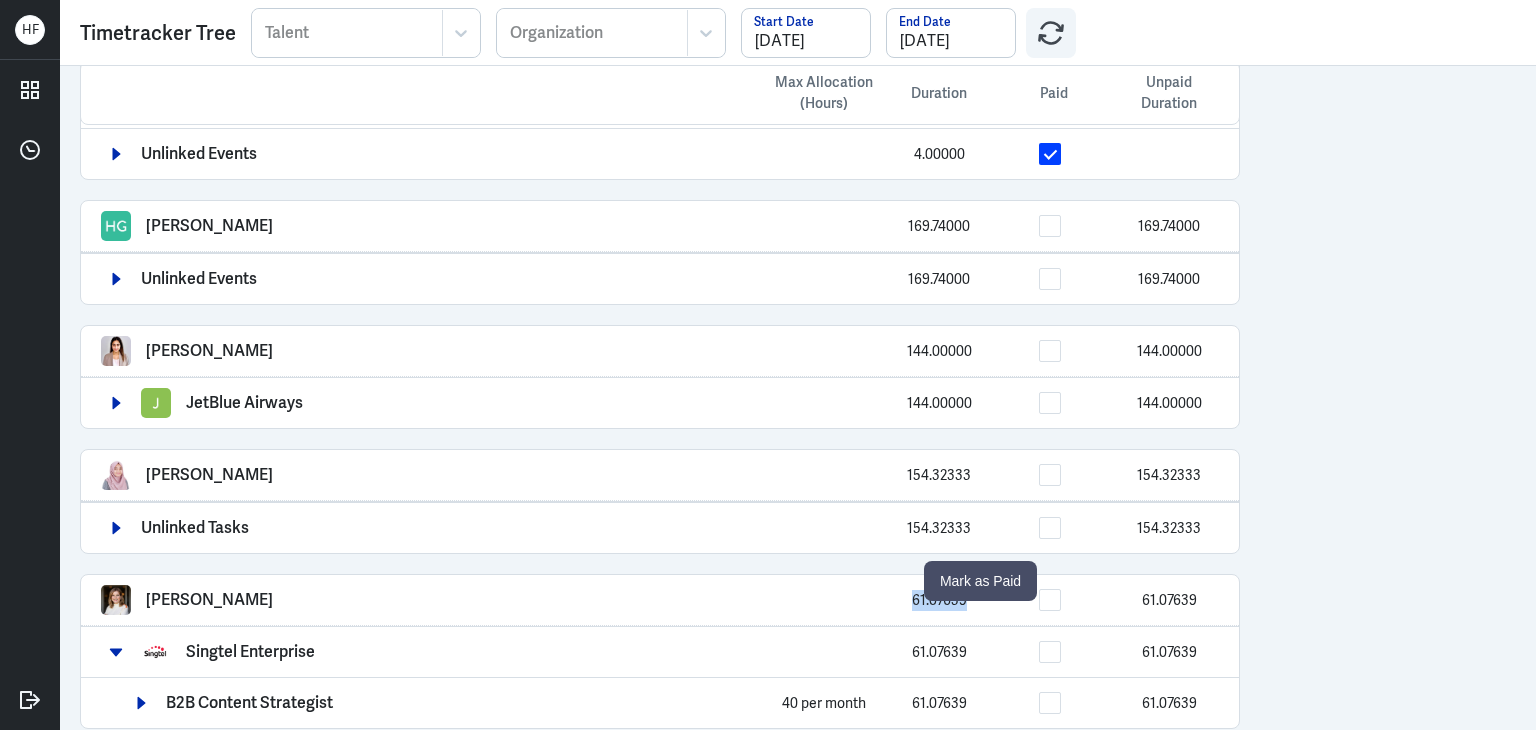 click at bounding box center [1050, 600] 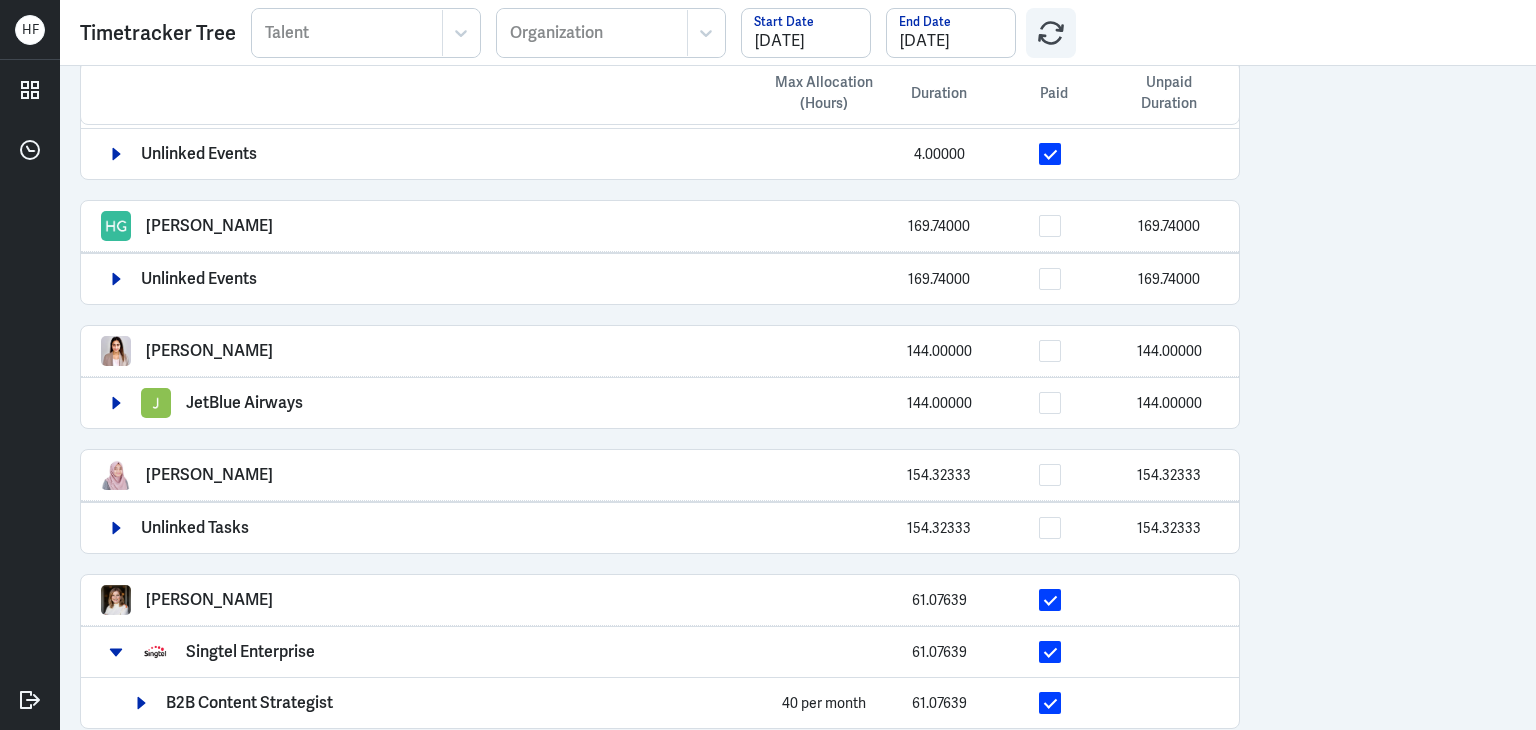 click on "Max Allocation (Hours) Duration Paid Unpaid Duration Arief Bahari 65.44333 Zuellig Pharma (Sustainability) 10.26917 Roche [GEOGRAPHIC_DATA] 0.54750 Singtel Enterprise 54.62667 Gan Con Nie 10.25000 [MEDICAL_DATA] Profile 10.25000 [PERSON_NAME] 35.00000 5.00000 Singtel Enterprise 30.00000 LinkedIn Content Creator 5 per week 30.00000 Unlinked Tasks 5.00000 5.00000 Telco APIs InfoG eNewsletter content -- SGD 275 fixed rate 1.00000 1.00000 Right-sizing Article eNewsletter content -- SGD 340 fixed rate 1.00000 1.00000 Fareza SingVerify Introduction Deck - SGD 450 1.00000 1.00000 Fareza SingVerify Video - SGD 250 1.00000 1.00000 WiFi 6Powering premium guest experiences with WiFi 6 Article -- SGD 340 1.00000 1.00000 [PERSON_NAME] 147.43028 Unlinked Events 147.43028 [PERSON_NAME] 10.98528 10.98528 Unlinked Events 10.98528 10.98528 [PERSON_NAME] 39.30694 Singtel Dash 39.30694 [PERSON_NAME] 0.51278 0.51278 Singtel Enterprise 0.51278 0.51278 [GEOGRAPHIC_DATA][PERSON_NAME] 17.02167 Singtel Insurance 1.69889 Singtel Dash 15.32278 Gilang Aditya 126.05639 126.05639" at bounding box center (798, 398) 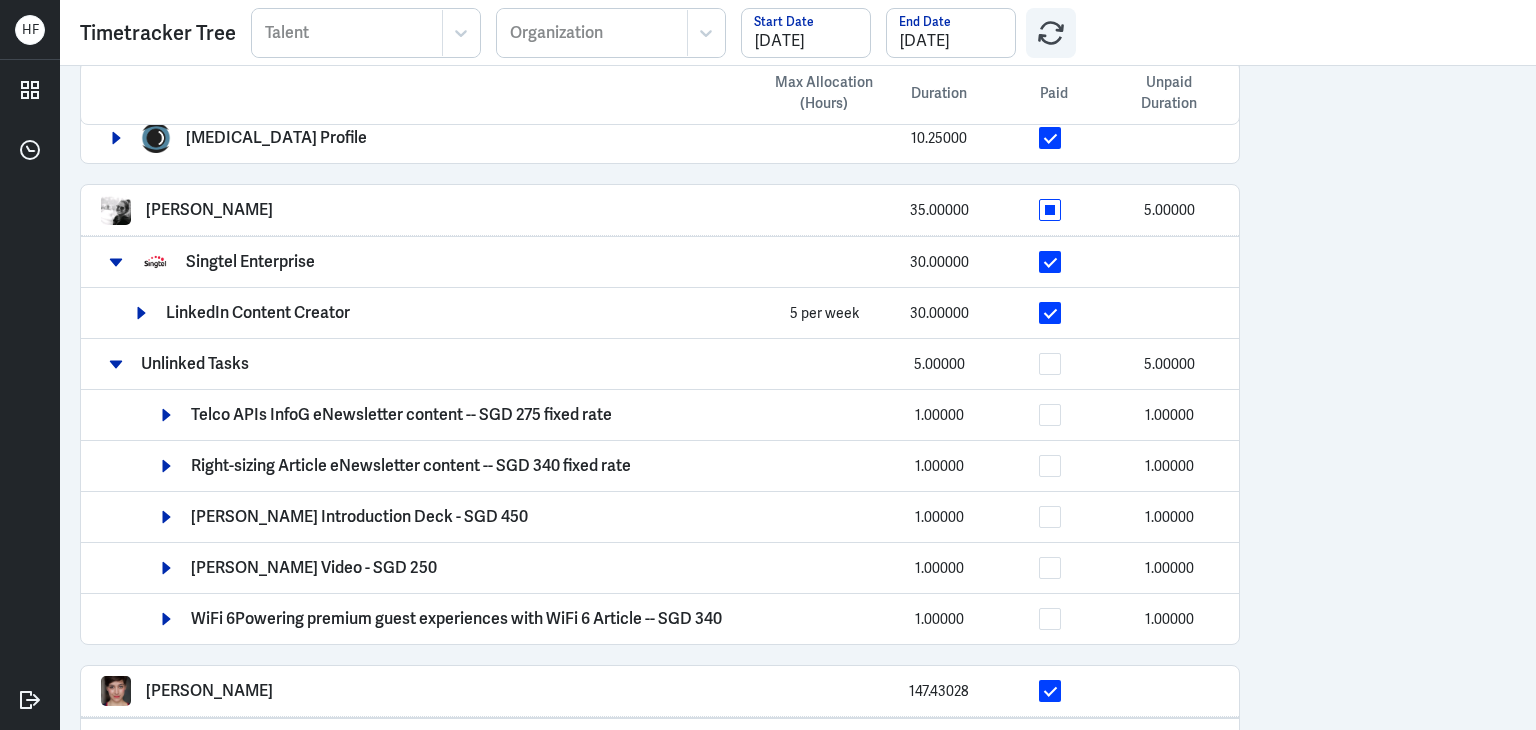 scroll, scrollTop: 328, scrollLeft: 0, axis: vertical 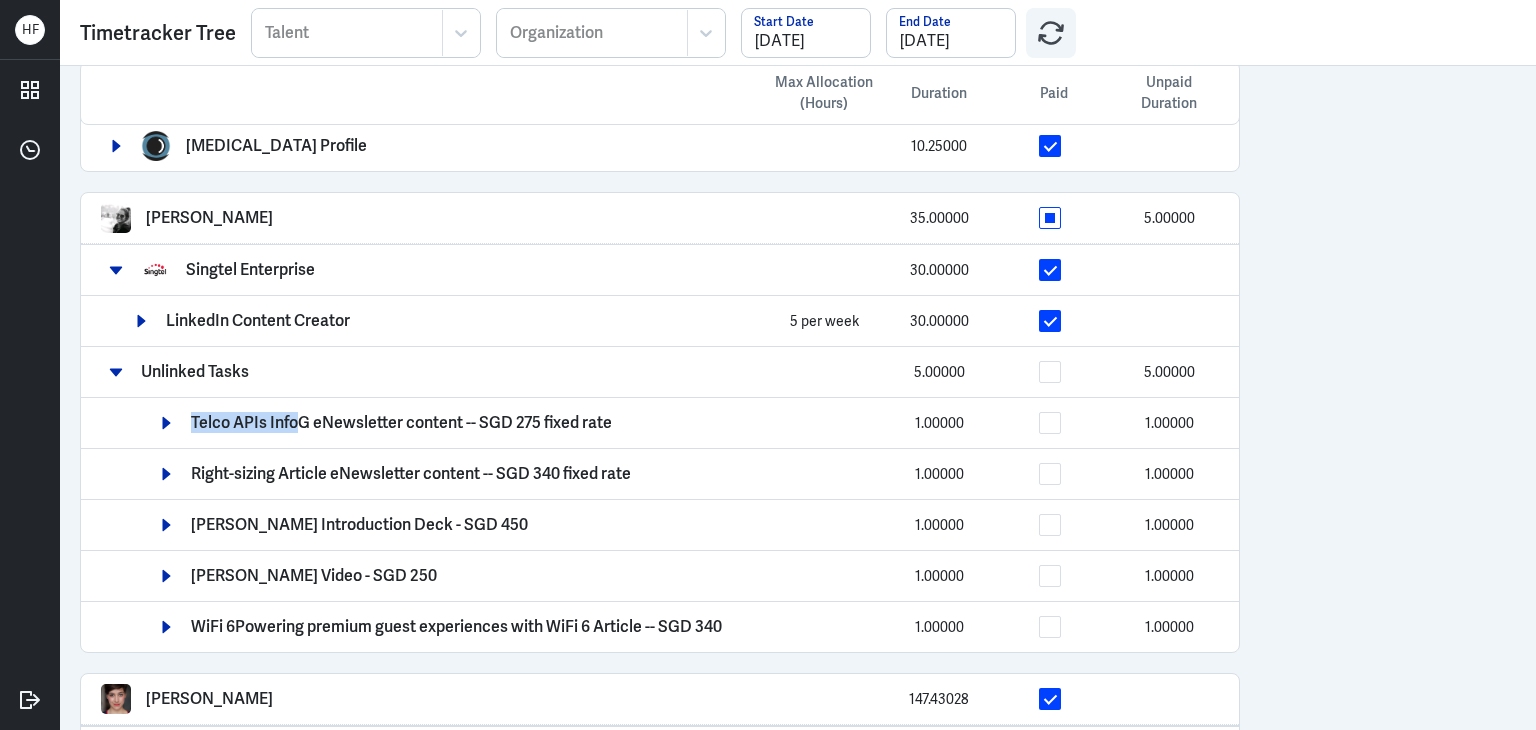 drag, startPoint x: 188, startPoint y: 411, endPoint x: 306, endPoint y: 416, distance: 118.10589 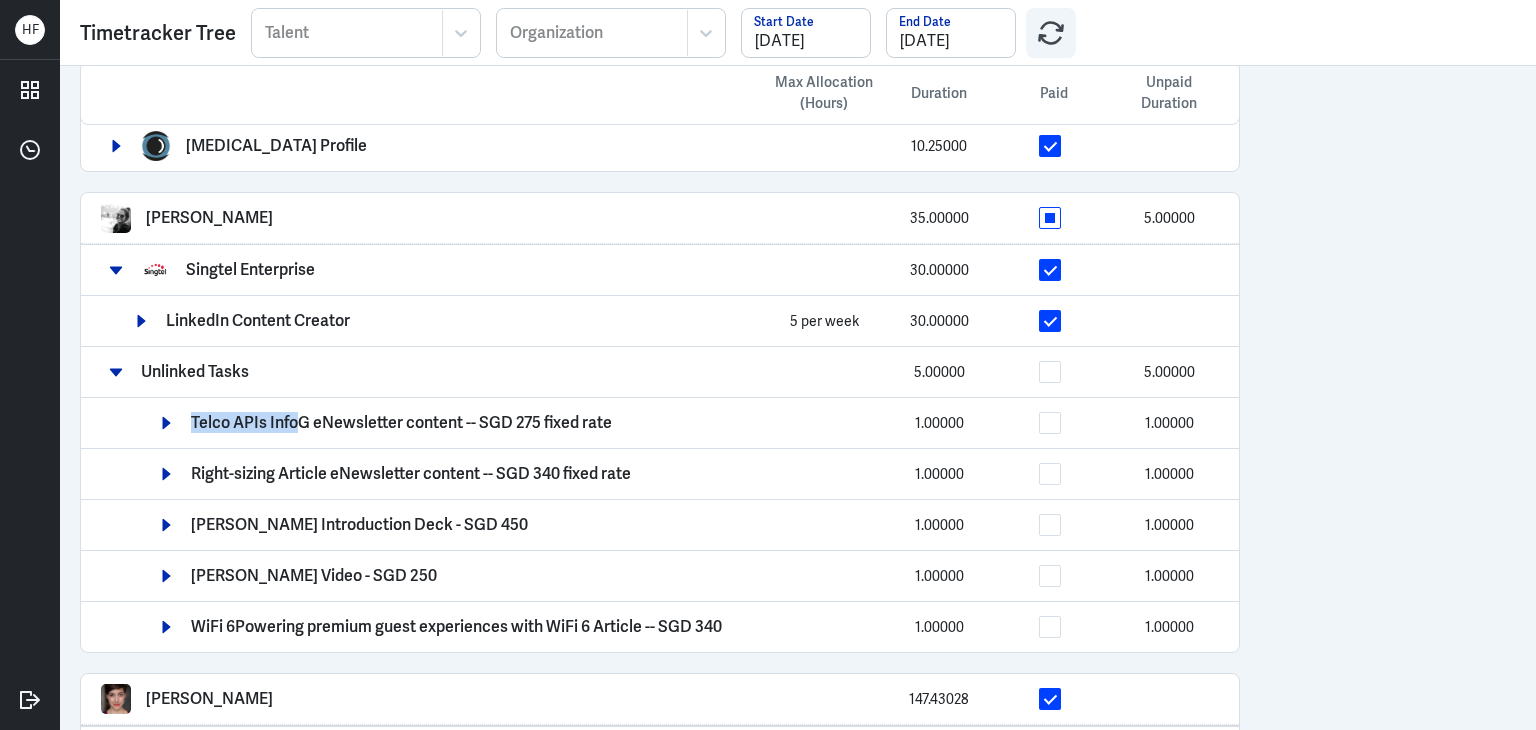 click on "Telco APIs InfoG eNewsletter content -- SGD 275 fixed rate 1.00000 1.00000" at bounding box center (685, 423) 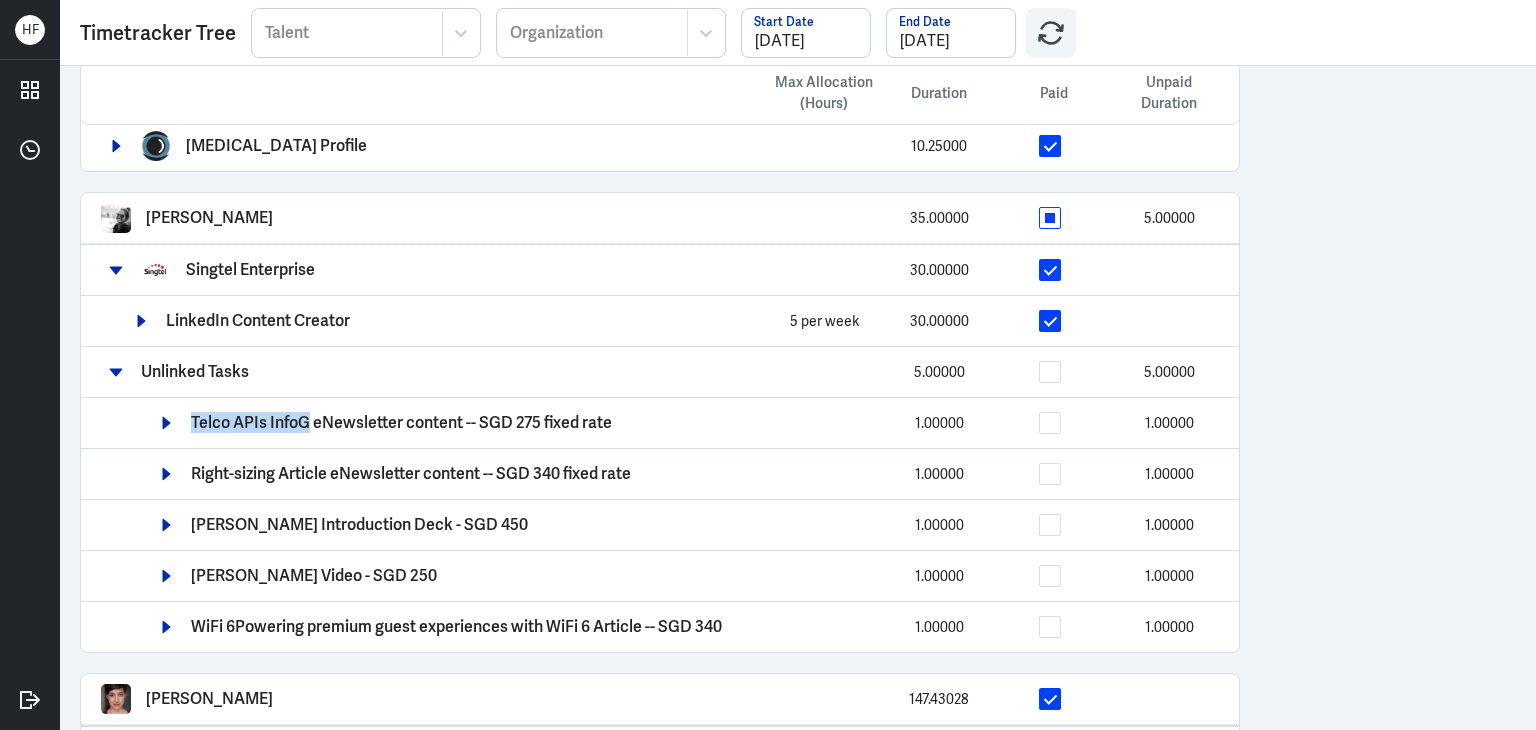 click on "Telco APIs InfoG eNewsletter content -- SGD 275 fixed rate" at bounding box center [401, 423] 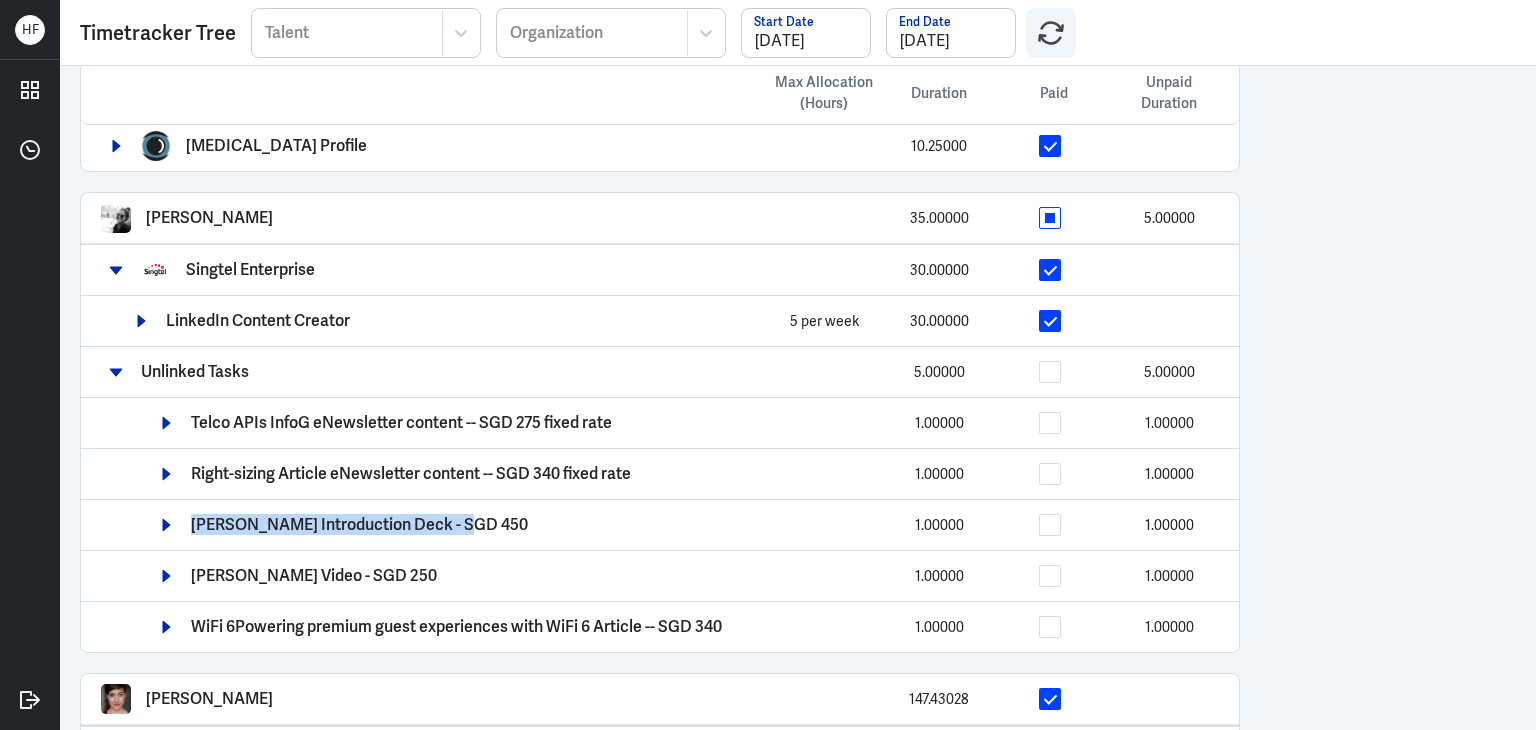 drag, startPoint x: 189, startPoint y: 519, endPoint x: 449, endPoint y: 521, distance: 260.0077 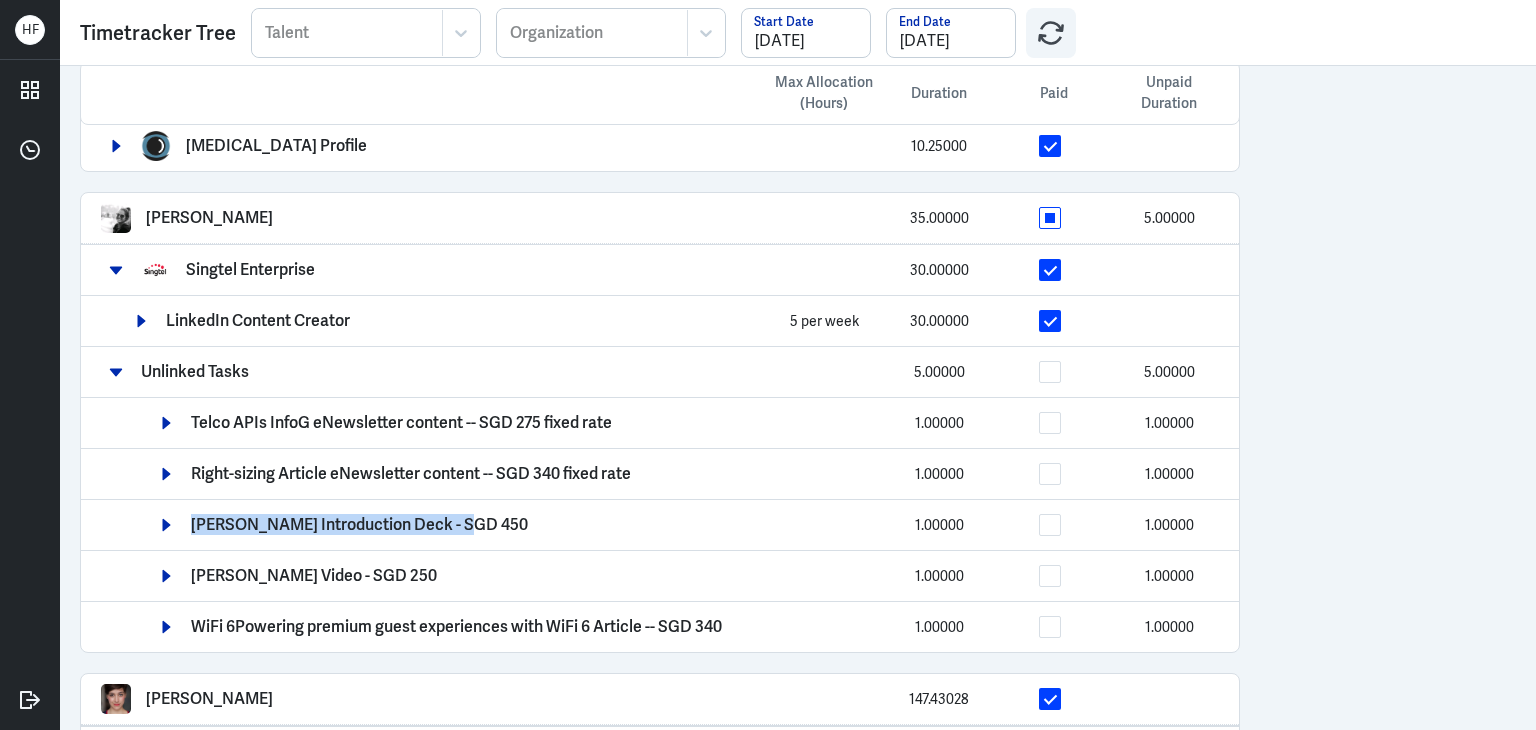 click on "[PERSON_NAME] Introduction Deck - SGD 450 1.00000 1.00000" at bounding box center (685, 525) 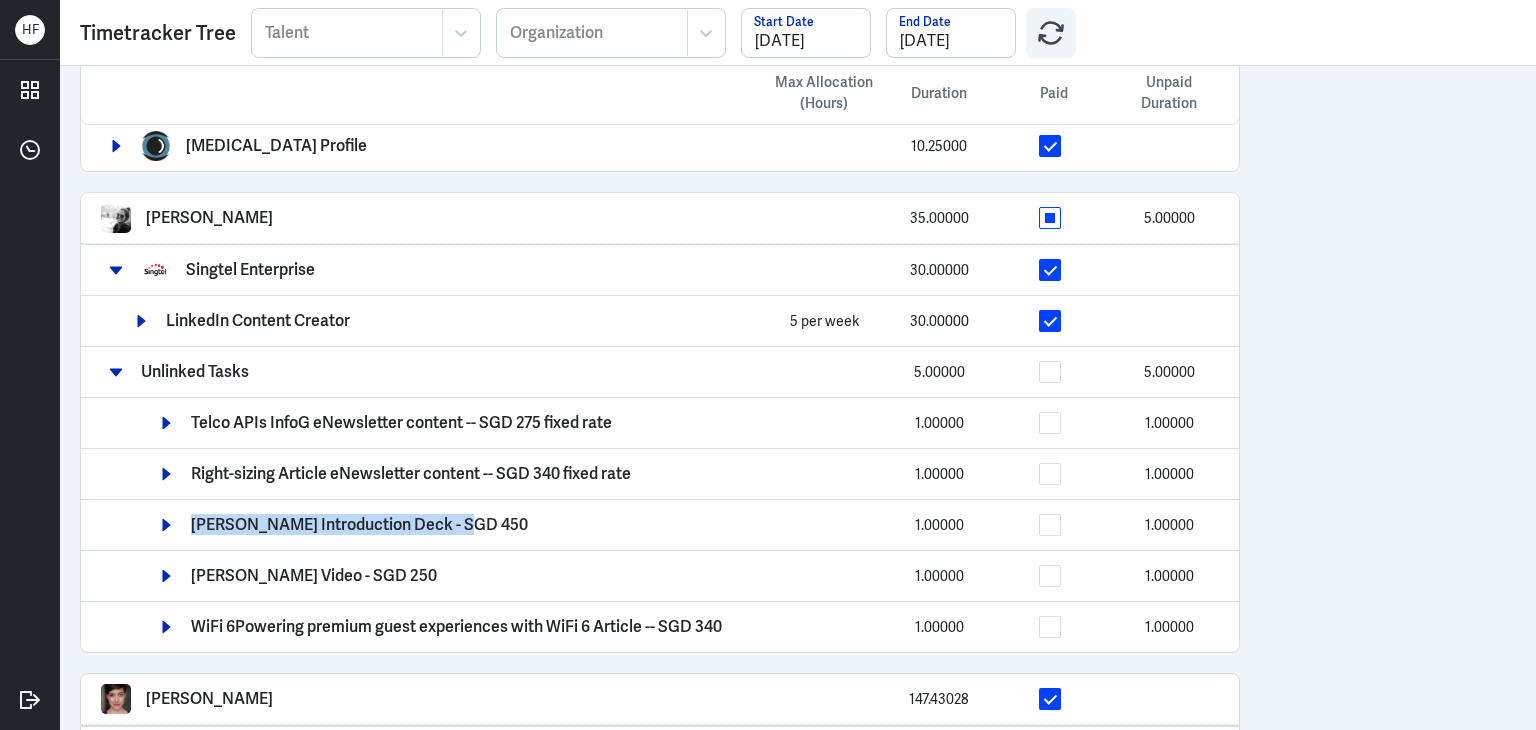 copy on "[PERSON_NAME] Introduction Deck" 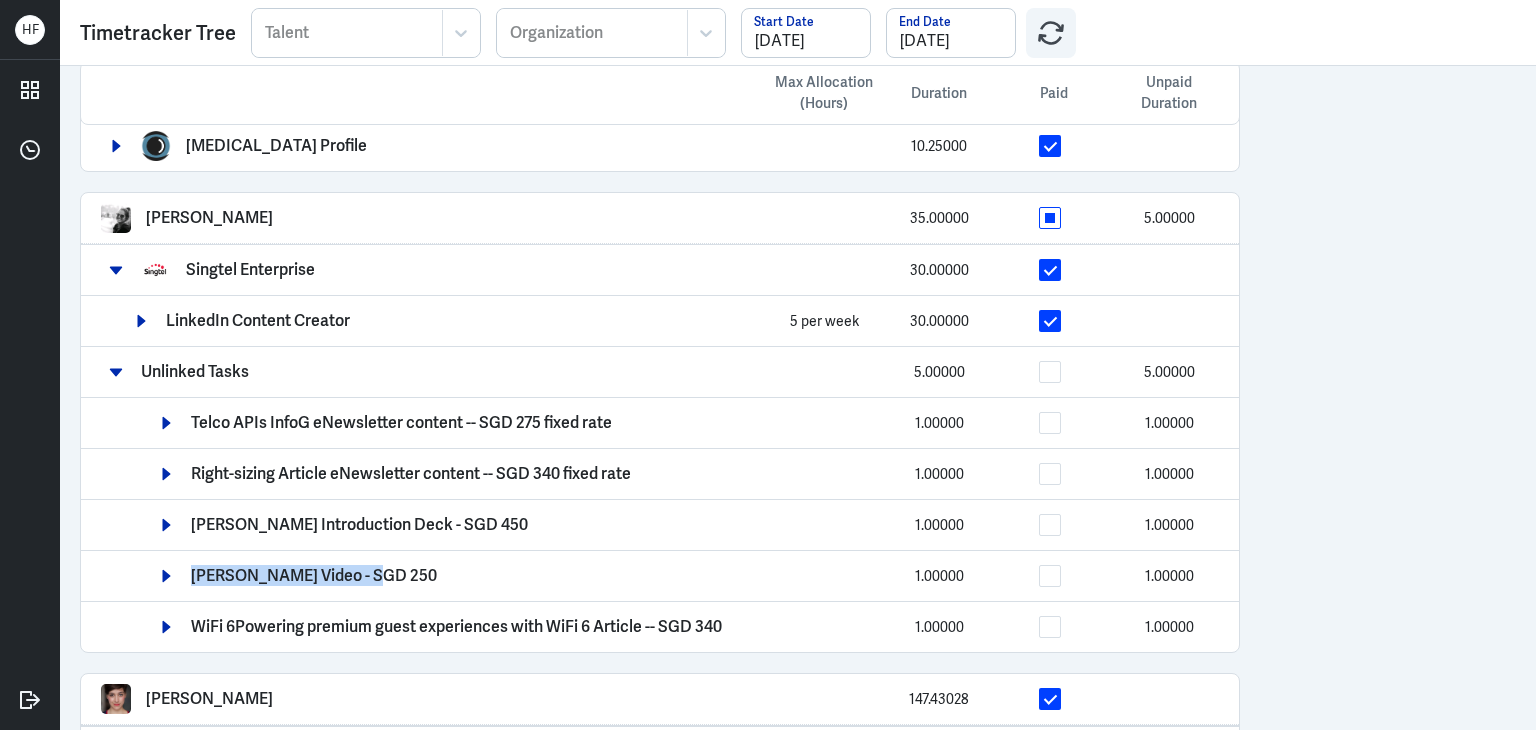 drag, startPoint x: 192, startPoint y: 576, endPoint x: 360, endPoint y: 580, distance: 168.0476 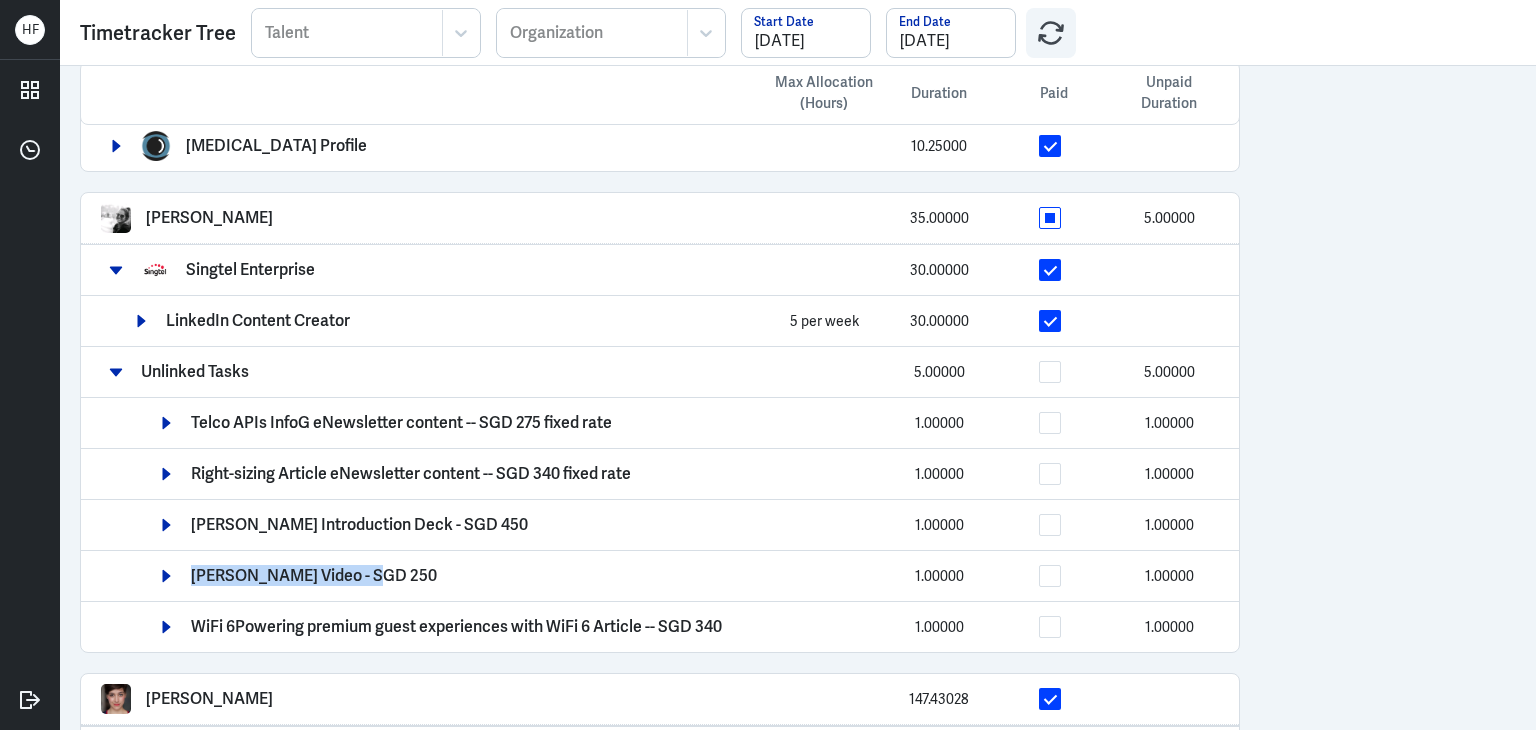 click on "[PERSON_NAME] Video - SGD 250" at bounding box center [314, 576] 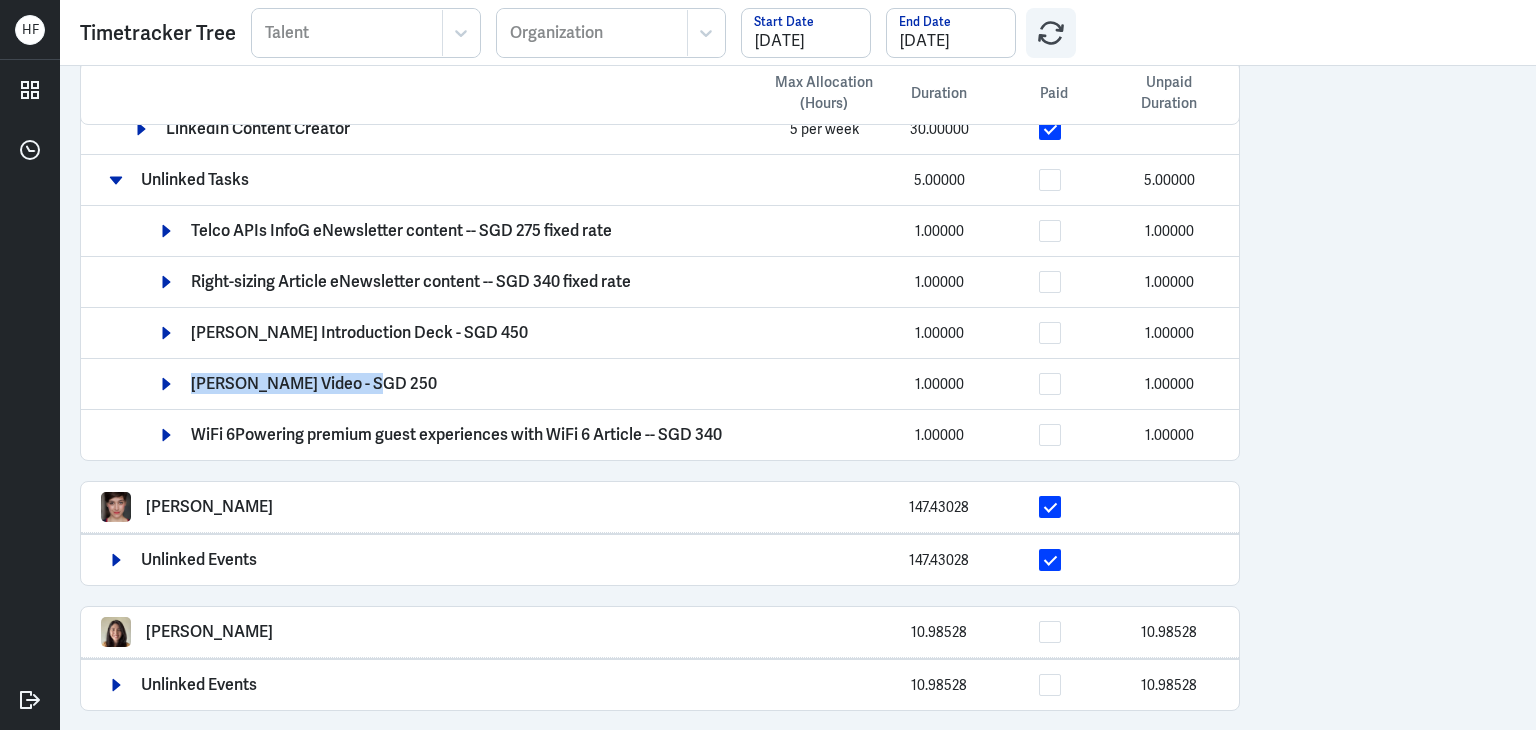 scroll, scrollTop: 528, scrollLeft: 0, axis: vertical 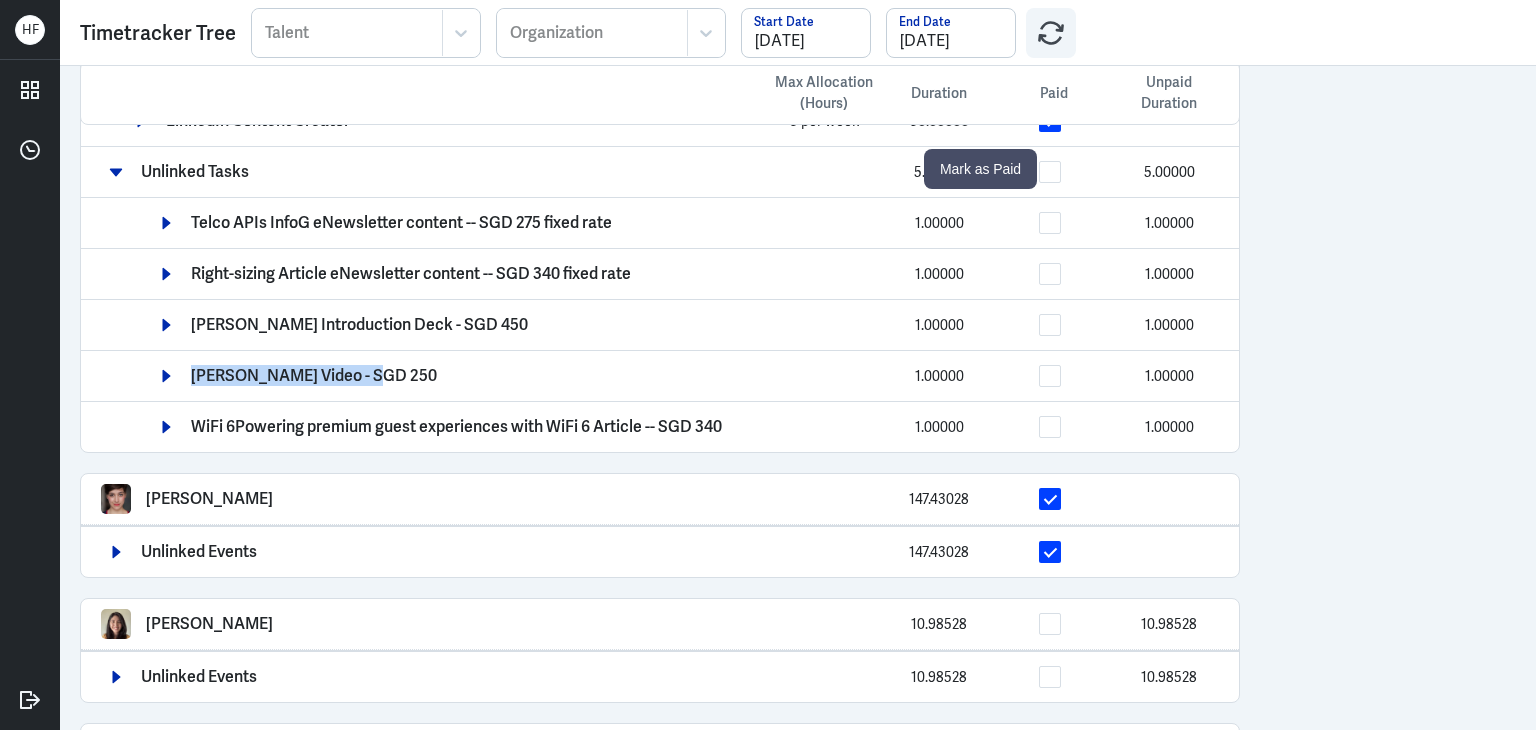 click at bounding box center [1050, 172] 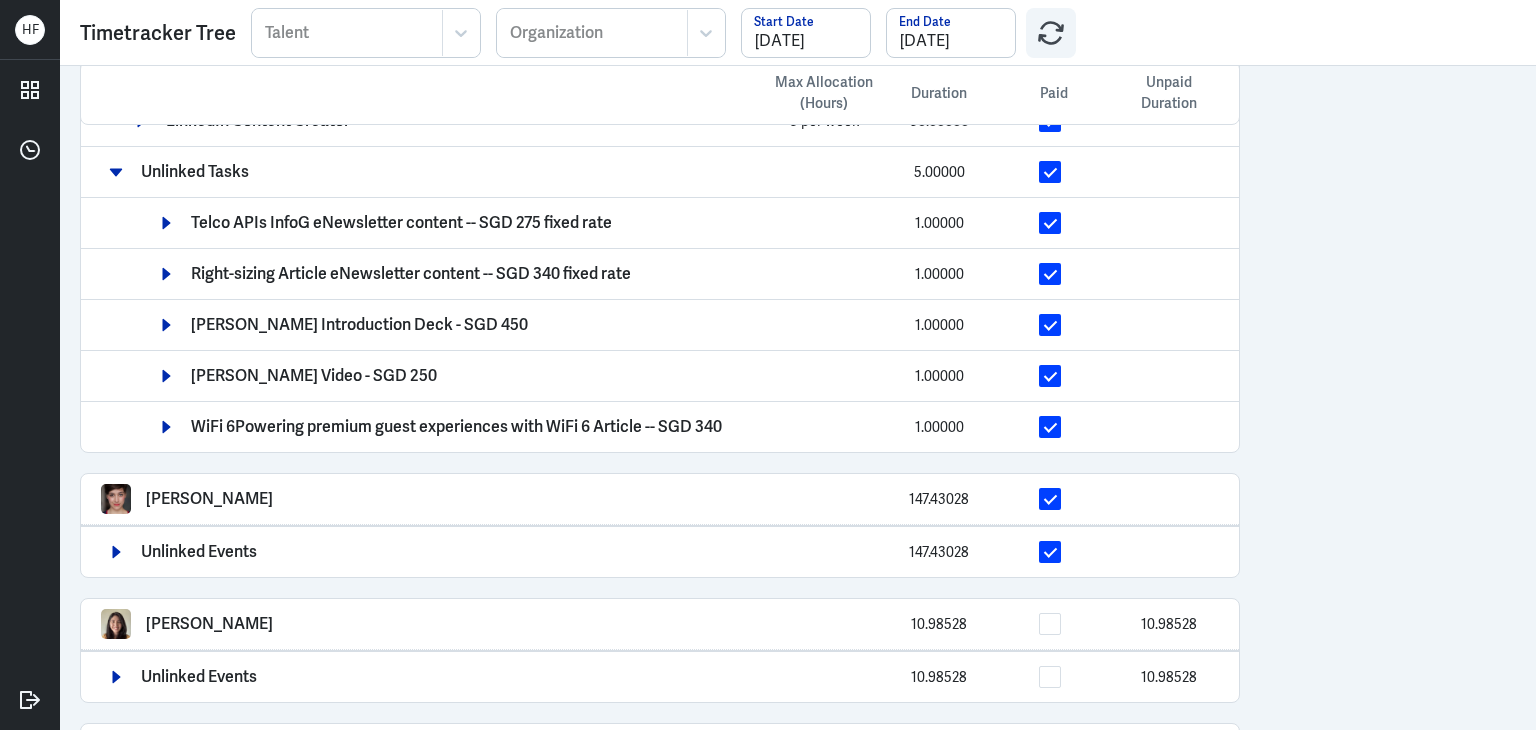 click on "Max Allocation (Hours) Duration Paid Unpaid Duration Arief Bahari 65.44333 Zuellig Pharma (Sustainability) 10.26917 Roche [GEOGRAPHIC_DATA] 0.54750 Singtel Enterprise 54.62667 Gan Con Nie 10.25000 [MEDICAL_DATA] Profile 10.25000 [PERSON_NAME] 35.00000 Singtel Enterprise 30.00000 LinkedIn Content Creator 5 per week 30.00000 Unlinked Tasks 5.00000 Telco APIs InfoG eNewsletter content -- SGD 275 fixed rate 1.00000 Right-sizing Article eNewsletter content -- SGD 340 fixed rate 1.00000 Fareza SingVerify Introduction Deck - SGD 450 1.00000 Fareza SingVerify Video - SGD 250 1.00000 WiFi 6Powering premium guest experiences with WiFi 6 Article -- SGD 340 1.00000 [PERSON_NAME] 147.43028 Unlinked Events 147.43028 [PERSON_NAME] 10.98528 10.98528 Unlinked Events 10.98528 10.98528 [PERSON_NAME] 39.30694 Singtel Dash 39.30694 [PERSON_NAME] 0.51278 0.51278 Singtel Enterprise 0.51278 0.51278 [PERSON_NAME] 17.02167 Singtel Insurance 1.69889 Singtel Dash 15.32278 Gilang Aditya 126.05639 126.05639 Unlinked Events 126.05639 126.05639 126.21278 126.21278" at bounding box center [798, 398] 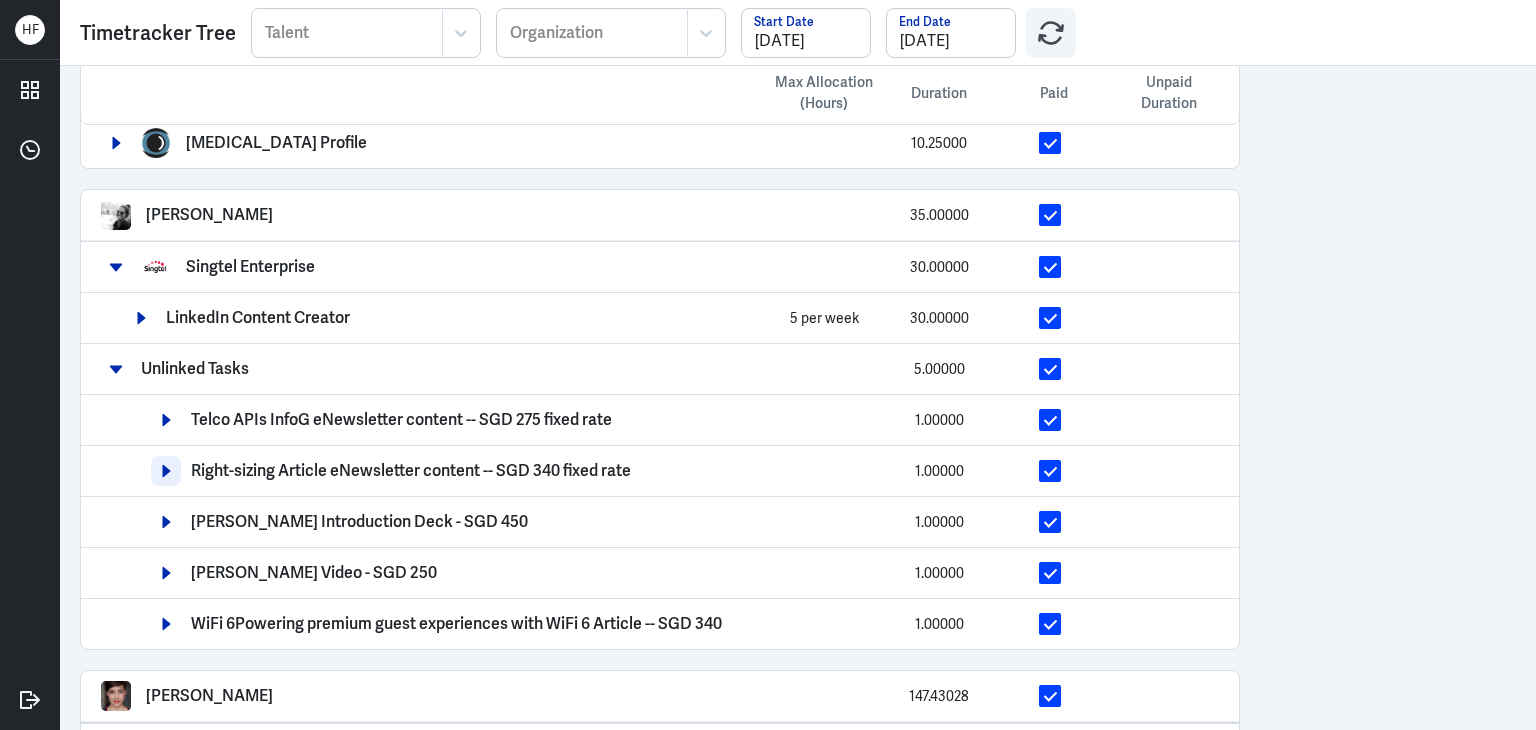 scroll, scrollTop: 328, scrollLeft: 0, axis: vertical 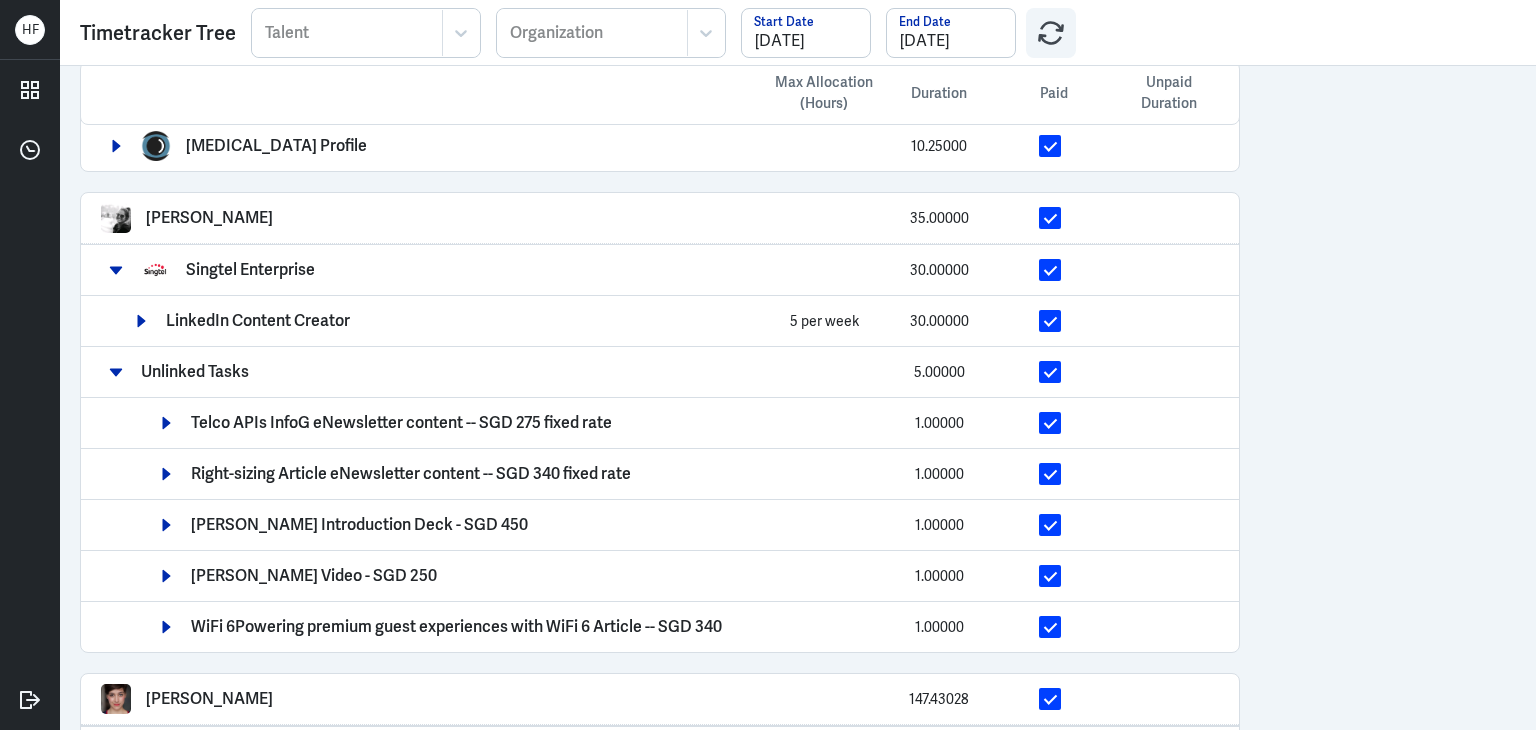 click on "Singtel Enterprise 30.00000" at bounding box center (660, 269) 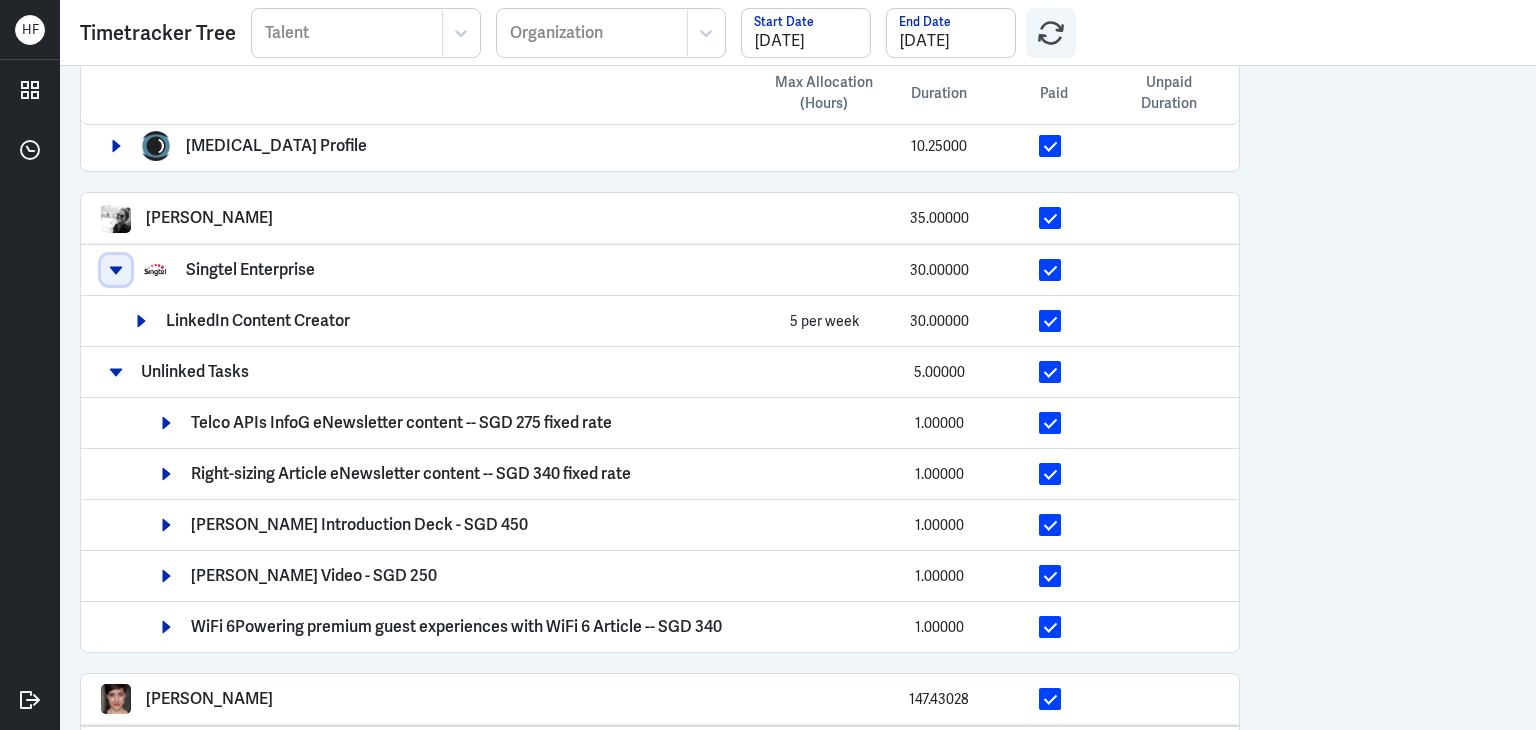 click 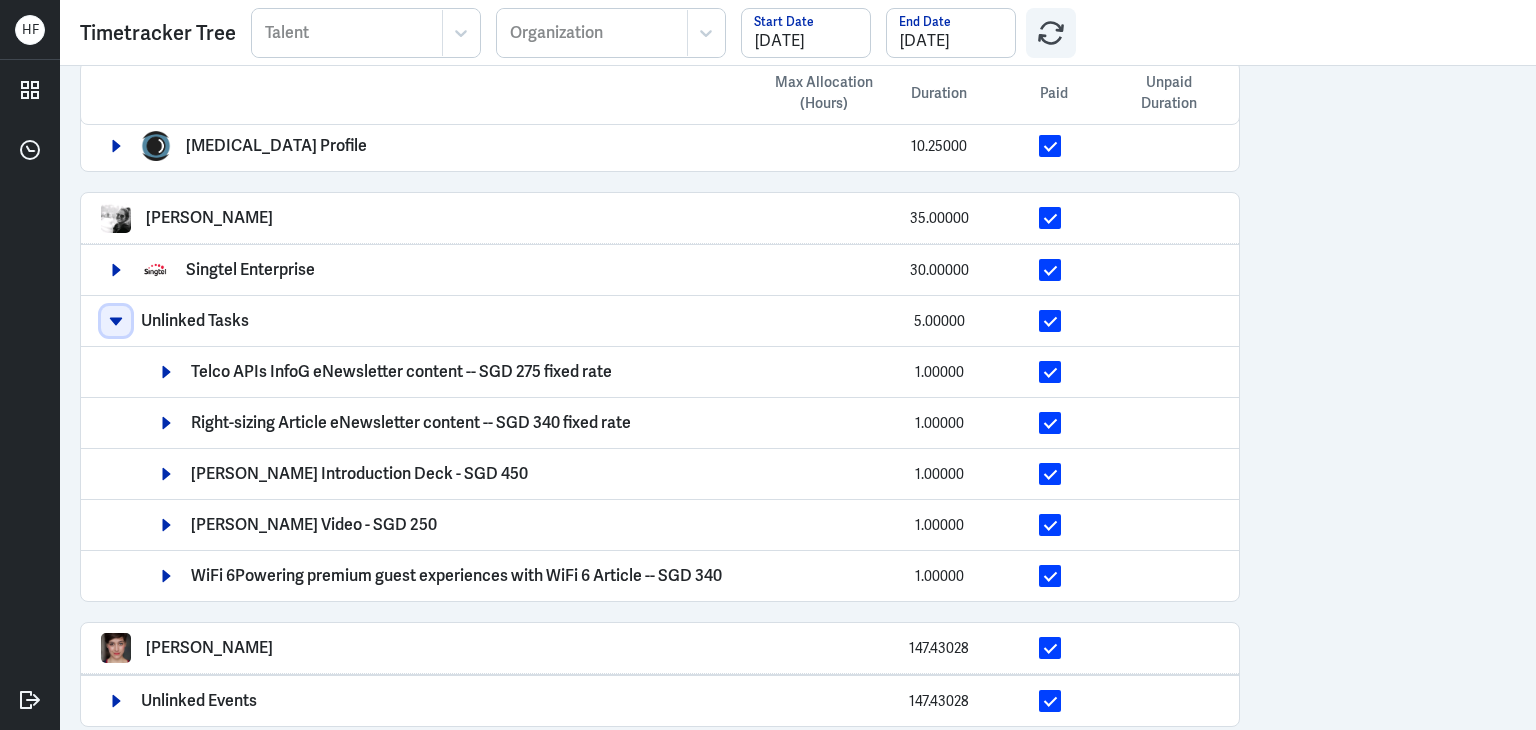 click 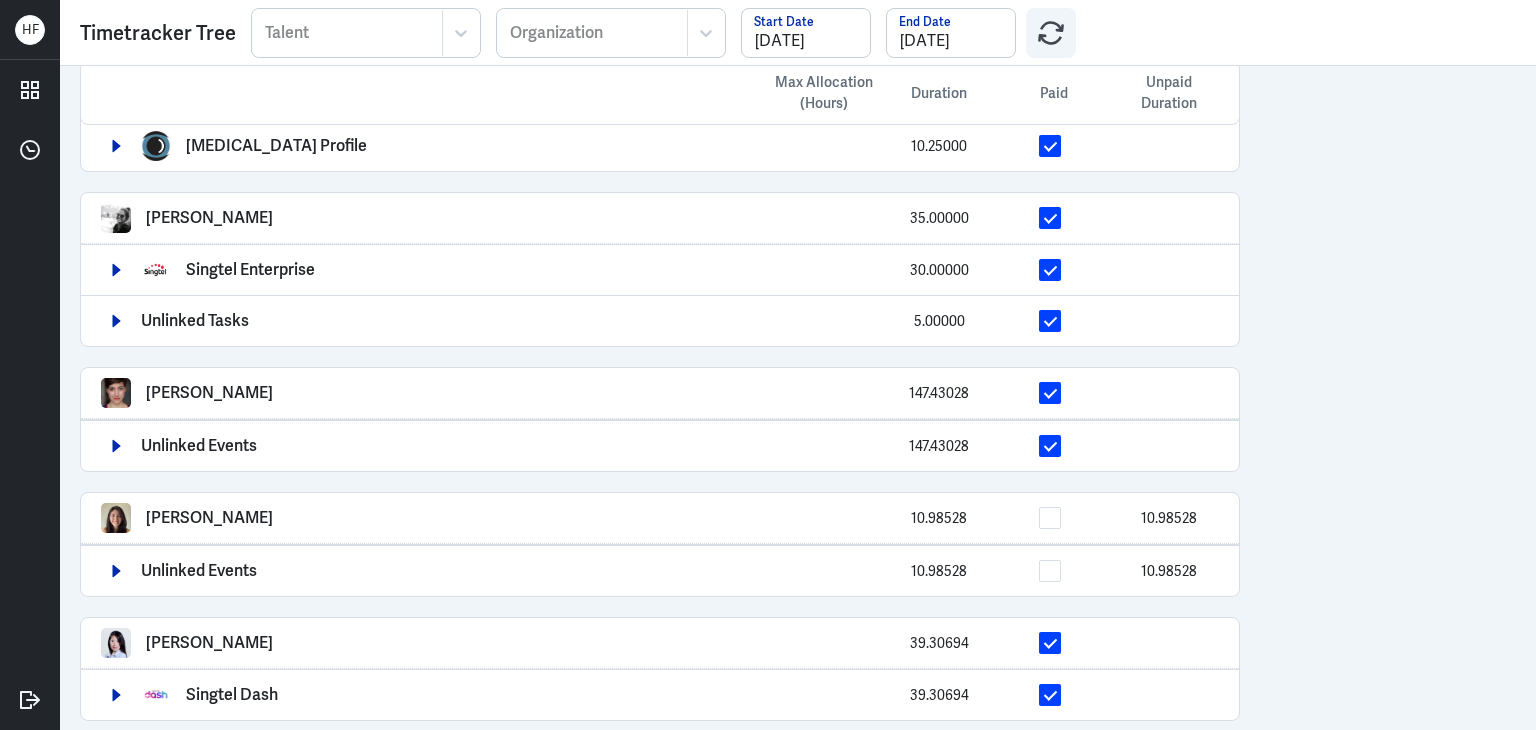 click on "Max Allocation (Hours) Duration Paid Unpaid Duration Arief Bahari 65.44333 Zuellig Pharma (Sustainability) 10.26917 Roche [GEOGRAPHIC_DATA] 0.54750 Singtel Enterprise 54.62667 Gan Con Nie 10.25000 [MEDICAL_DATA] Profile 10.25000 [PERSON_NAME] 35.00000 Singtel Enterprise 30.00000 Unlinked Tasks 5.00000 [PERSON_NAME] 147.43028 Unlinked Events 147.43028 [GEOGRAPHIC_DATA][PERSON_NAME] 10.98528 10.98528 Unlinked Events 10.98528 10.98528 [PERSON_NAME] 39.30694 Singtel Dash 39.30694 [PERSON_NAME] 0.51278 0.51278 Singtel Enterprise 0.51278 0.51278 [GEOGRAPHIC_DATA][PERSON_NAME] 17.02167 Singtel Insurance 1.69889 Singtel Dash 15.32278 Gilang Aditya 126.05639 126.05639 Unlinked Events 126.05639 126.05639 [PERSON_NAME][GEOGRAPHIC_DATA] 126.21278 126.21278 Unlinked Events 126.21278 126.21278 [PERSON_NAME] 29.70389 Boston Consulting Group 29.70389 [PERSON_NAME] 33.50000 Unlinked Tasks 33.50000 [PERSON_NAME] 163.83778 163.83778 Unlinked Tasks 163.83778 163.83778 [PERSON_NAME] 182.89833 182.89833 Unlinked Events 182.89833 182.89833 [PERSON_NAME] 46.50000 Unlinked Tasks 42.50000" at bounding box center (798, 398) 